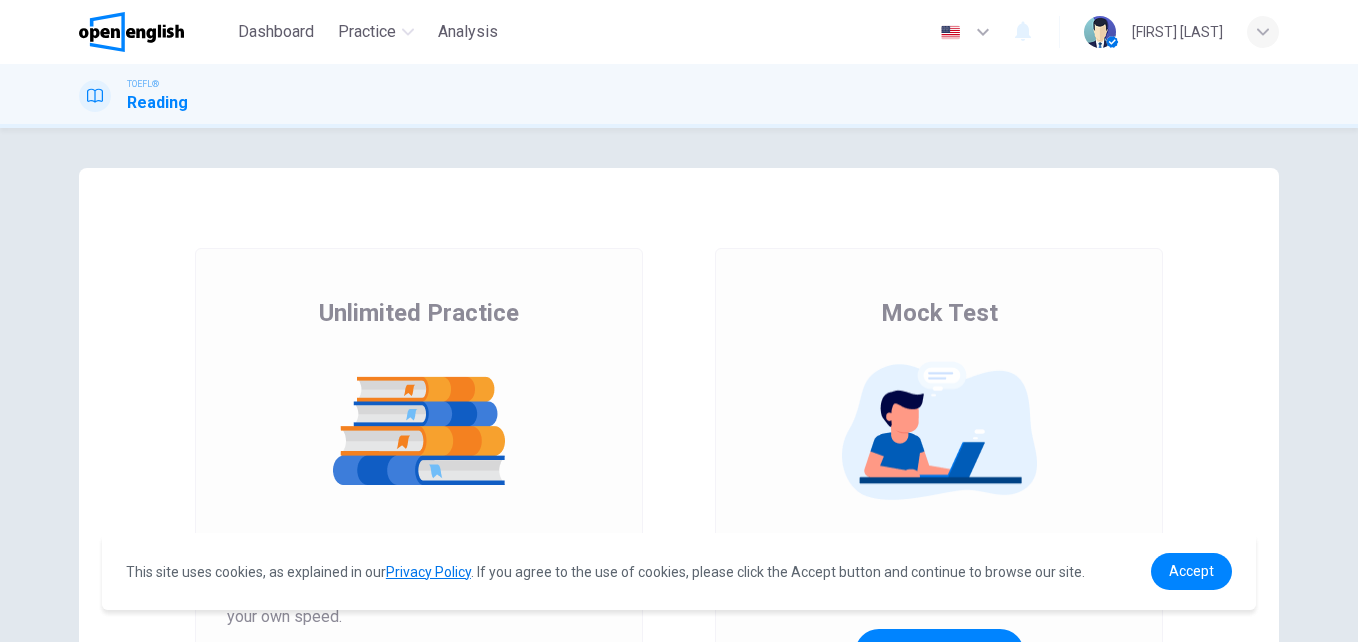 scroll, scrollTop: 0, scrollLeft: 0, axis: both 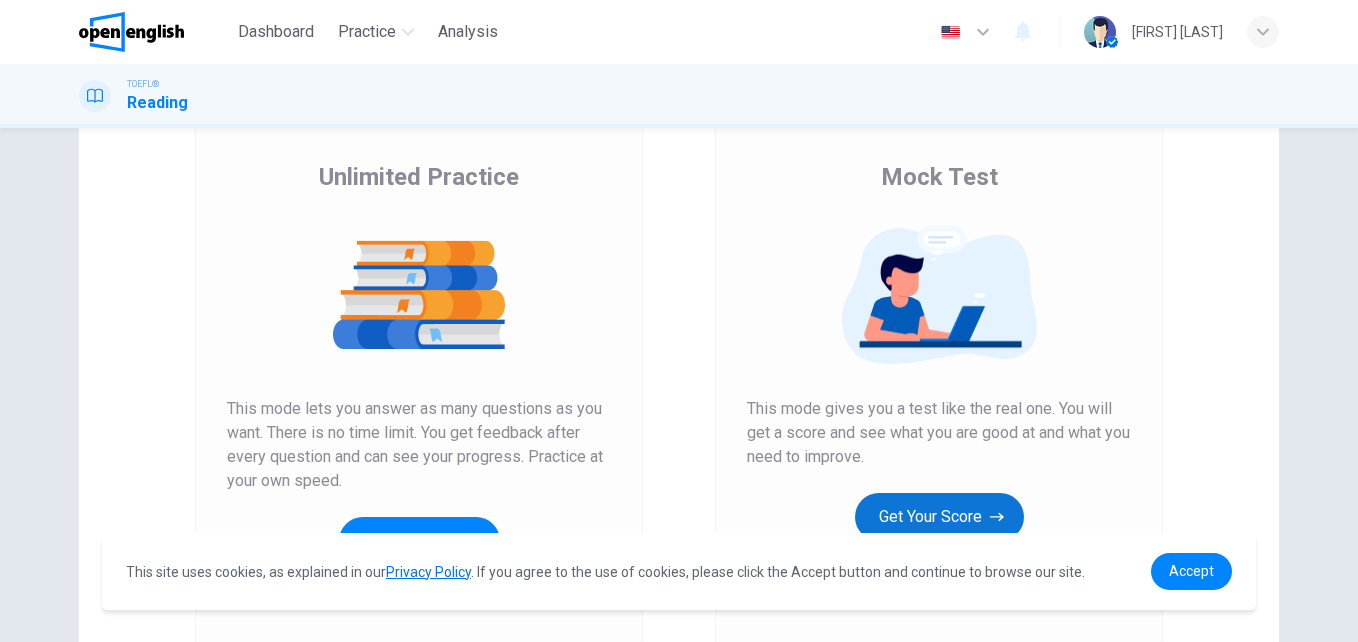 click on "Get Your Score" at bounding box center (419, 541) 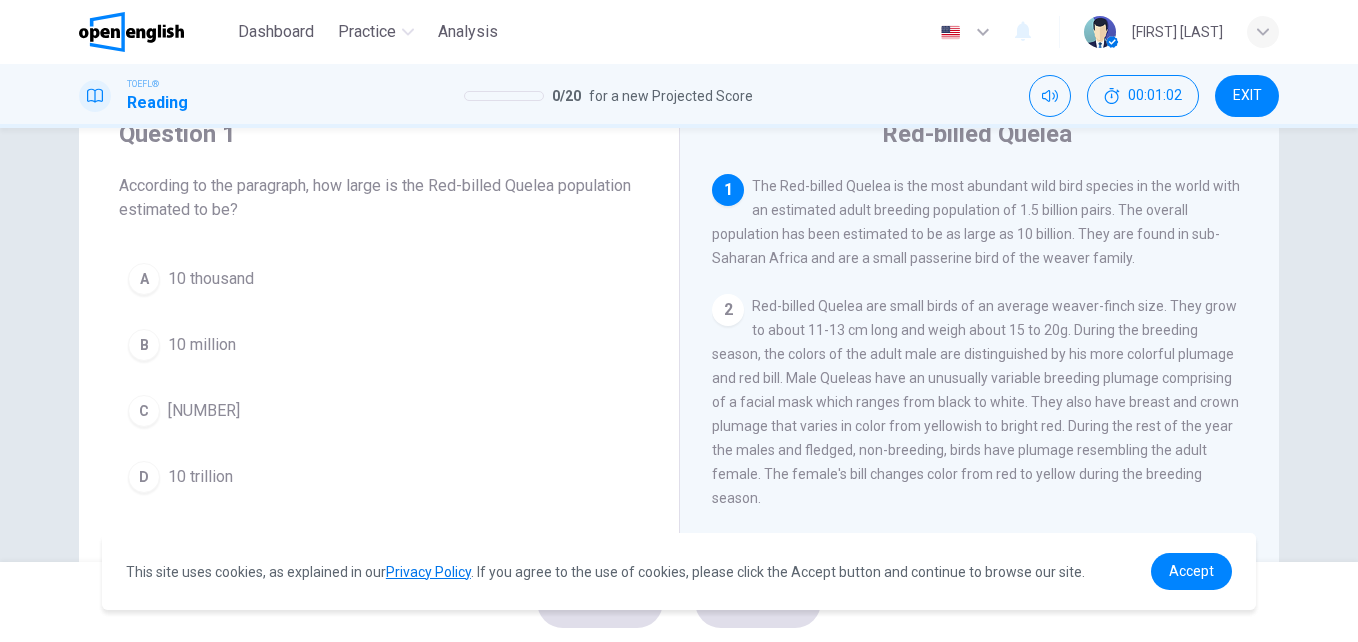scroll, scrollTop: 80, scrollLeft: 0, axis: vertical 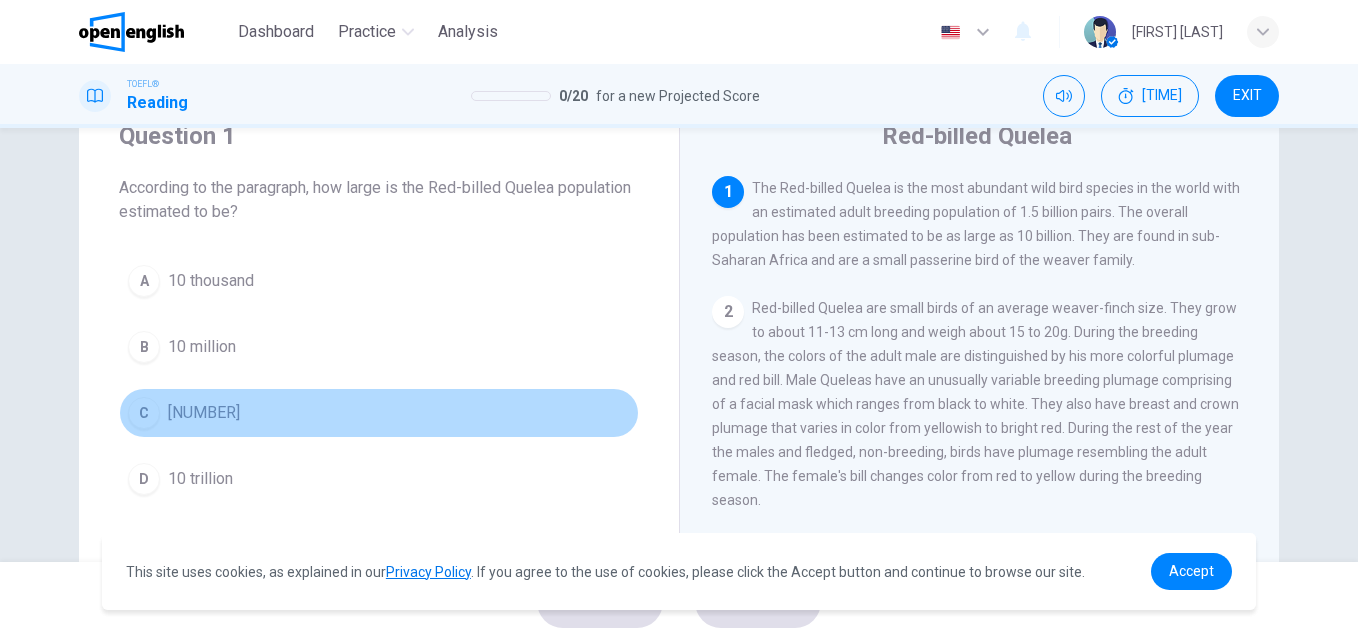 click on "10 billion" at bounding box center (211, 281) 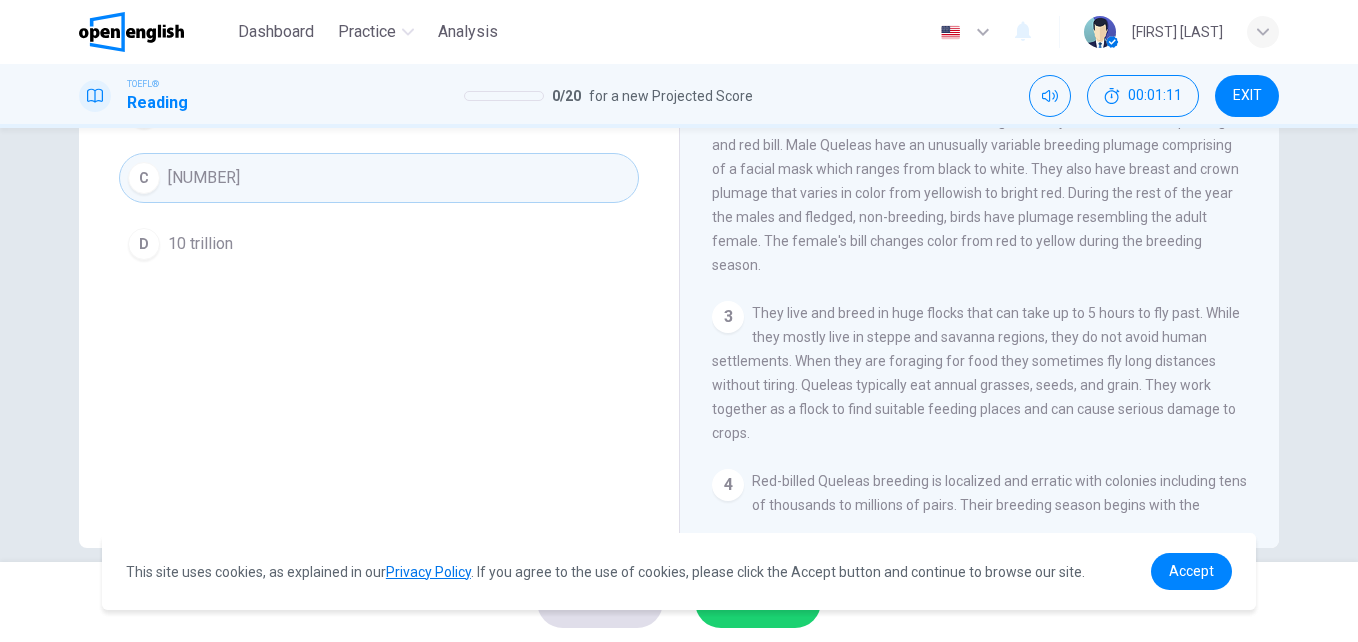 scroll, scrollTop: 316, scrollLeft: 0, axis: vertical 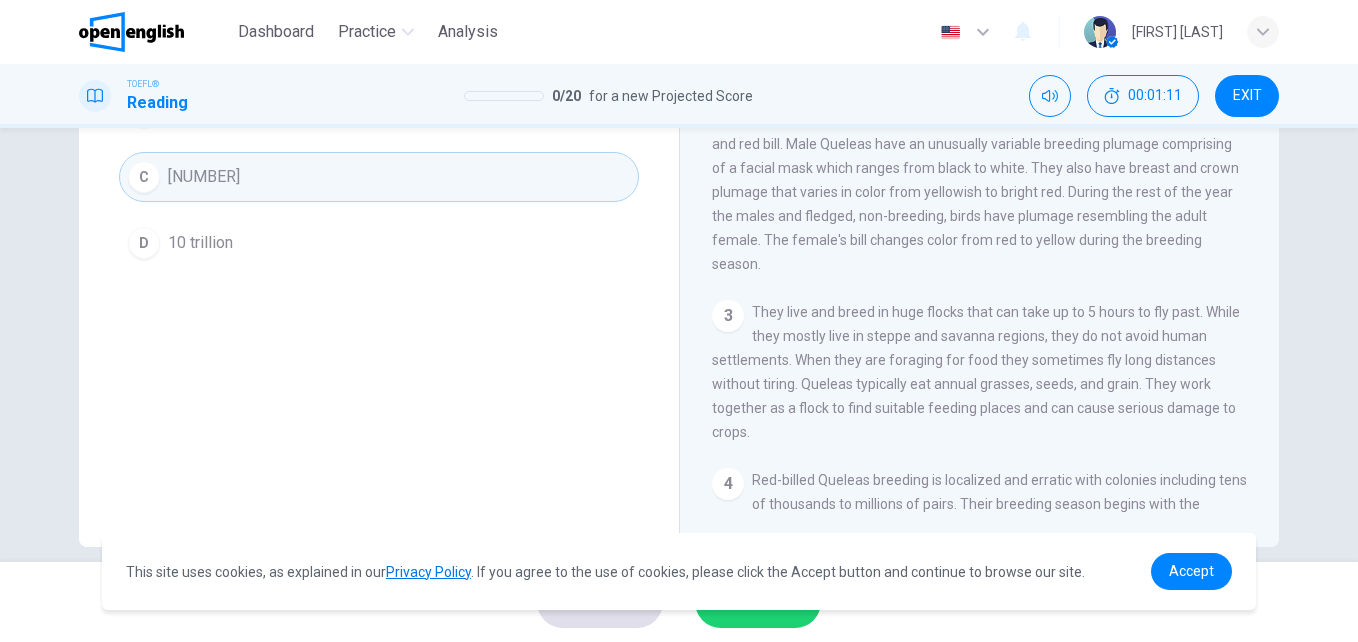 click on "SUBMIT" at bounding box center [748, 602] 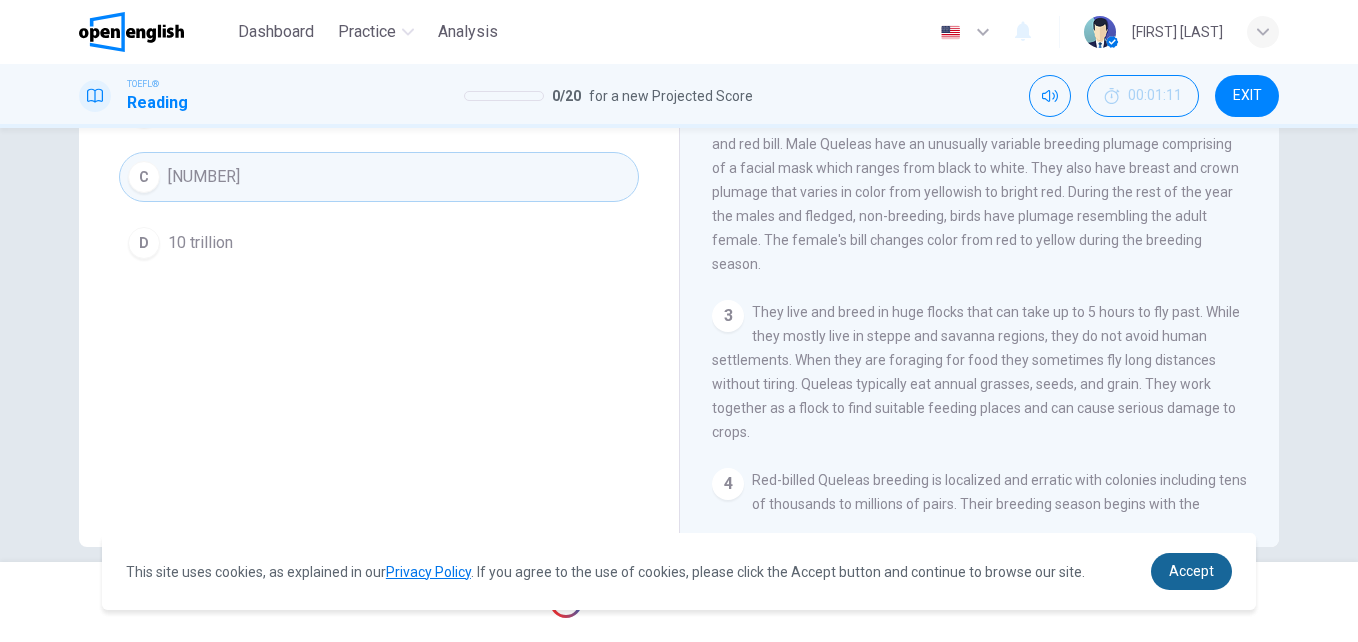 click on "Accept" at bounding box center [1191, 571] 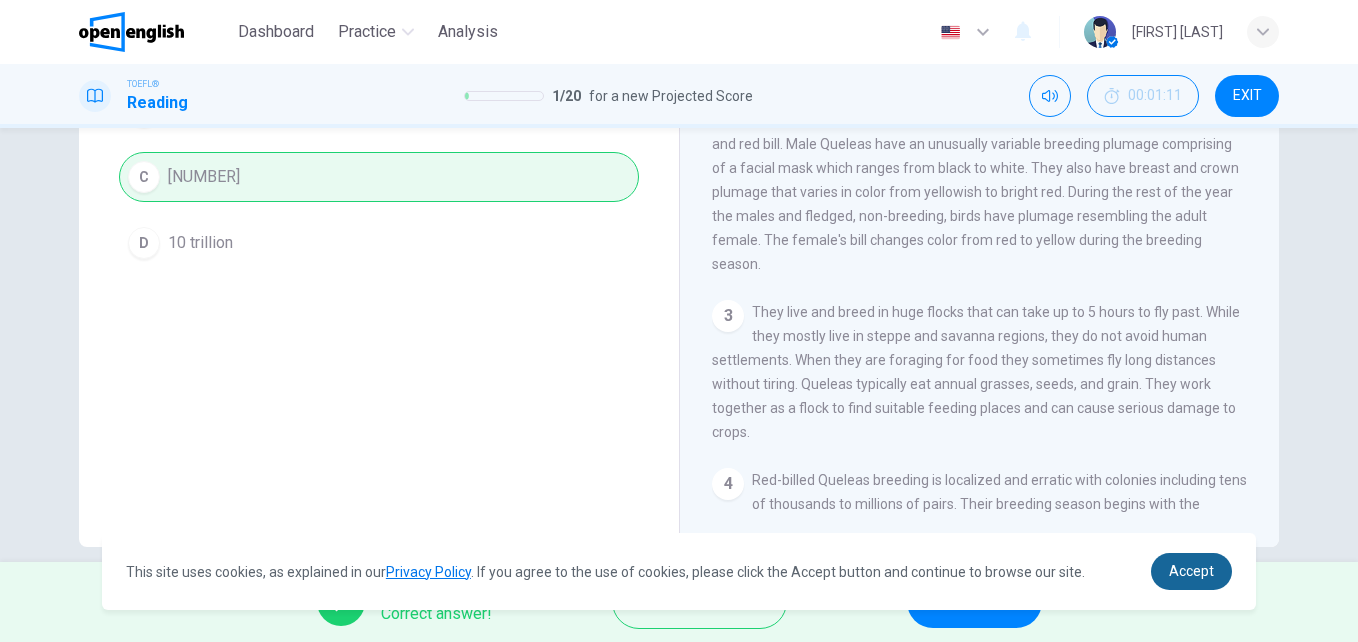 click on "Accept" at bounding box center [1191, 571] 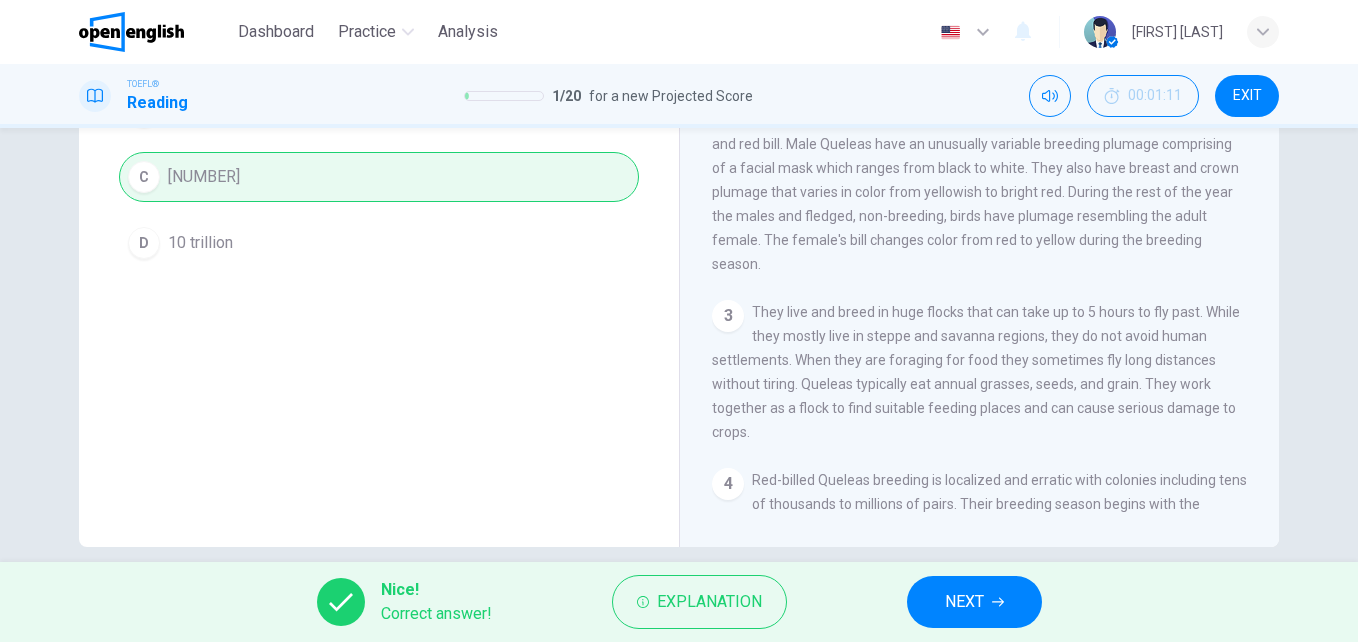 click on "NEXT" at bounding box center [964, 602] 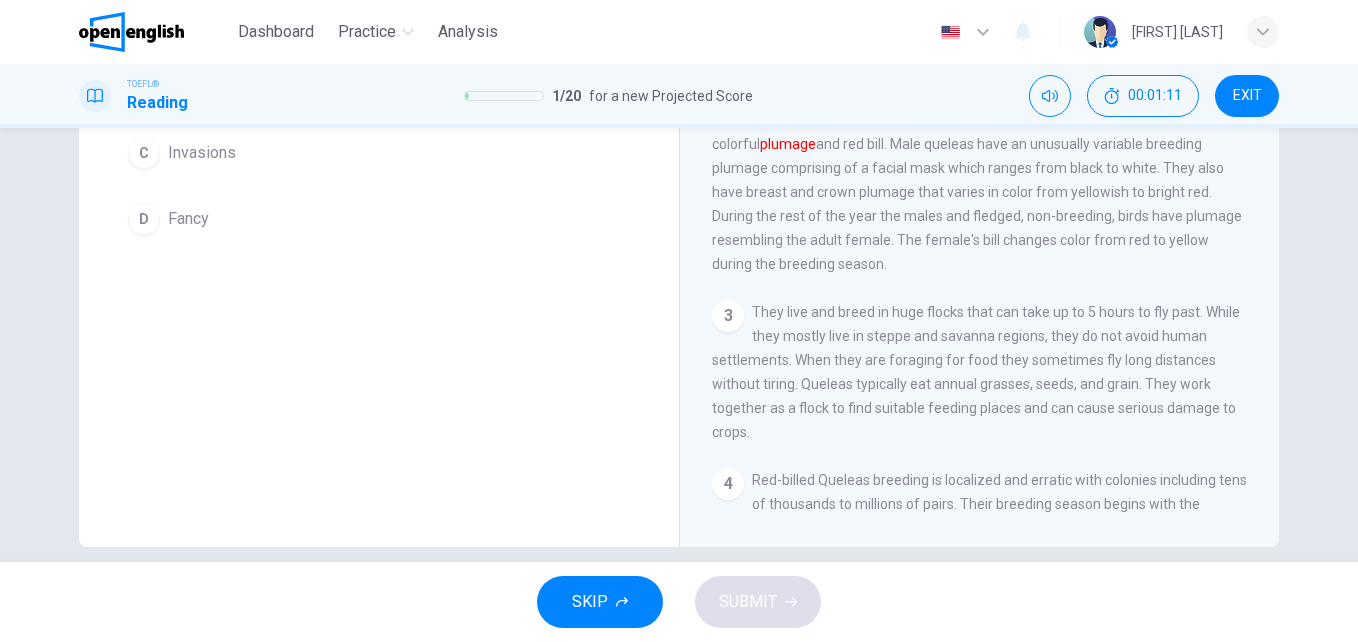 scroll, scrollTop: 292, scrollLeft: 0, axis: vertical 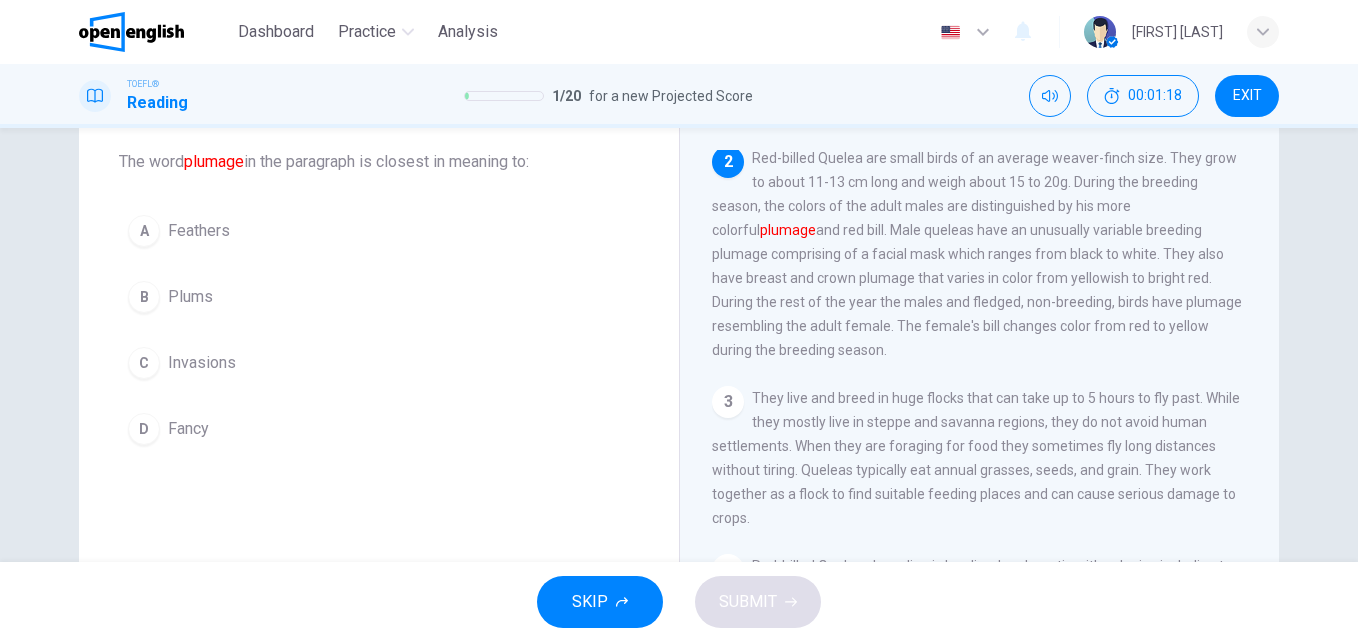 click on "Feathers" at bounding box center (199, 231) 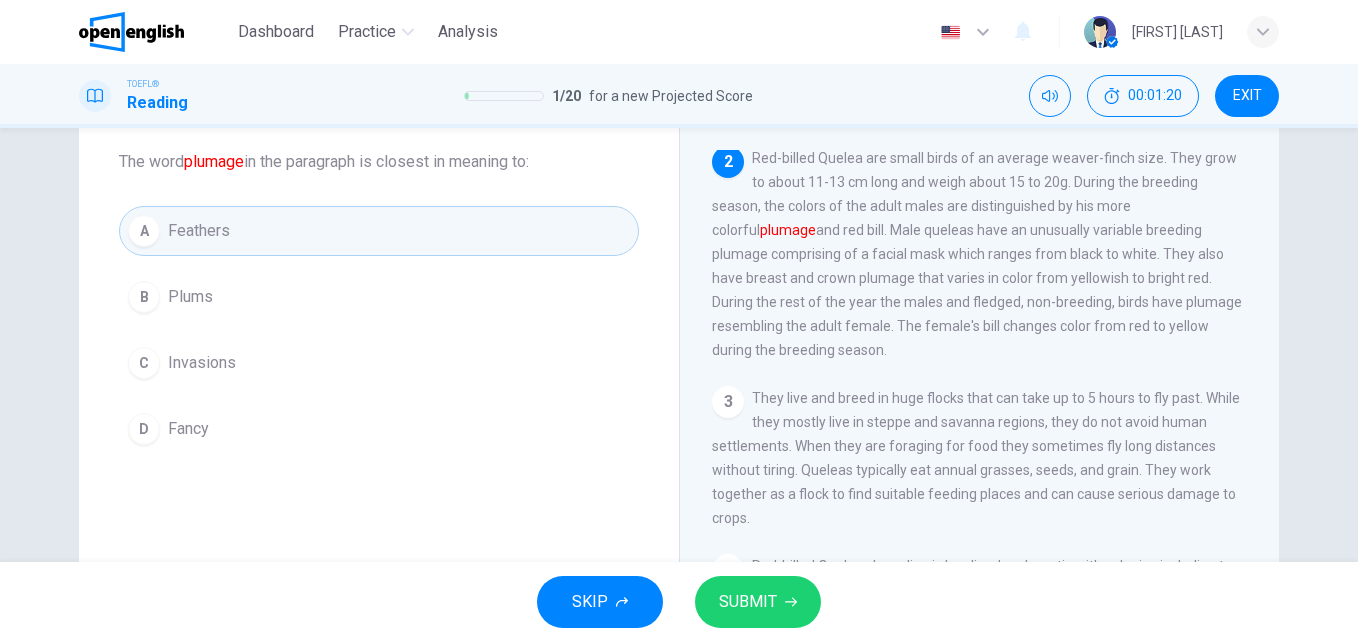 drag, startPoint x: 767, startPoint y: 605, endPoint x: 537, endPoint y: 498, distance: 253.67105 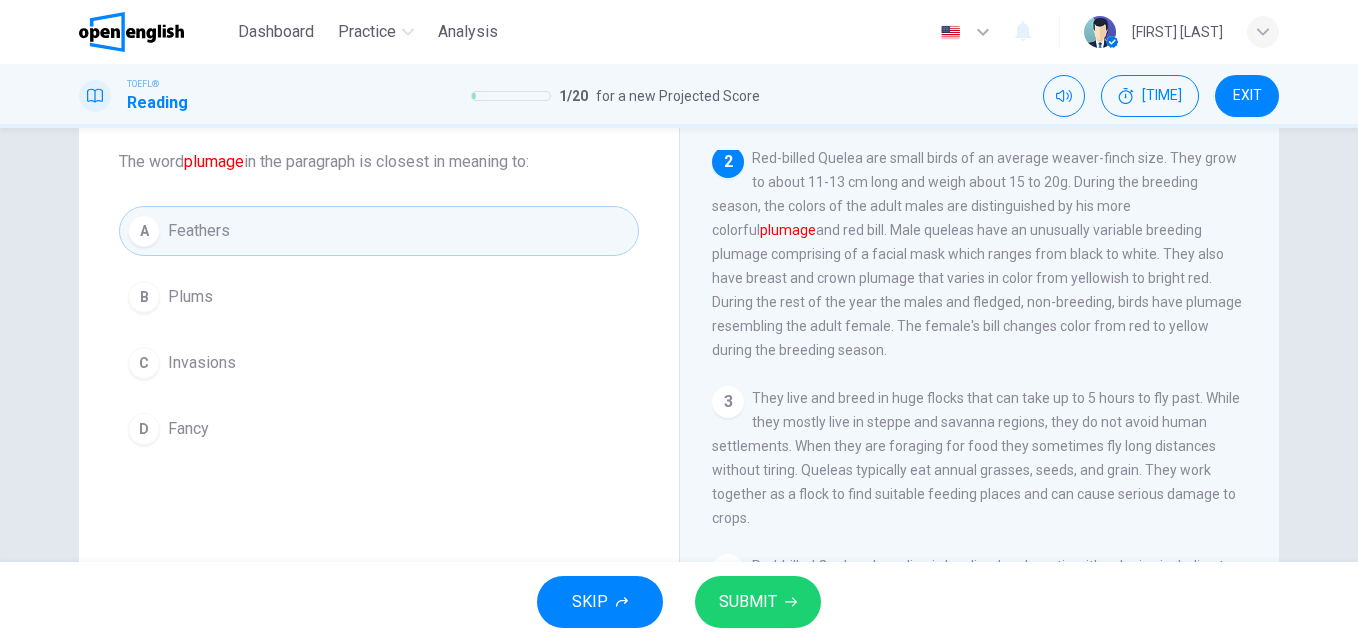 click on "Question 2 The word  plumage  in the paragraph is closest in meaning to: A Feathers B Plums C Invasions D Fancy" at bounding box center [379, 409] 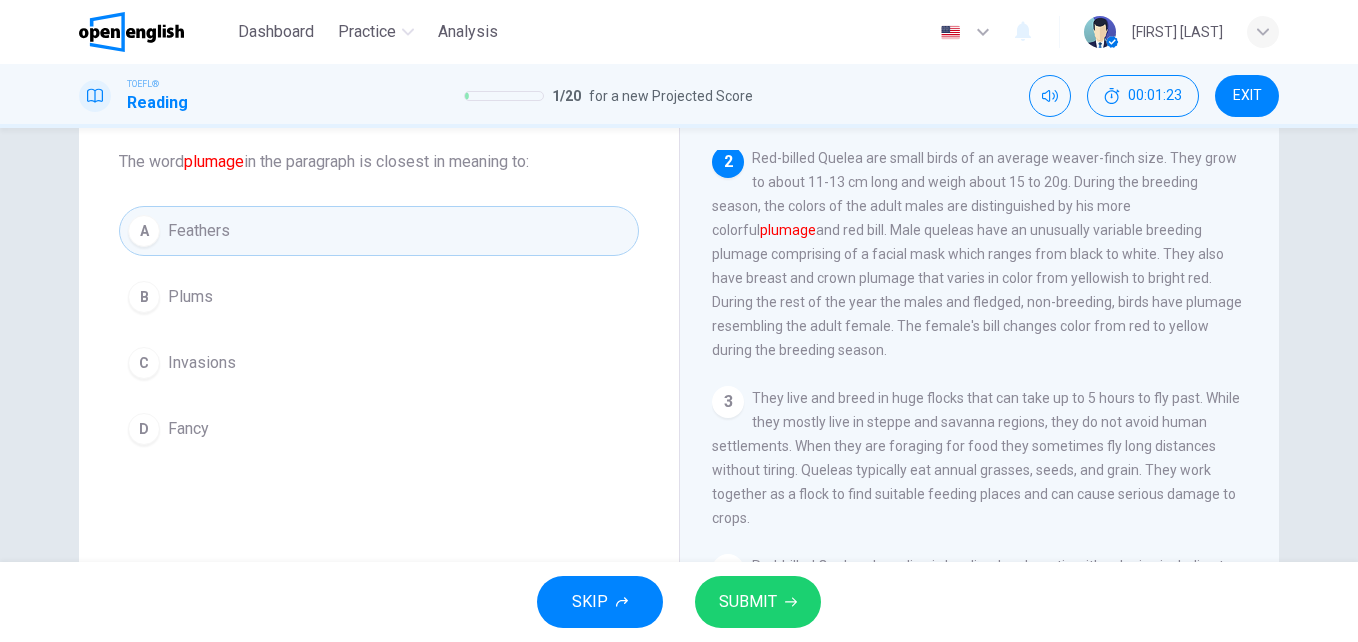scroll, scrollTop: 341, scrollLeft: 0, axis: vertical 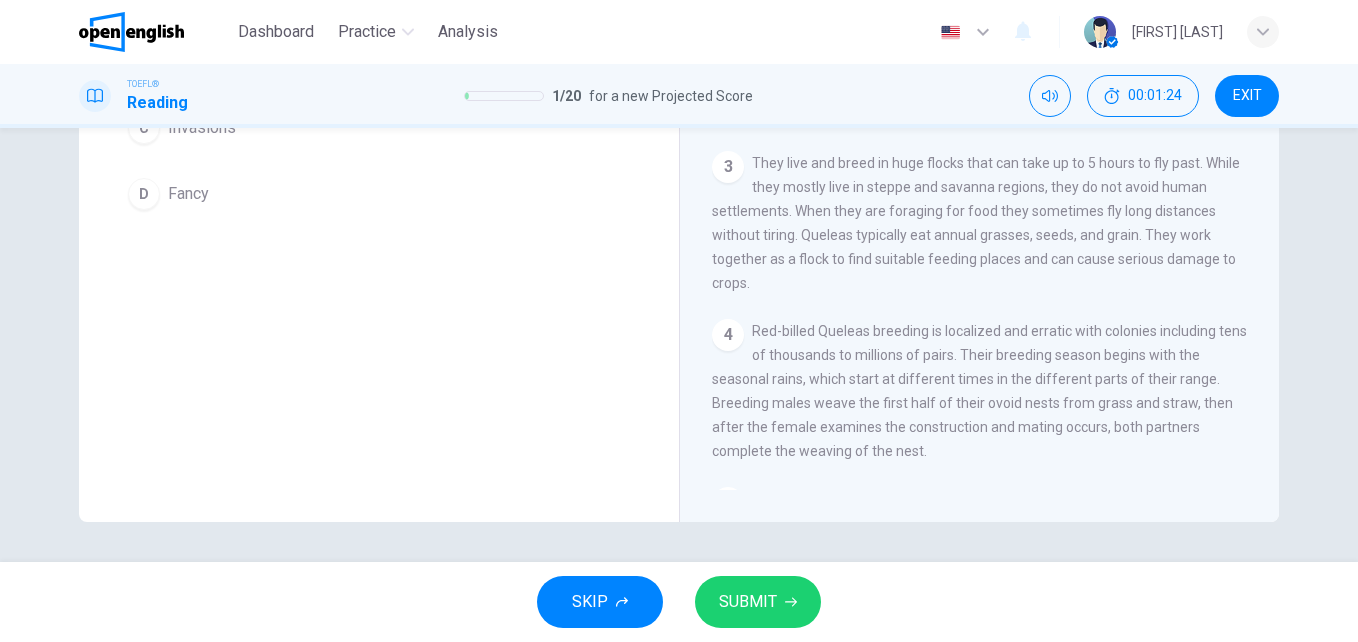 click on "SUBMIT" at bounding box center [758, 602] 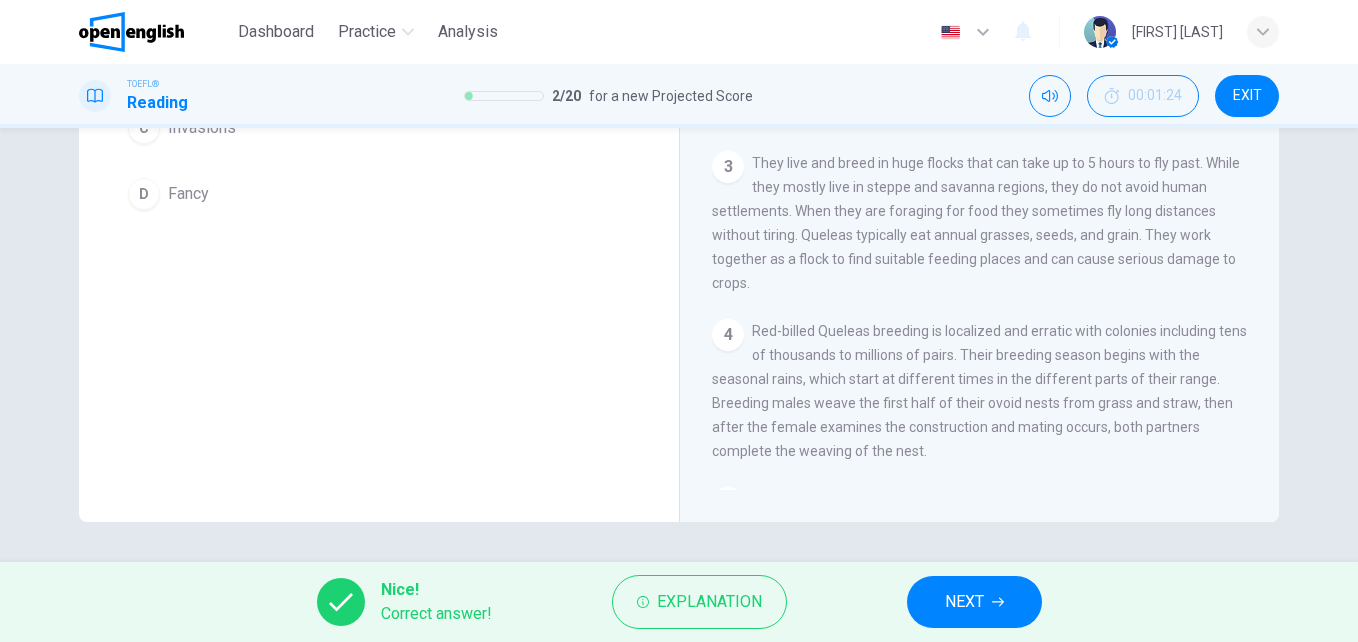 click on "NEXT" at bounding box center [964, 602] 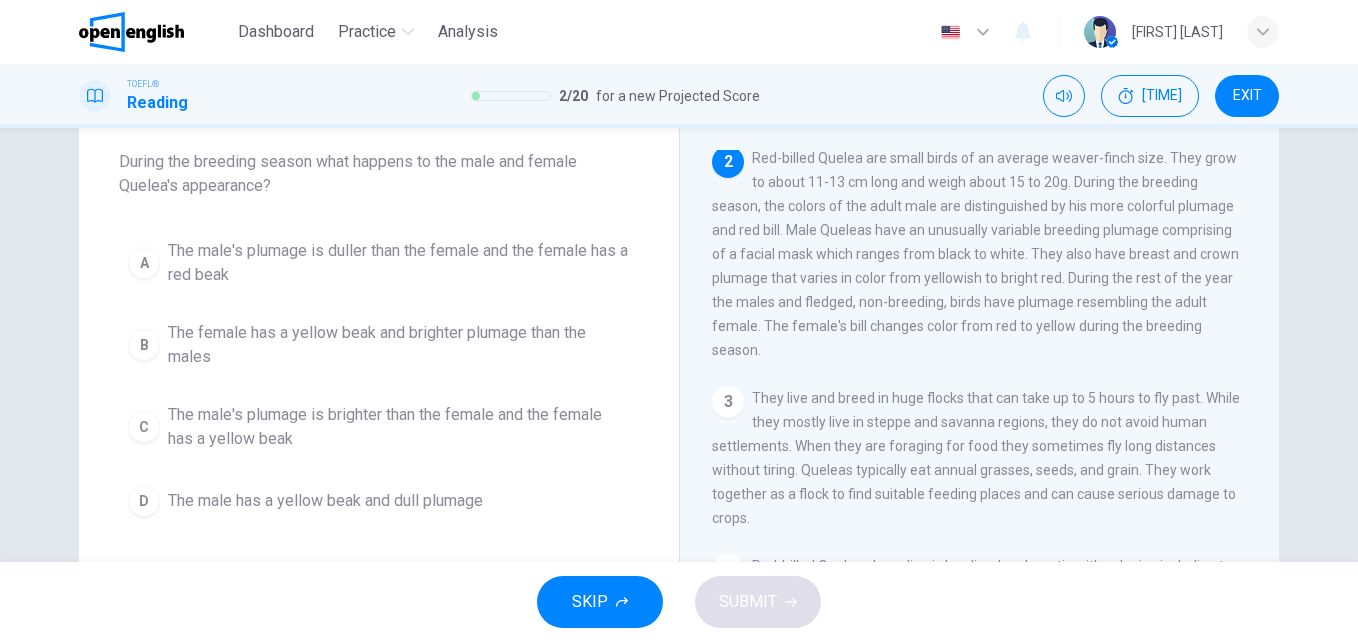 scroll, scrollTop: 106, scrollLeft: 0, axis: vertical 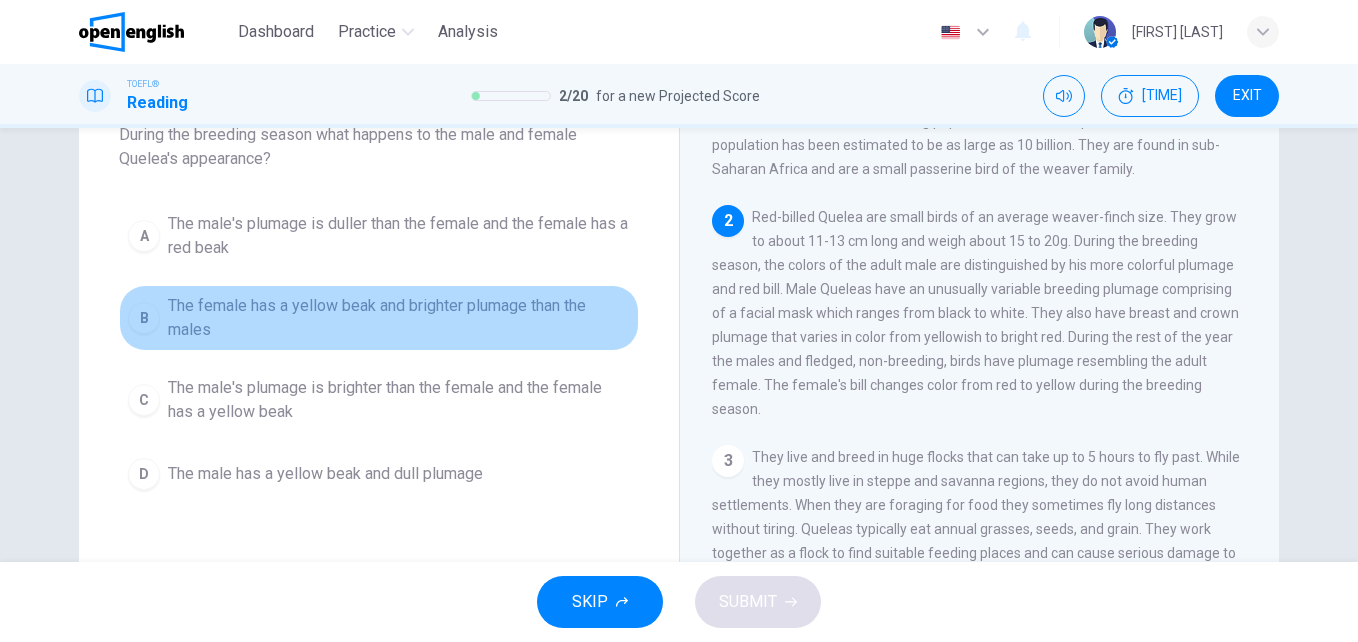 click on "The female has a yellow beak and brighter plumage than the males" at bounding box center (399, 236) 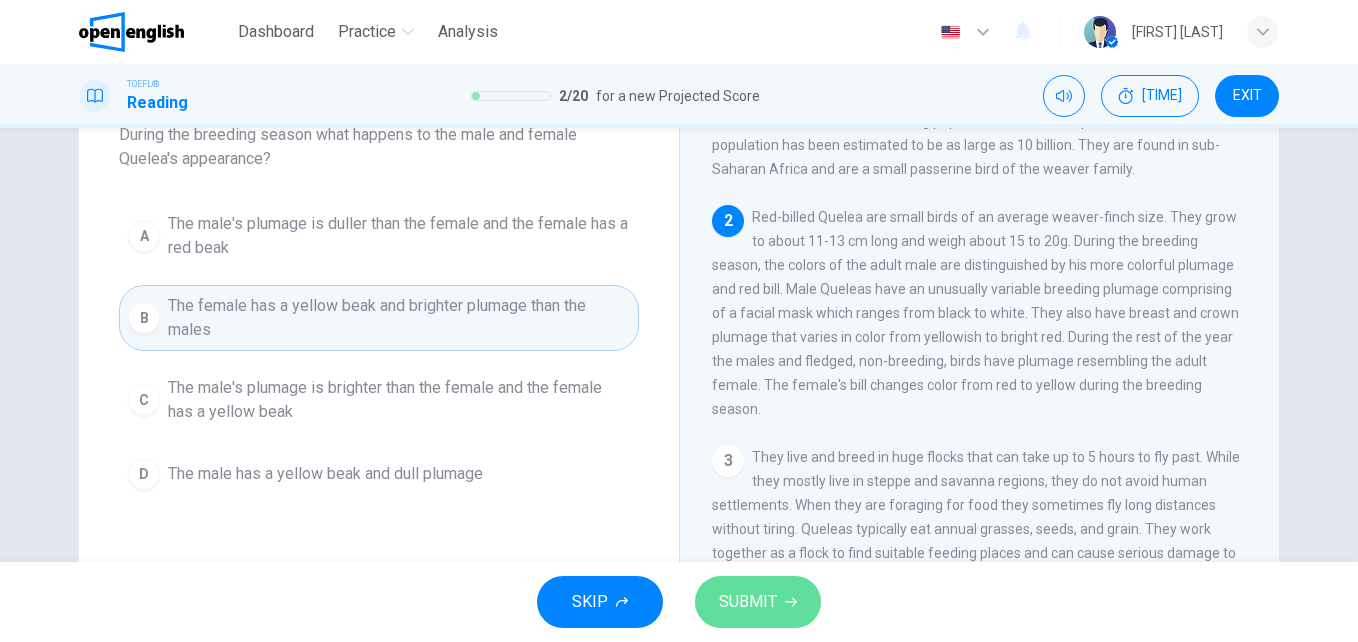 click on "SUBMIT" at bounding box center (748, 602) 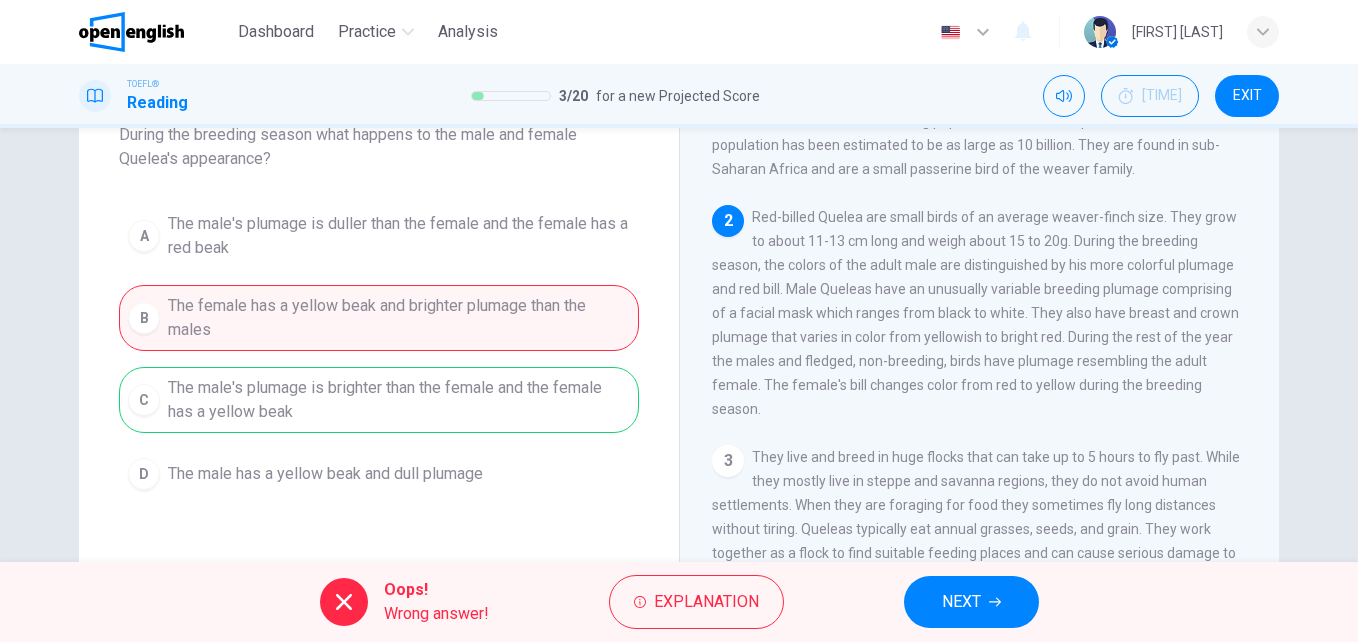 click on "A The male's plumage is duller than the female and the female has a red beak B The female has a yellow beak and brighter plumage than the males C The male's plumage is brighter than the female and the female has a yellow beak D The male has a yellow beak and dull plumage" at bounding box center [379, 351] 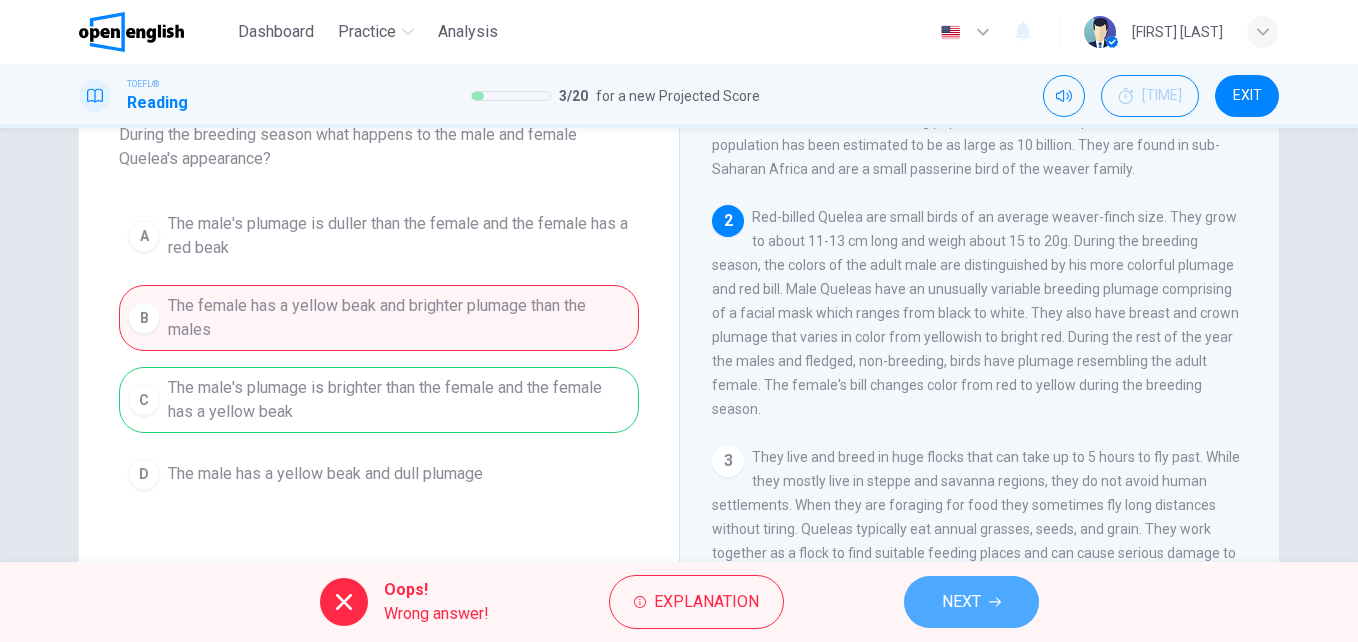 click on "NEXT" at bounding box center (971, 602) 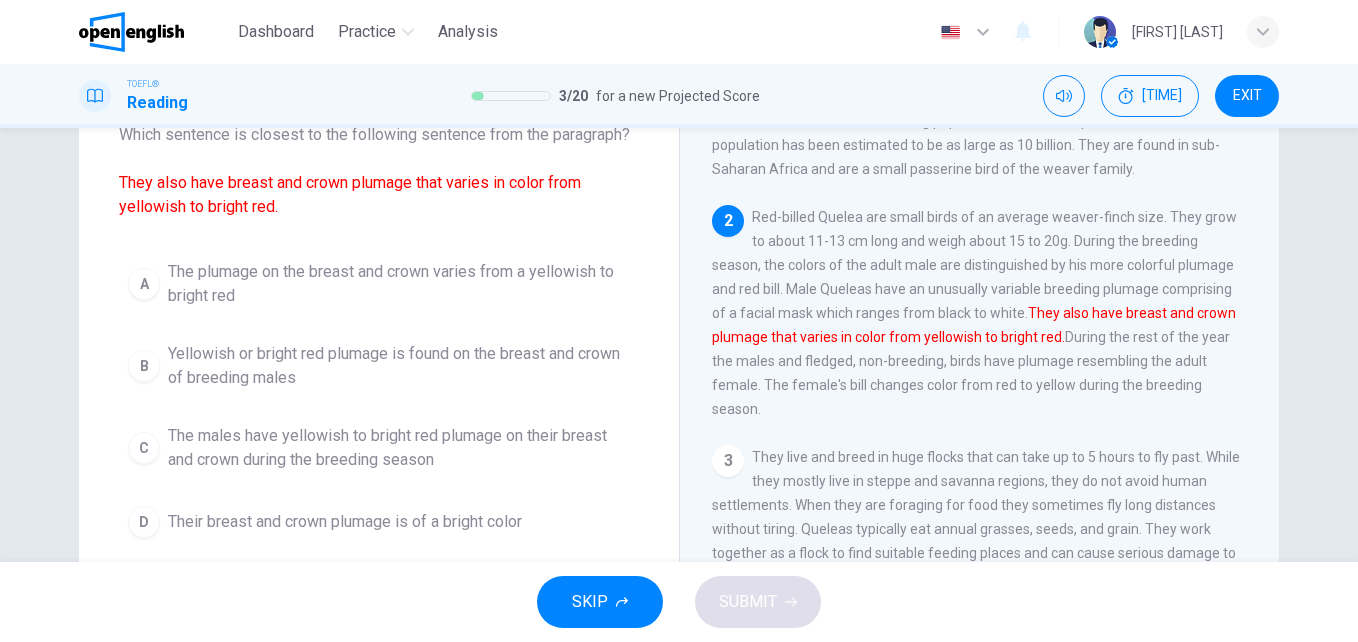 scroll, scrollTop: 124, scrollLeft: 0, axis: vertical 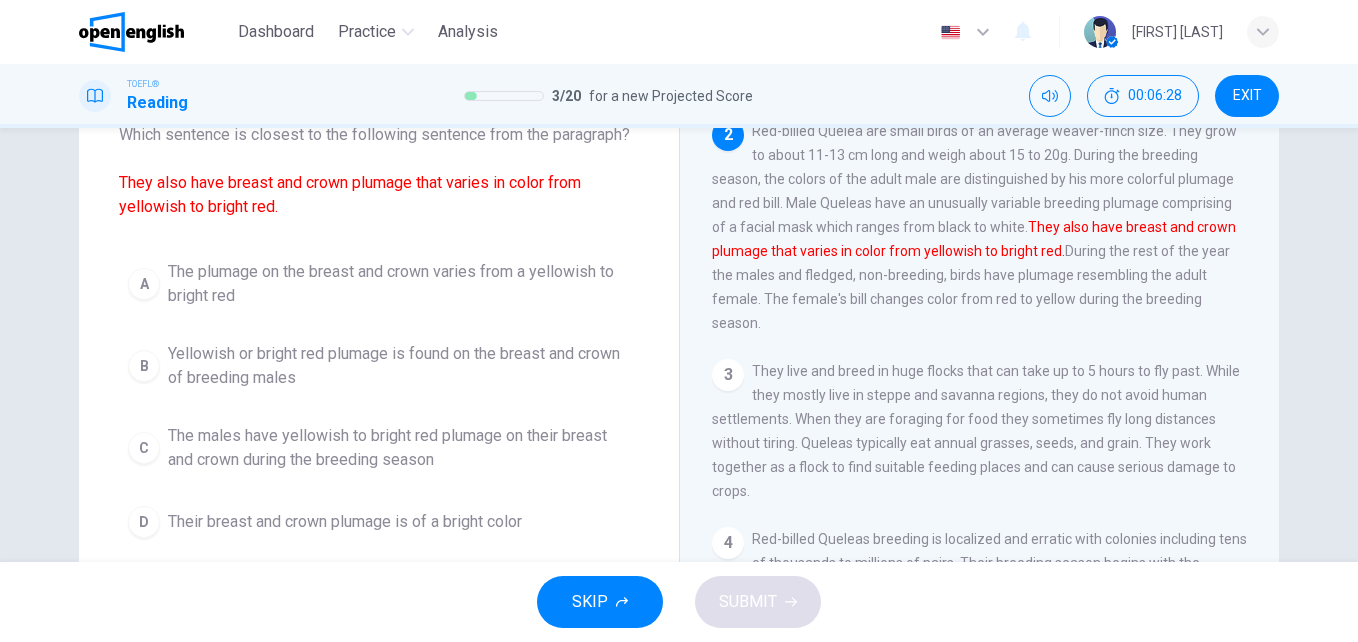 click on "The plumage on the breast and crown varies from a yellowish to bright red" at bounding box center [399, 284] 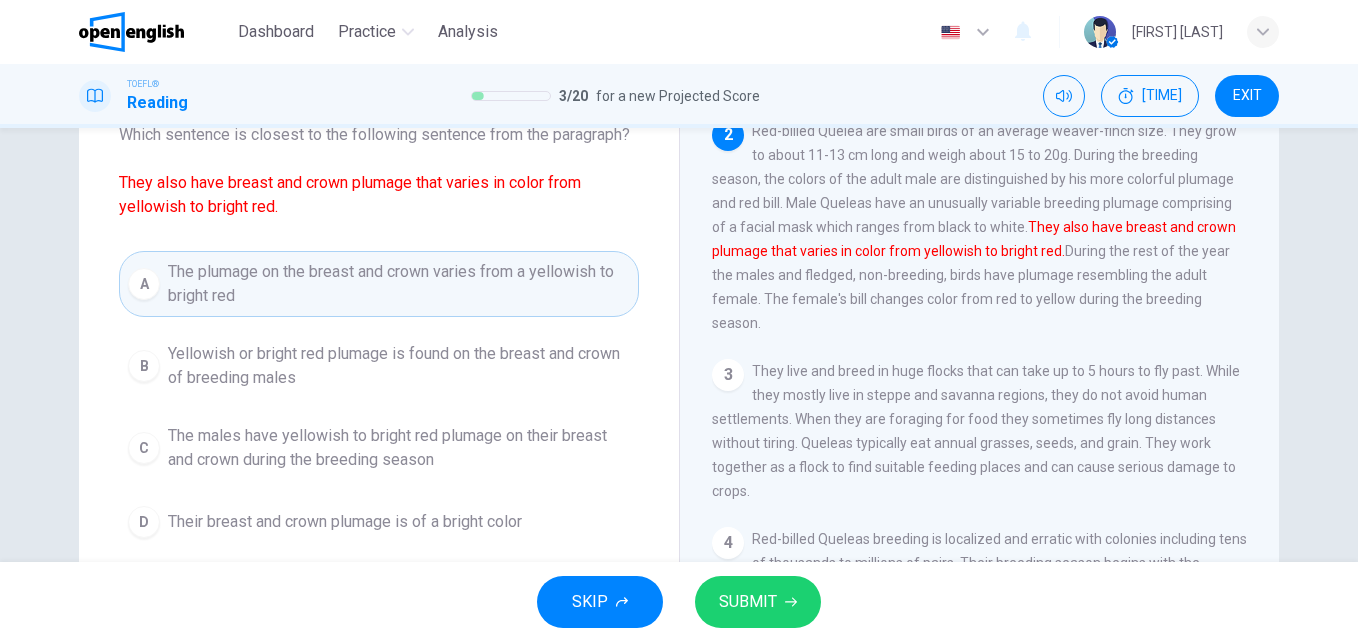 click on "SKIP SUBMIT" at bounding box center (679, 602) 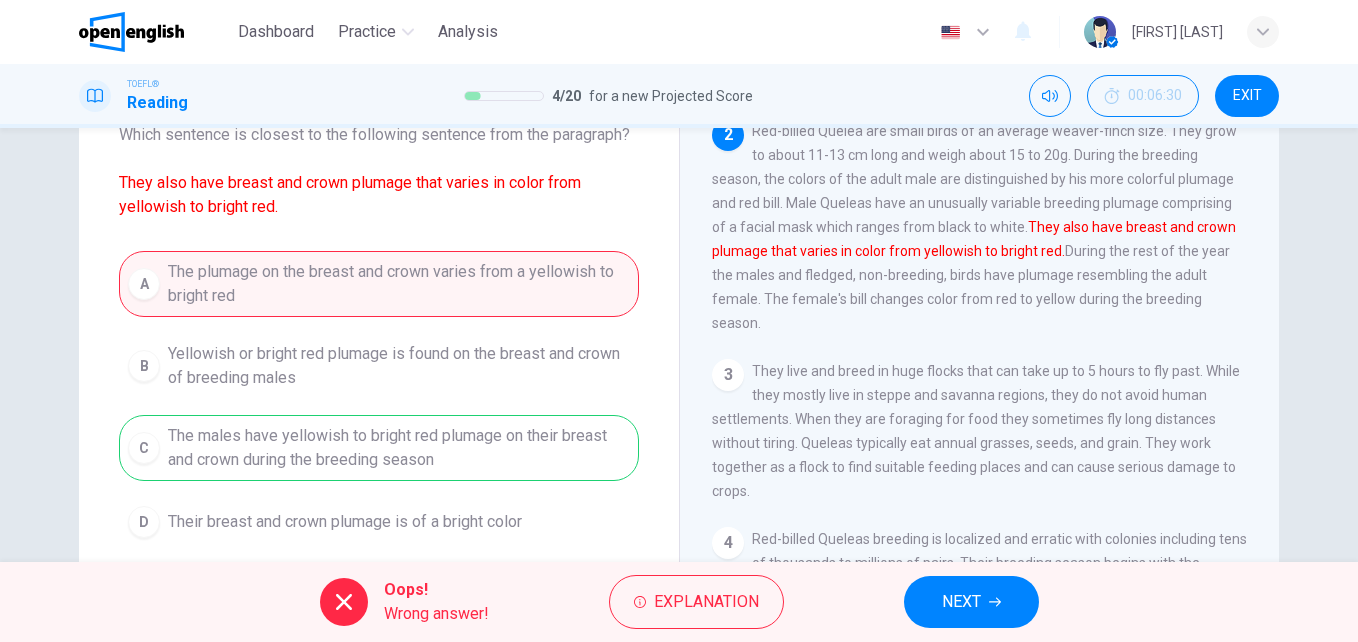 click on "A The plumage on the breast and crown varies from a yellowish to bright red B Yellowish or bright red plumage is found on the breast and crown of breeding males C The males have yellowish to bright red plumage on their breast and crown during the breeding season D Their breast and crown plumage is of a bright color" at bounding box center (379, 399) 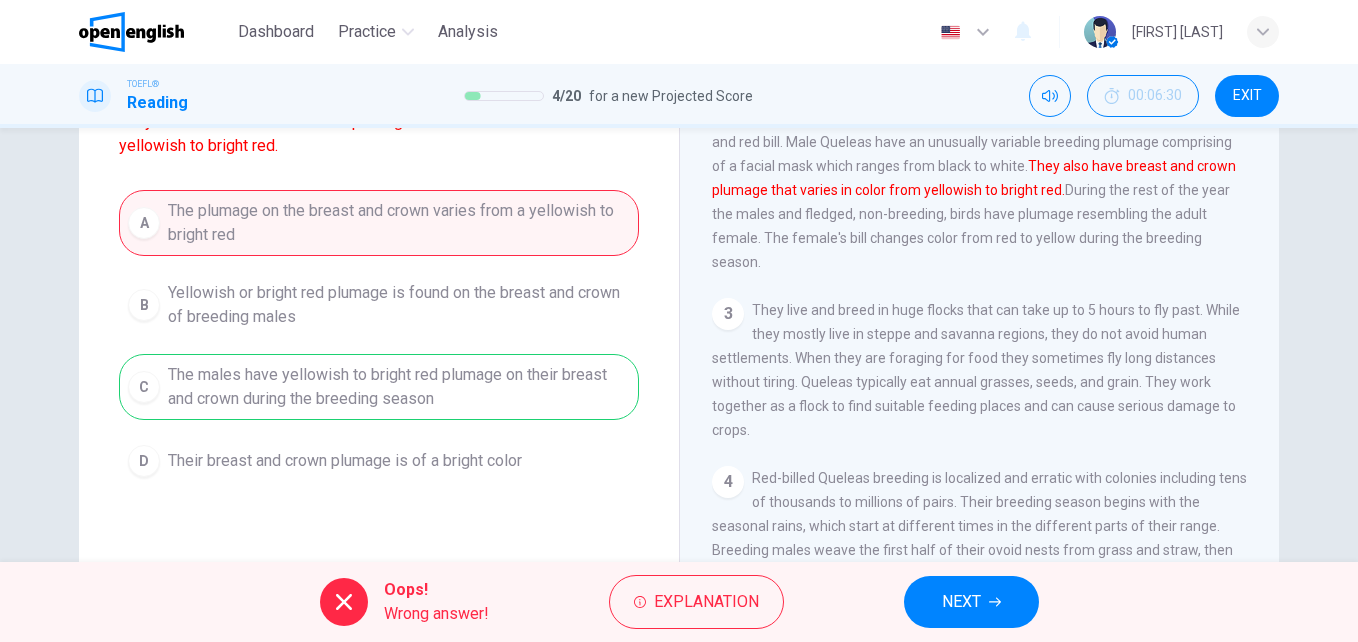 scroll, scrollTop: 195, scrollLeft: 0, axis: vertical 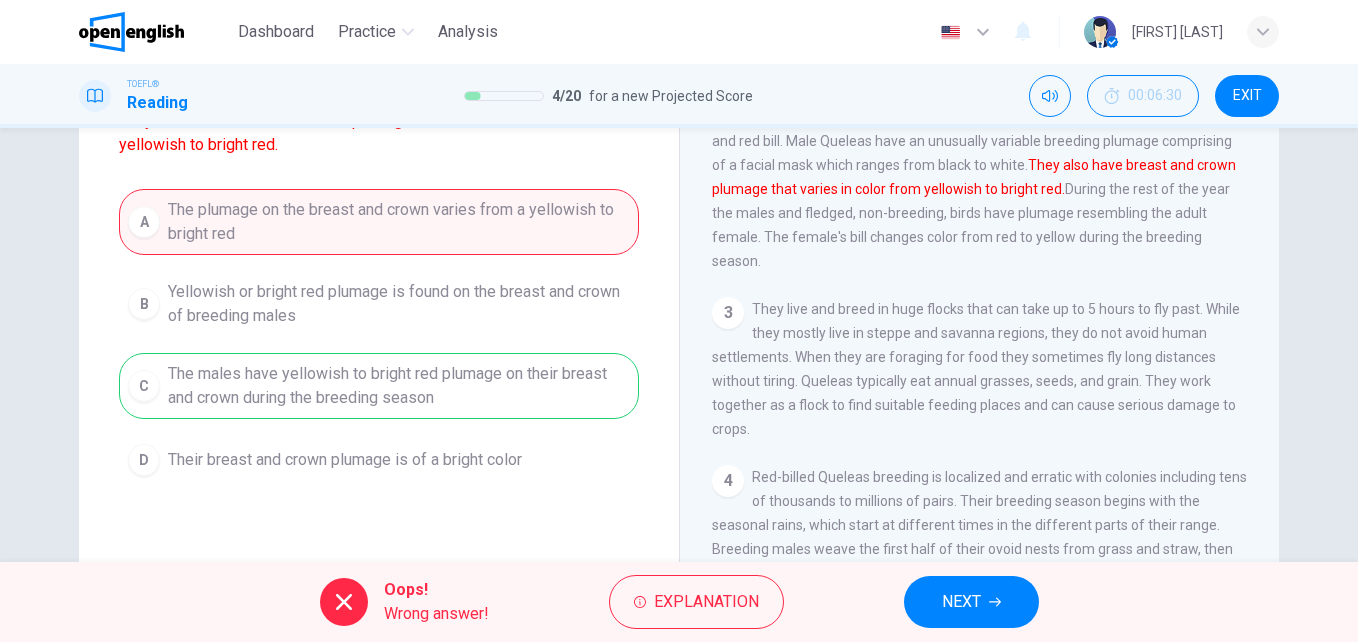 click on "A The plumage on the breast and crown varies from a yellowish to bright red B Yellowish or bright red plumage is found on the breast and crown of breeding males C The males have yellowish to bright red plumage on their breast and crown during the breeding season D Their breast and crown plumage is of a bright color" at bounding box center [379, 337] 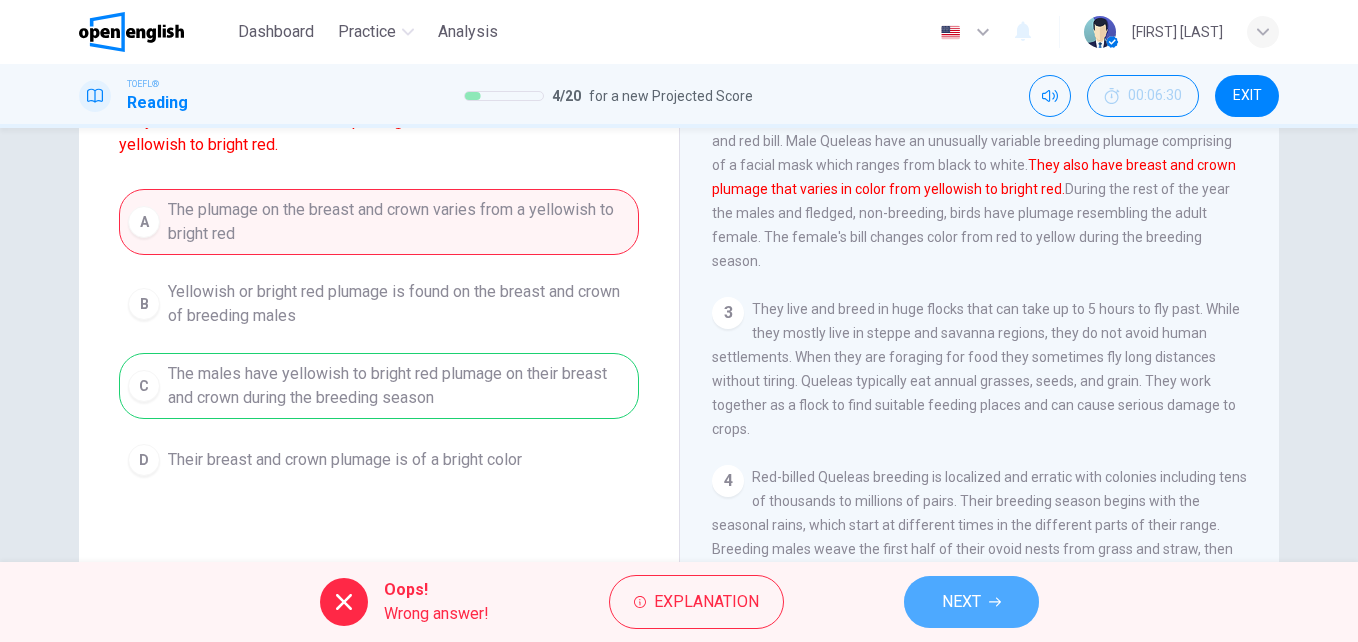 click on "NEXT" at bounding box center [971, 602] 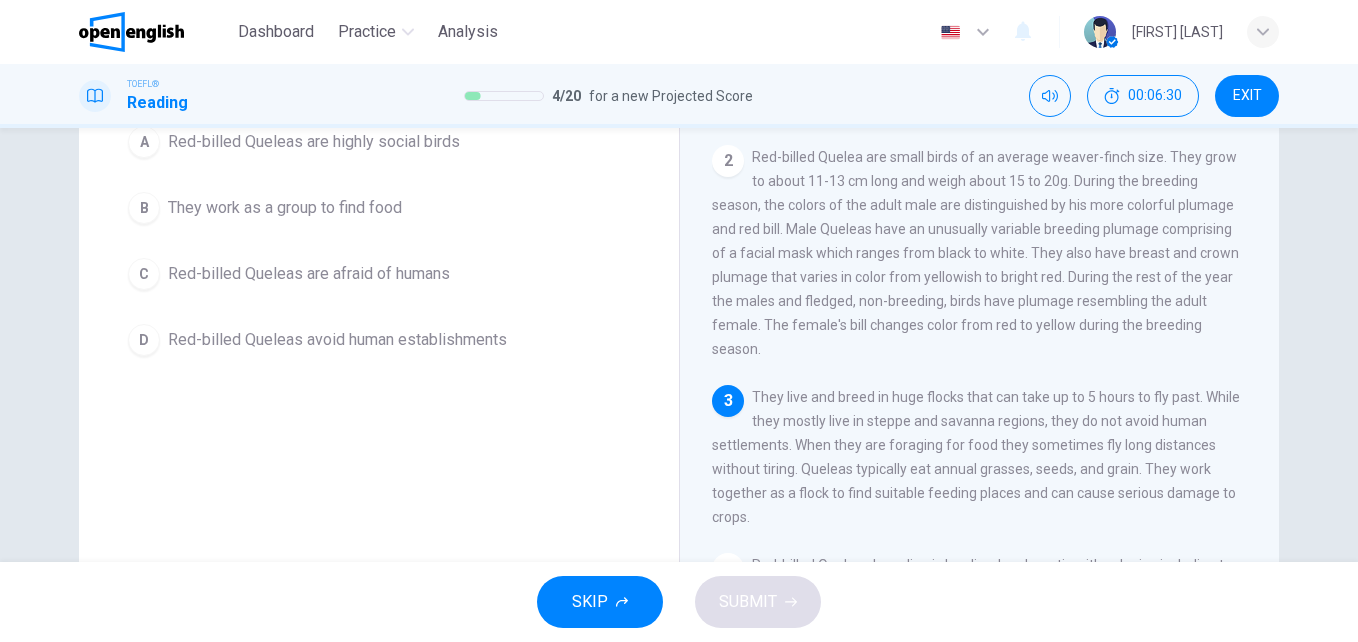 scroll, scrollTop: 0, scrollLeft: 0, axis: both 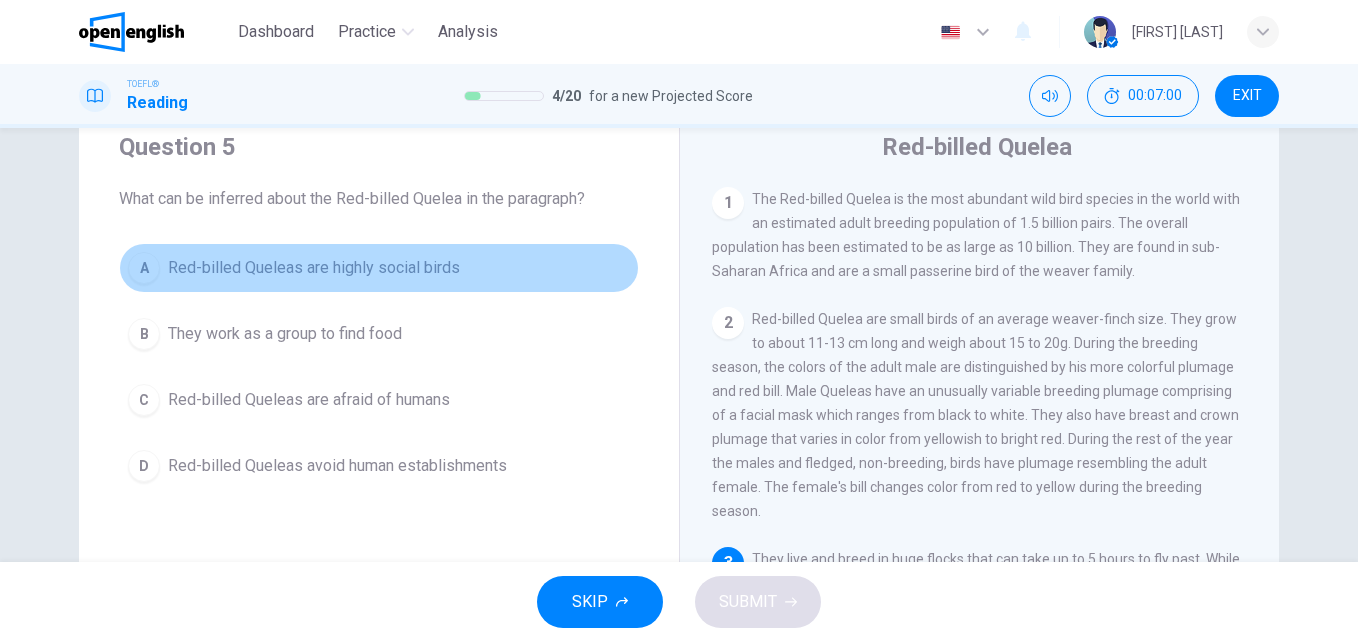 click on "Red-billed Queleas are highly social birds" at bounding box center [314, 268] 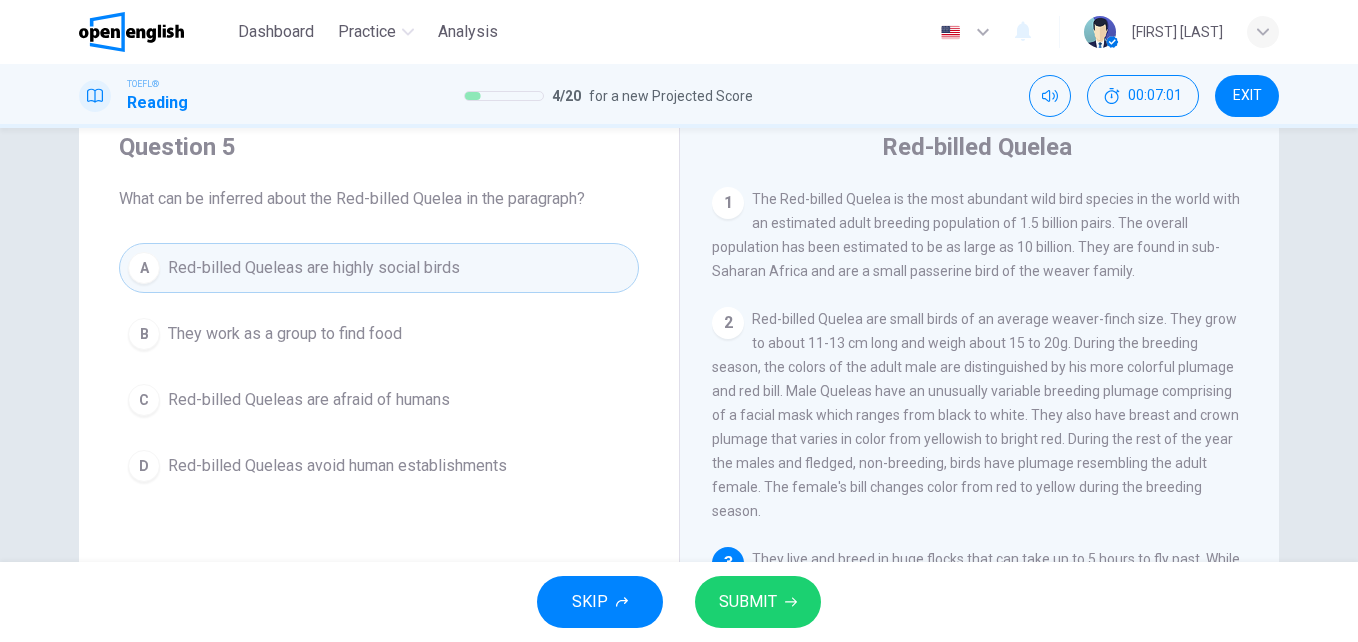 click on "SUBMIT" at bounding box center [758, 602] 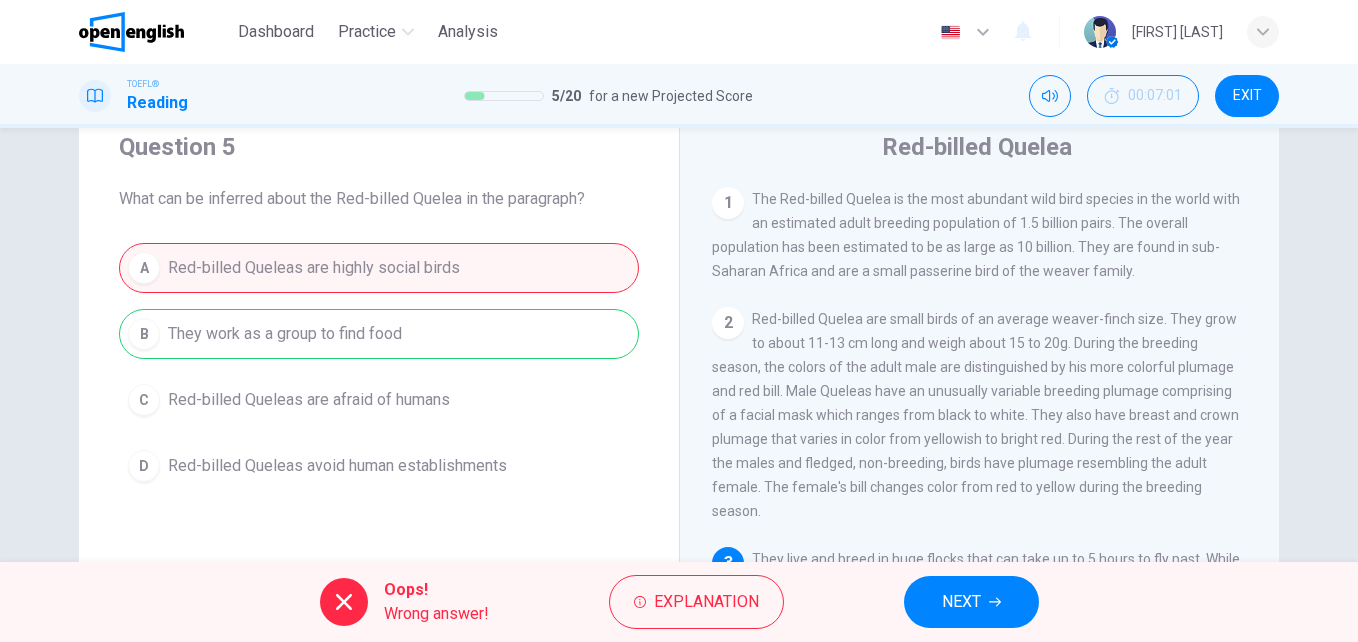 click on "A Red-billed Queleas are highly social birds B They work as a group to find food C Red-billed Queleas are afraid of humans D Red-billed Queleas avoid human establishments" at bounding box center [379, 367] 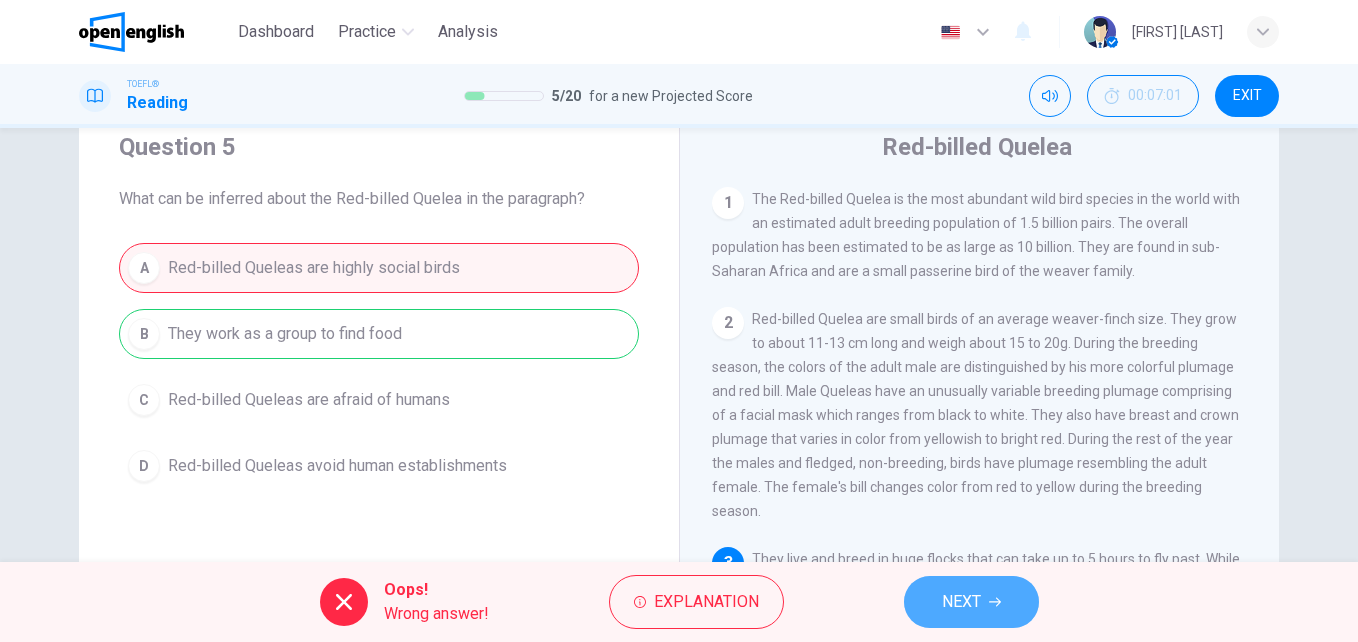 click on "NEXT" at bounding box center (961, 602) 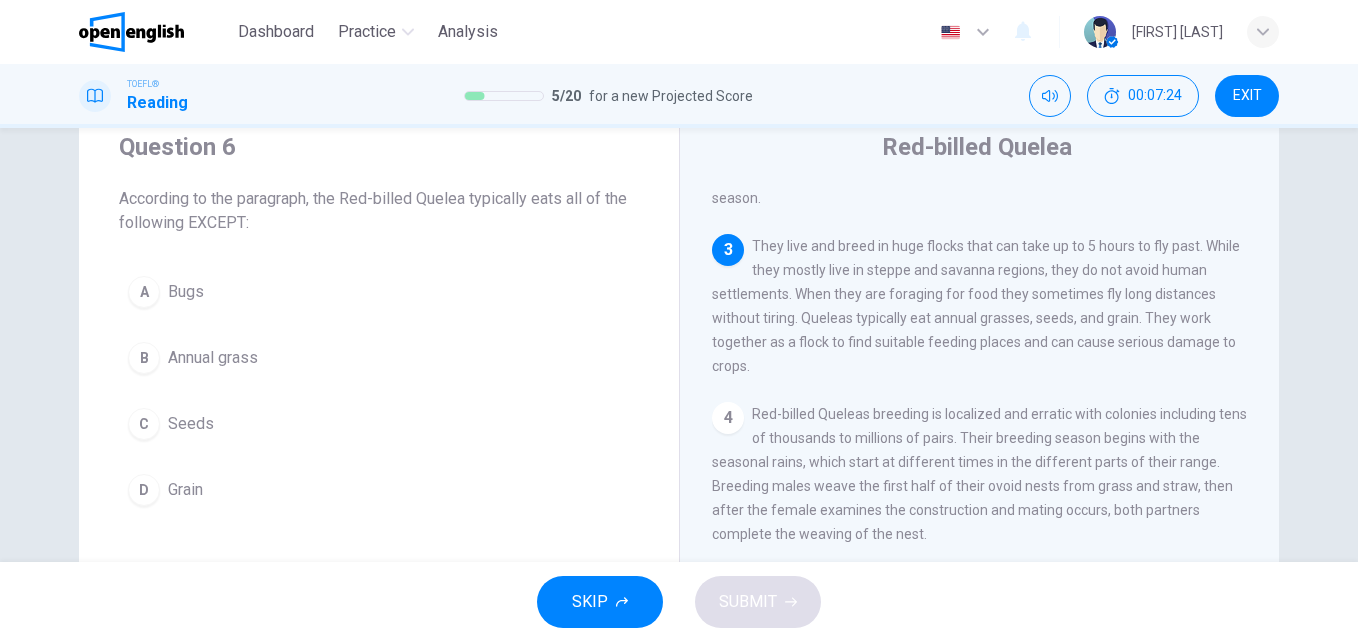scroll, scrollTop: 342, scrollLeft: 0, axis: vertical 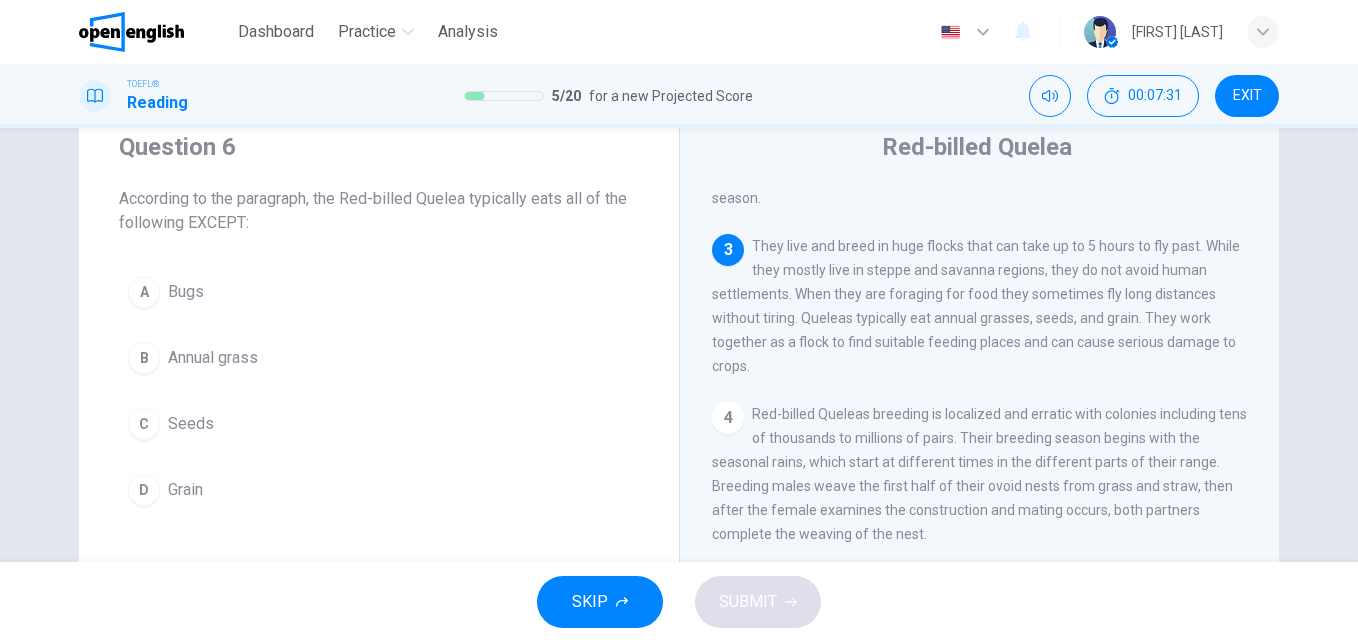 click on "Bugs" at bounding box center [186, 292] 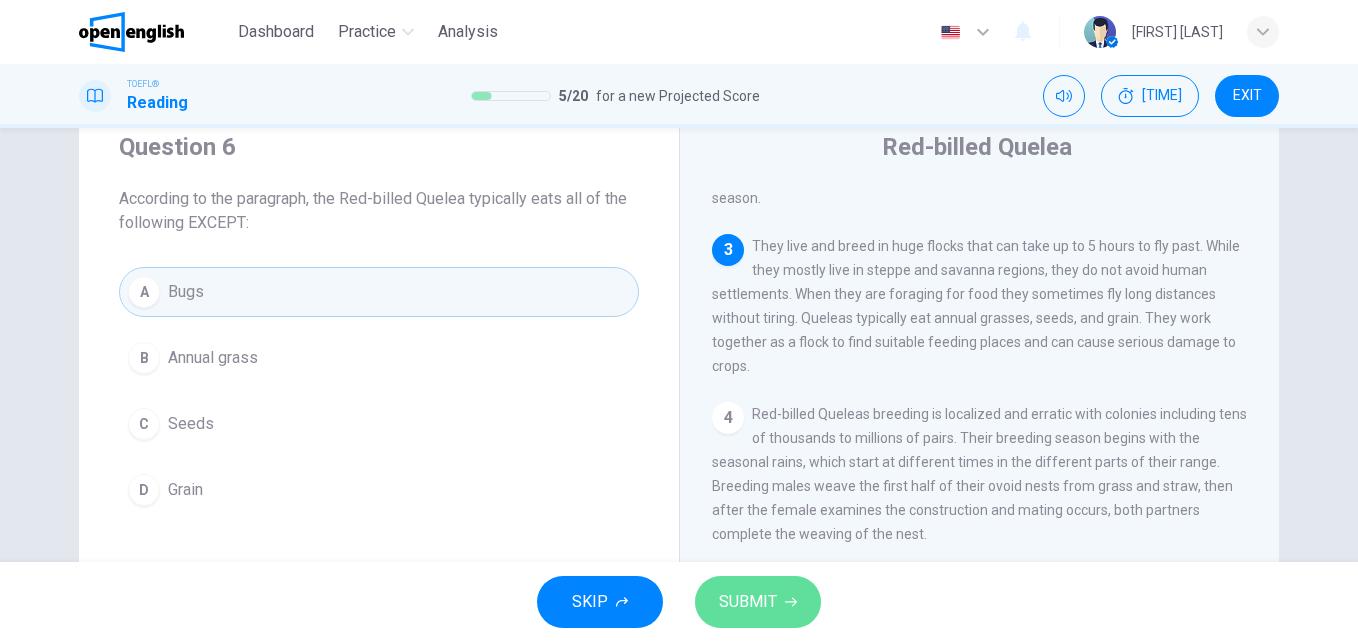 click on "SUBMIT" at bounding box center (748, 602) 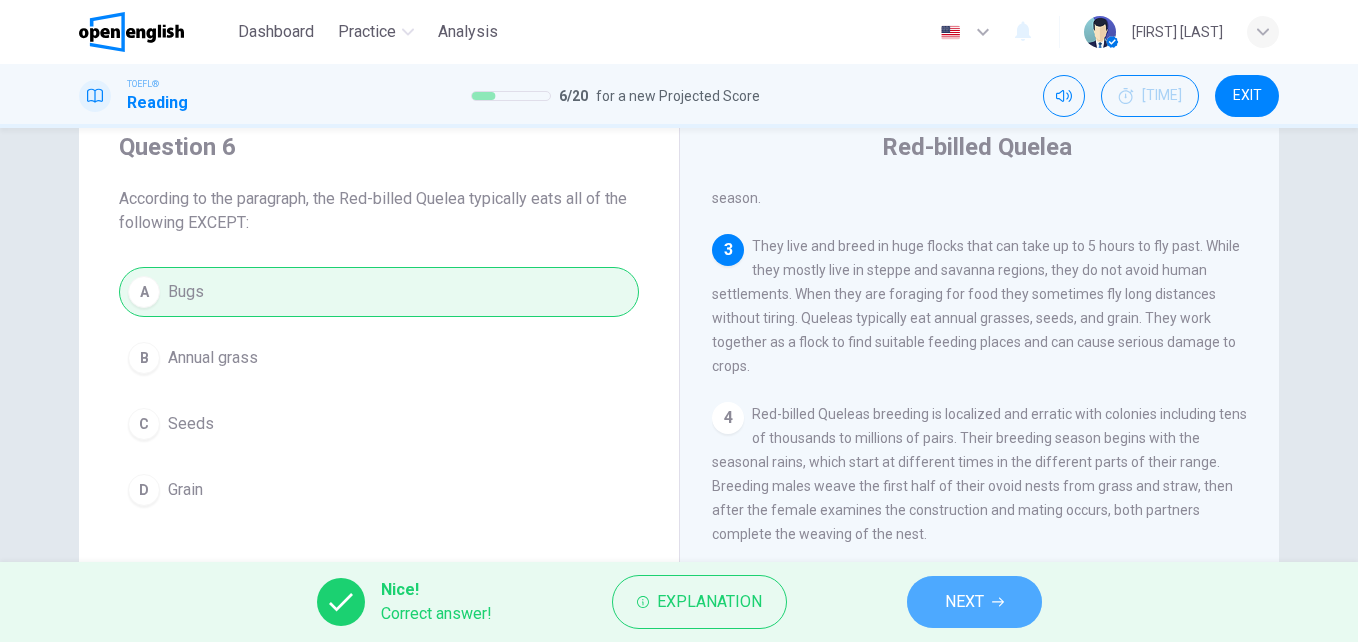 click on "NEXT" at bounding box center [974, 602] 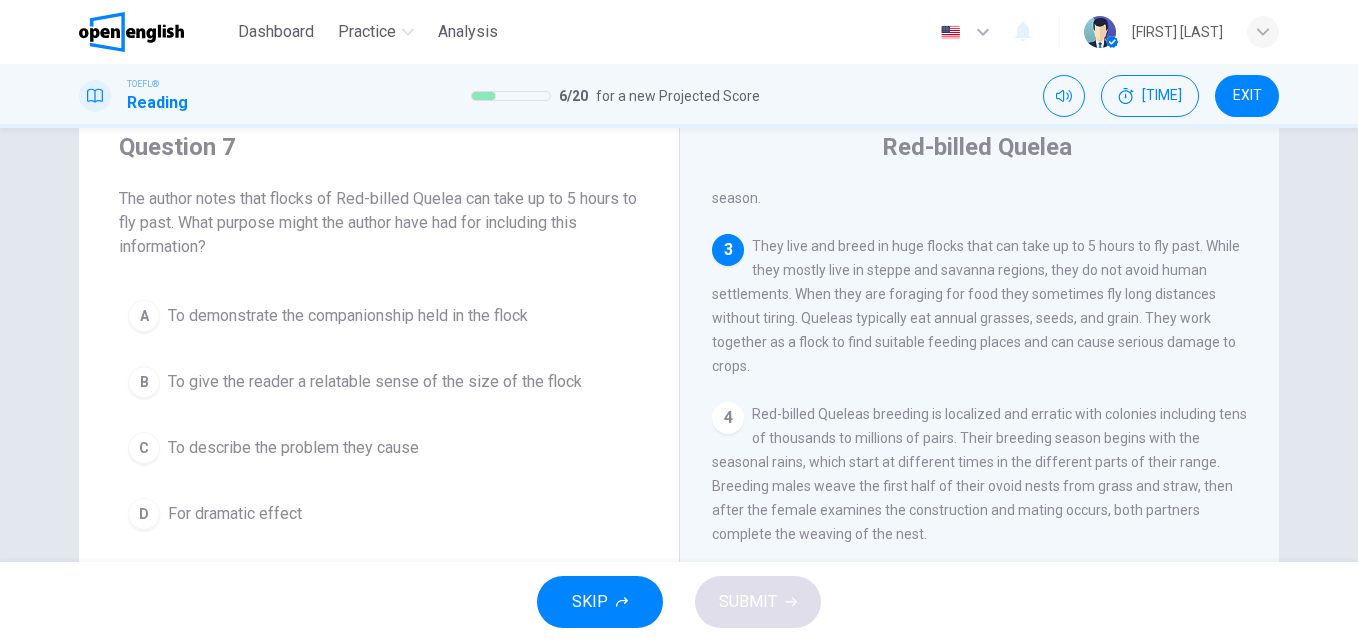 scroll, scrollTop: 345, scrollLeft: 0, axis: vertical 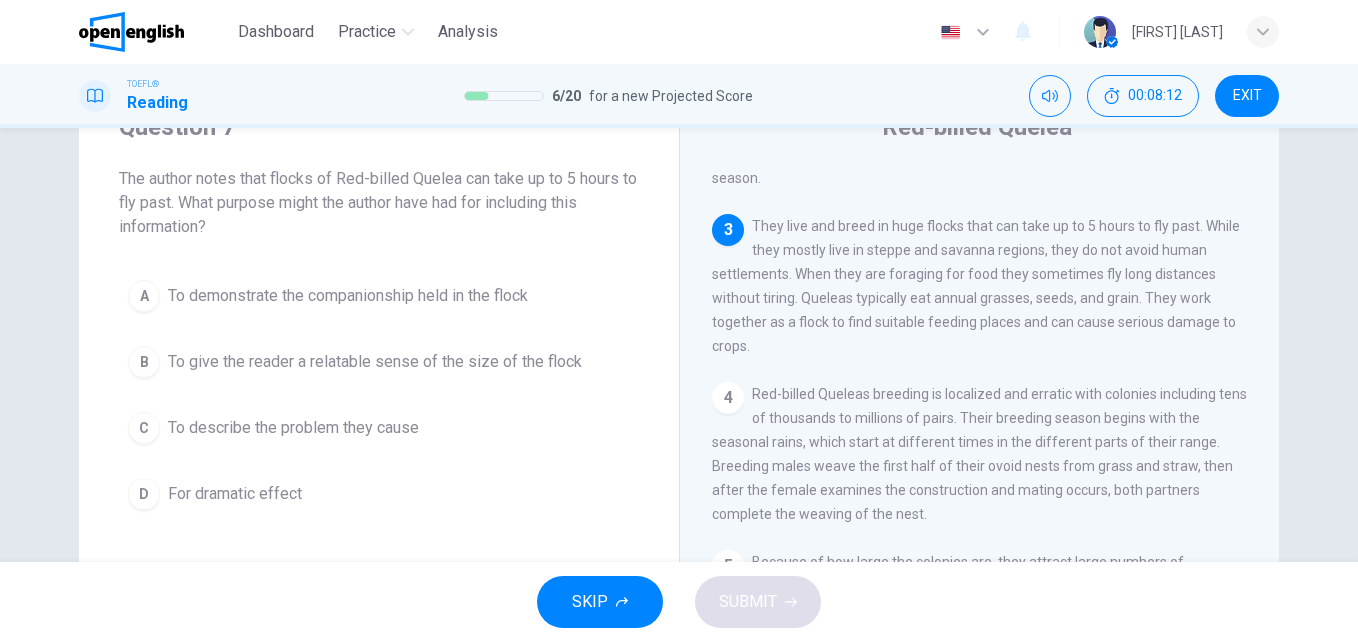 click on "C To describe the problem they cause" at bounding box center [379, 428] 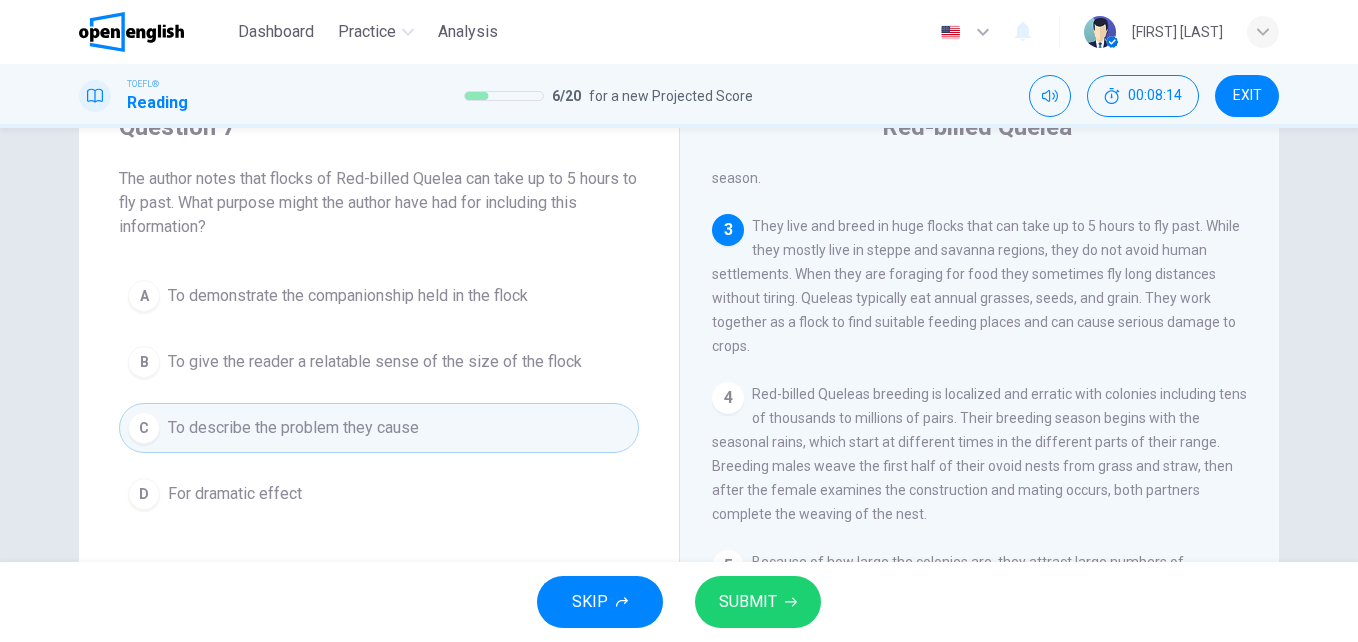 click on "D For dramatic effect" at bounding box center [379, 494] 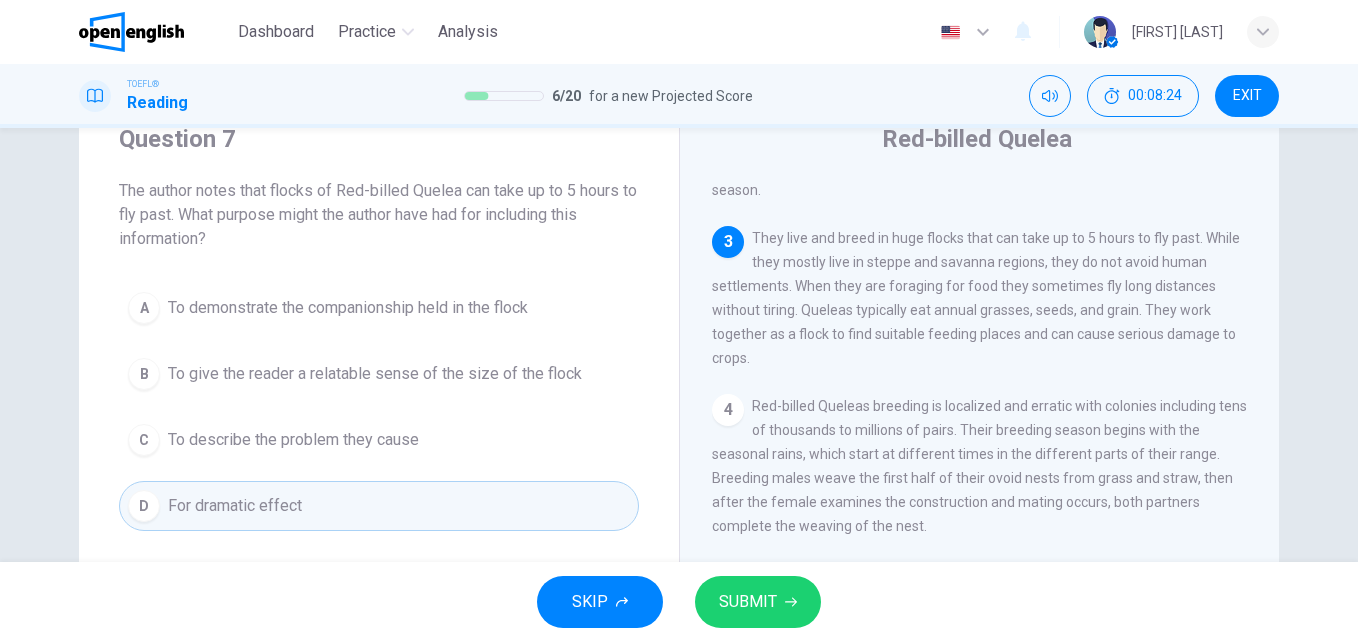 scroll, scrollTop: 77, scrollLeft: 0, axis: vertical 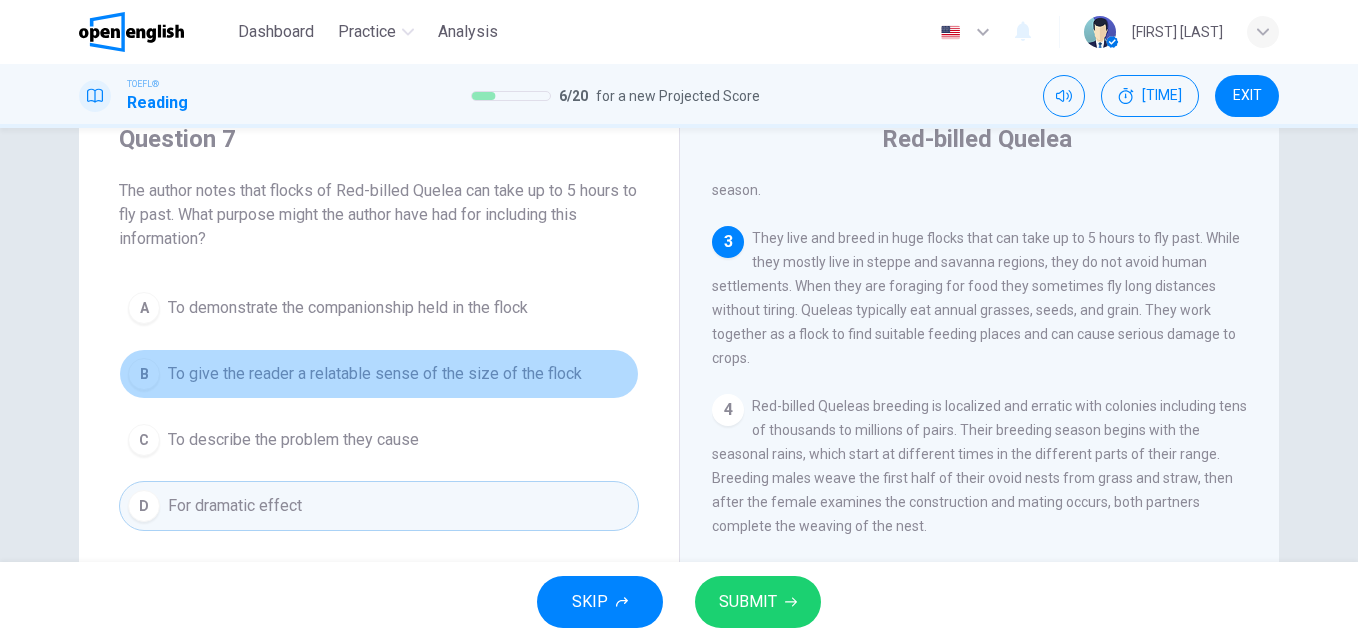 click on "B To give the reader a relatable sense of the size of the flock" at bounding box center (379, 374) 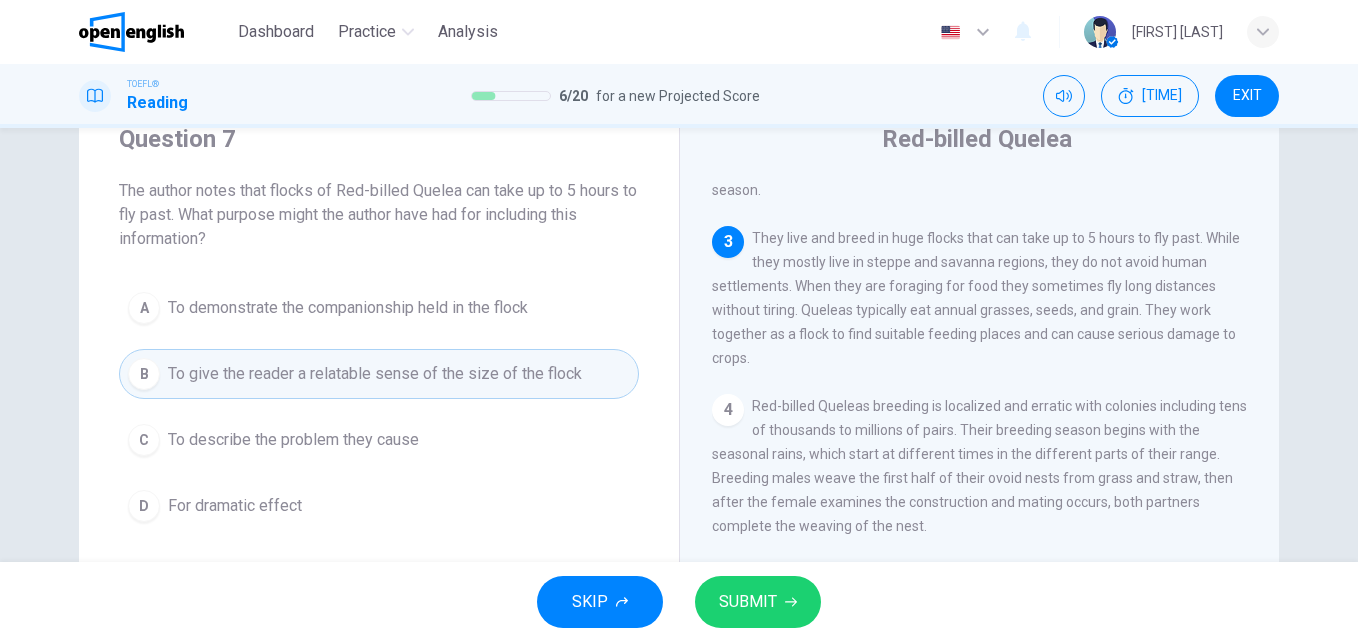 click on "To demonstrate the companionship held in the flock" at bounding box center (348, 308) 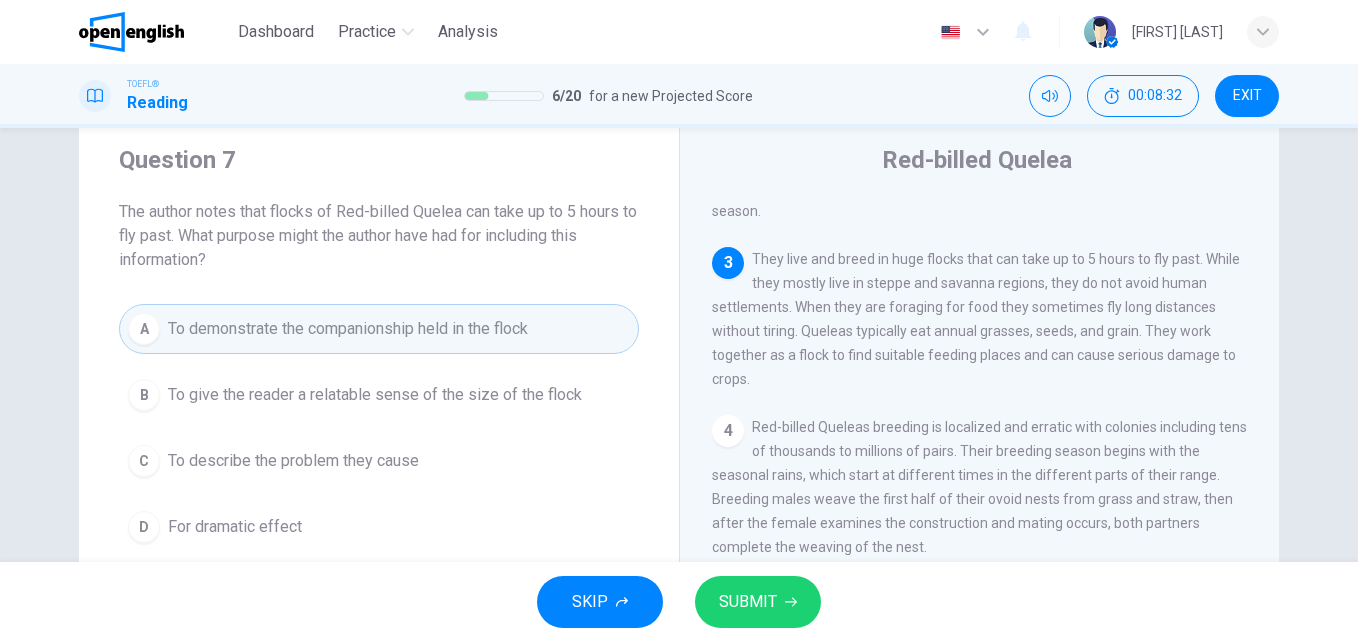 scroll, scrollTop: 48, scrollLeft: 0, axis: vertical 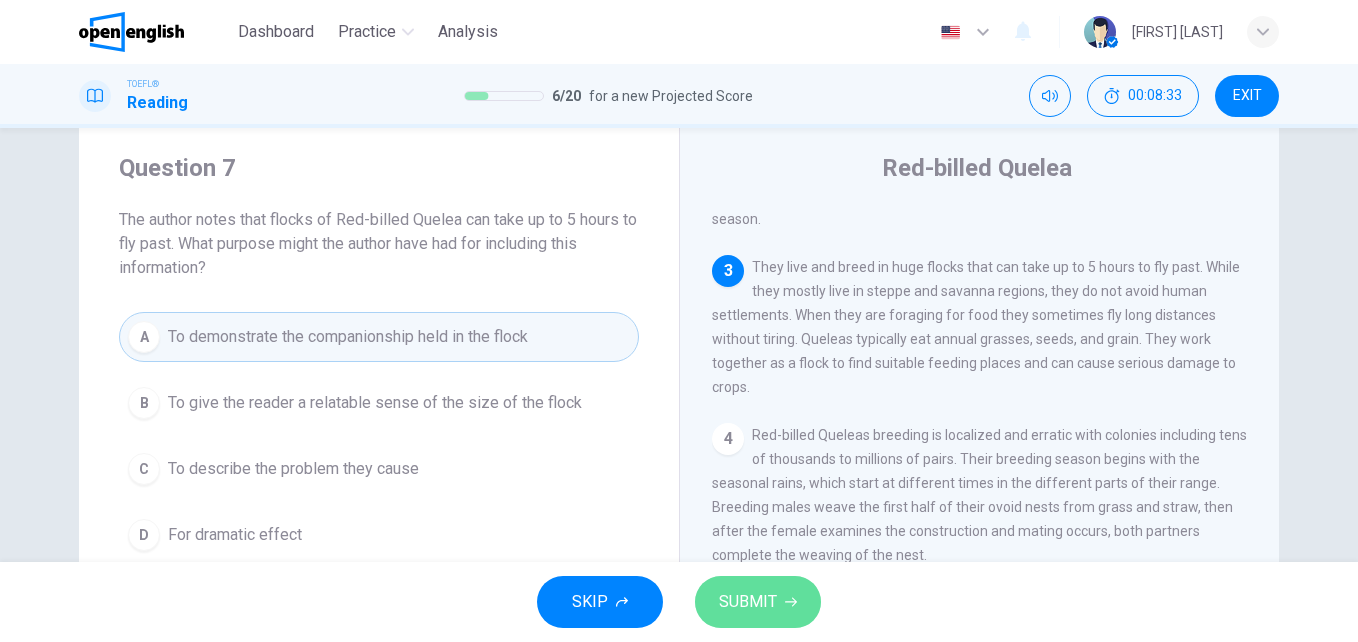 click on "SUBMIT" at bounding box center [748, 602] 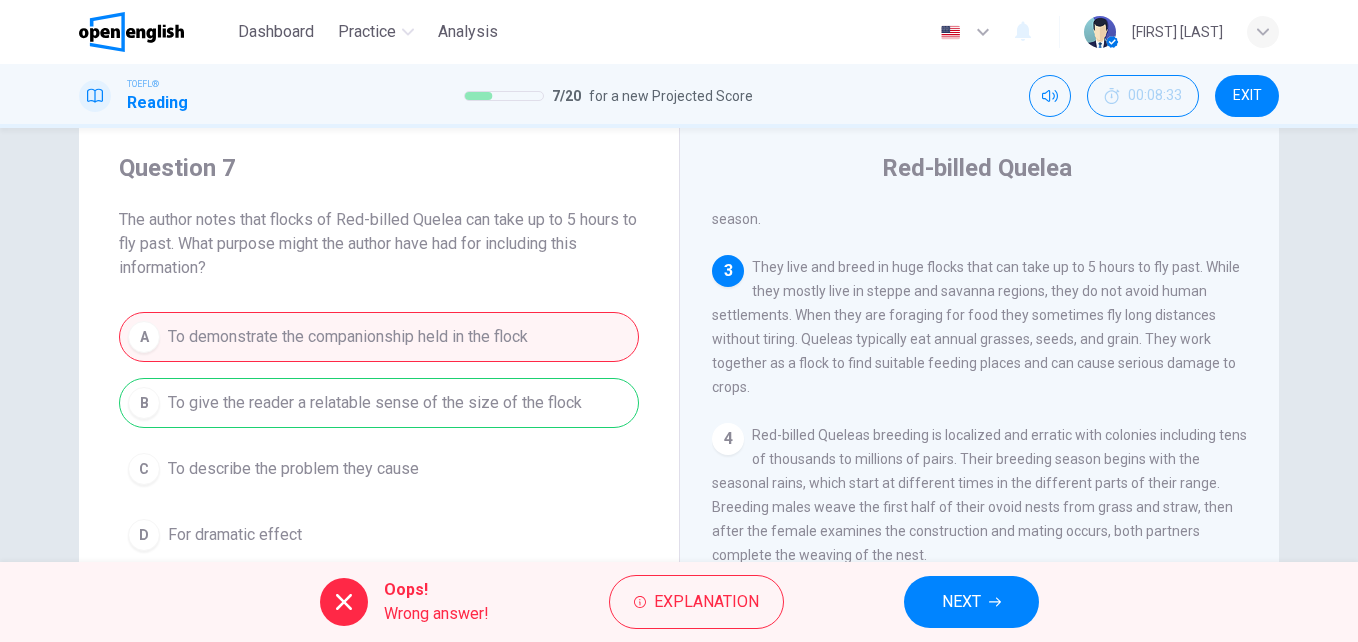 click on "NEXT" at bounding box center (971, 602) 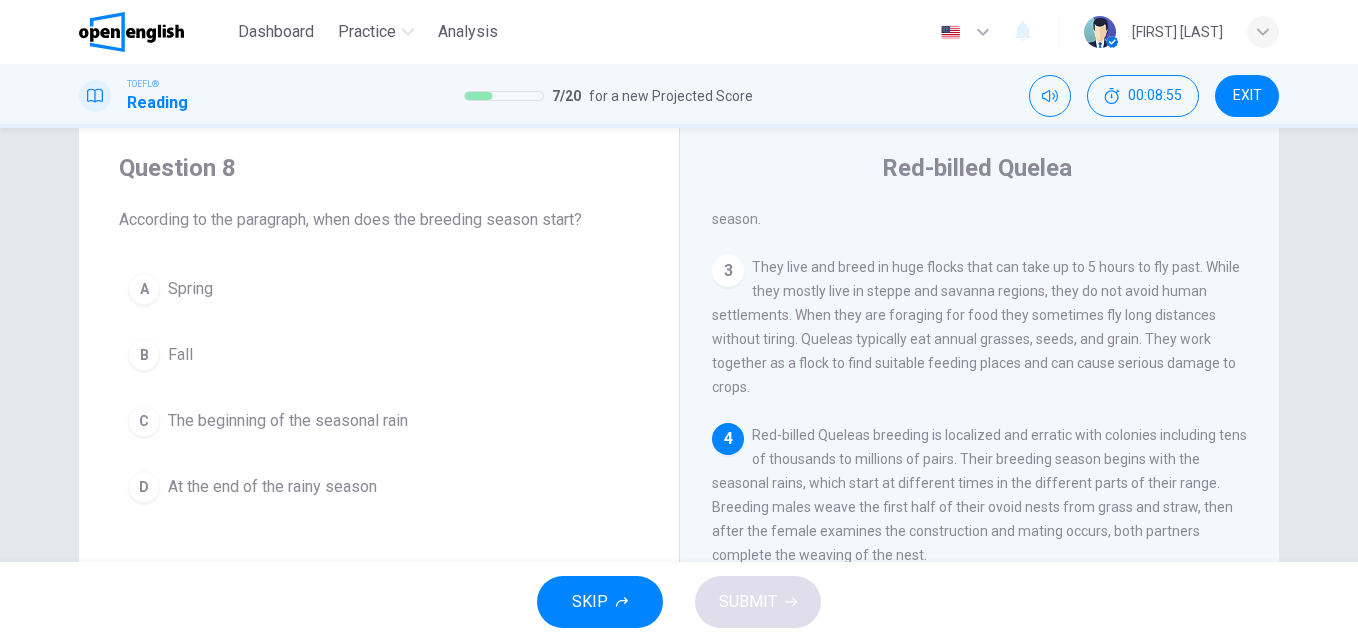 scroll, scrollTop: 345, scrollLeft: 0, axis: vertical 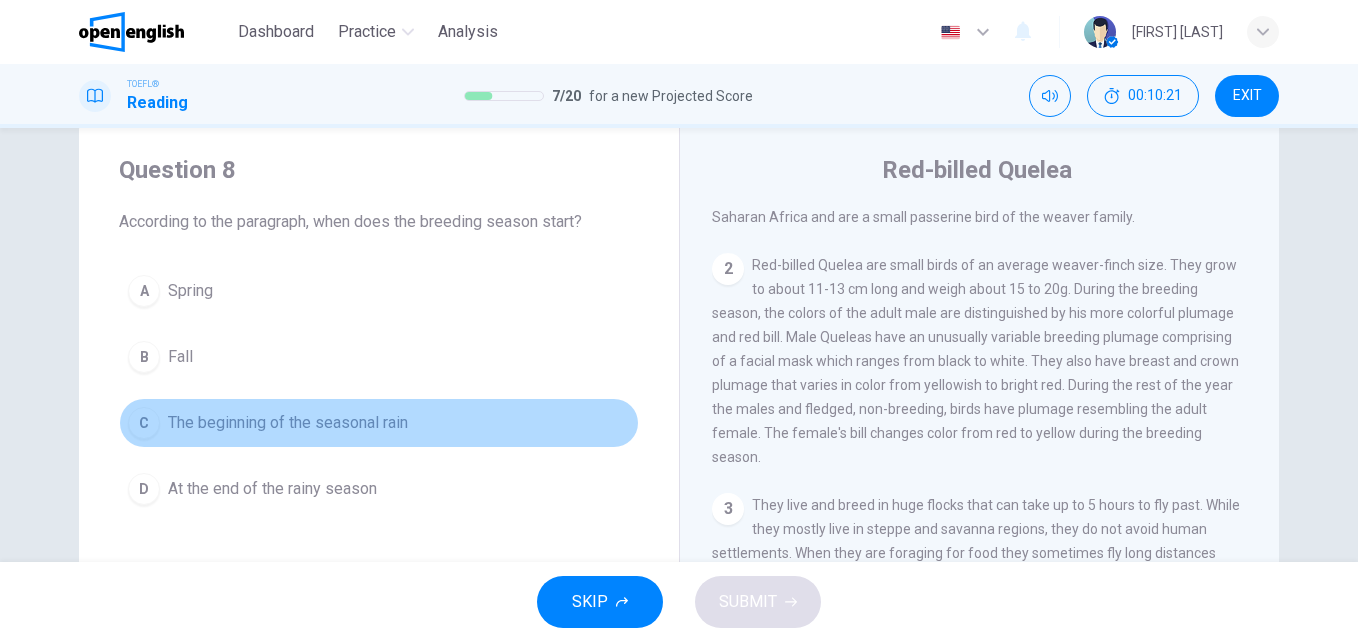 click on "The beginning of the seasonal rain" at bounding box center [190, 291] 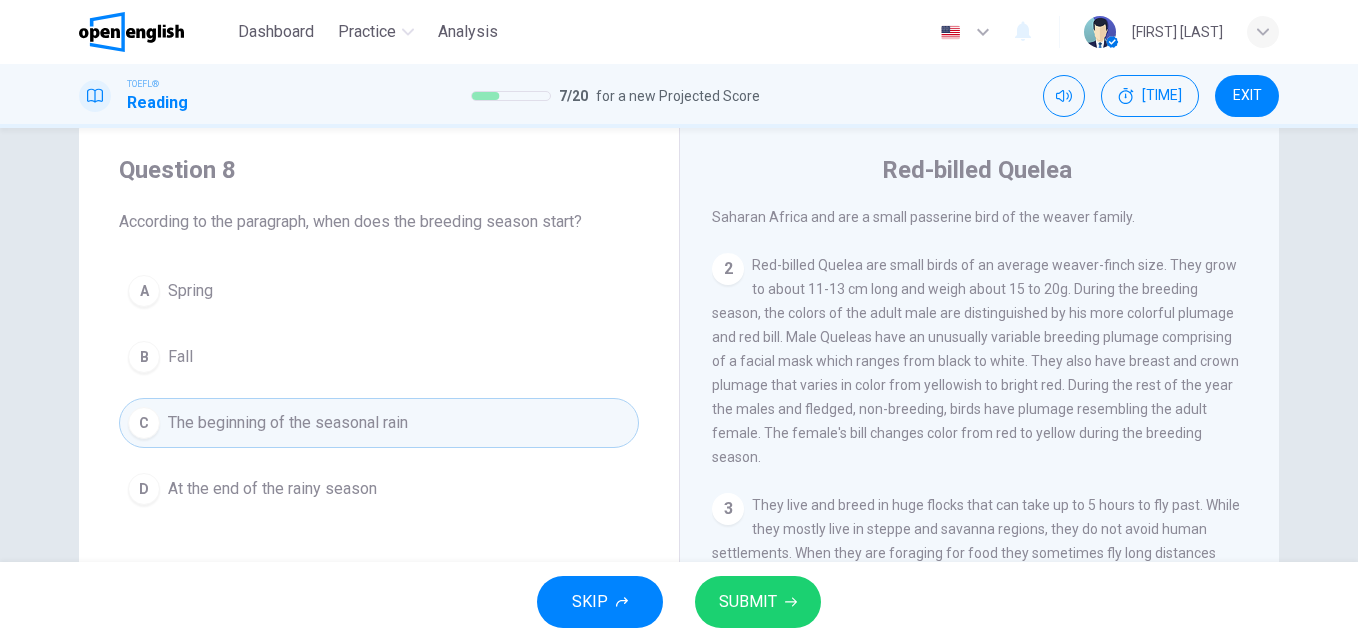 scroll, scrollTop: 0, scrollLeft: 0, axis: both 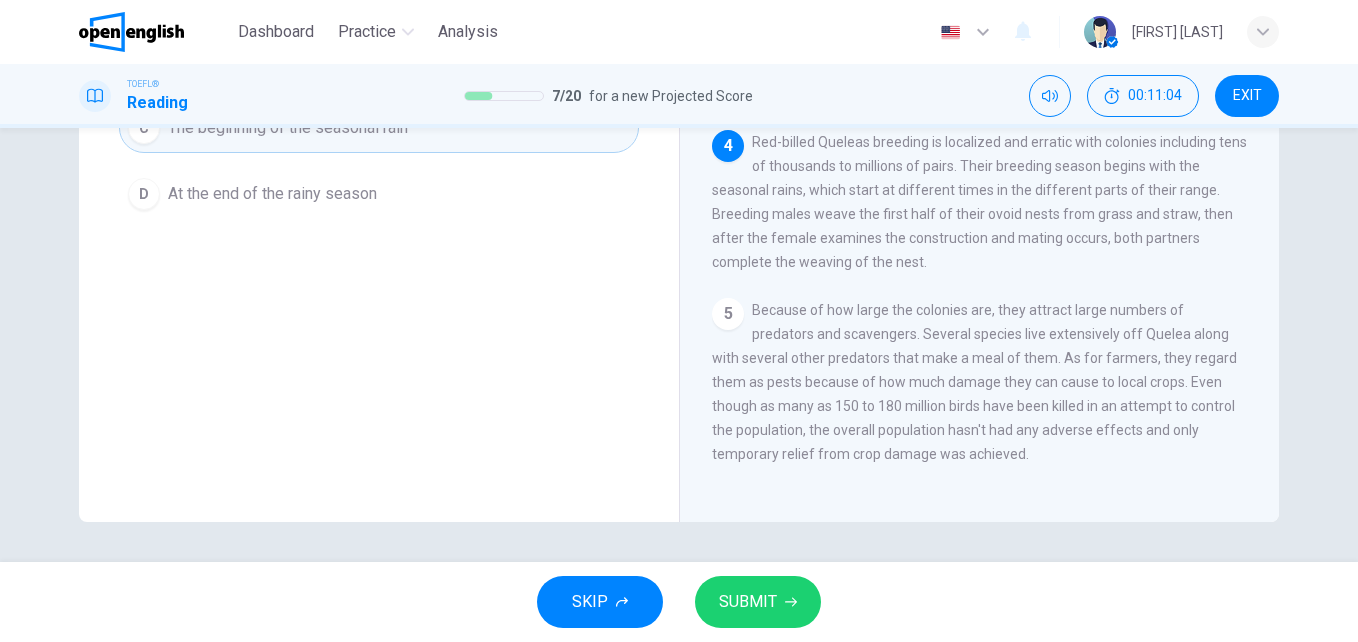click on "SUBMIT" at bounding box center [748, 602] 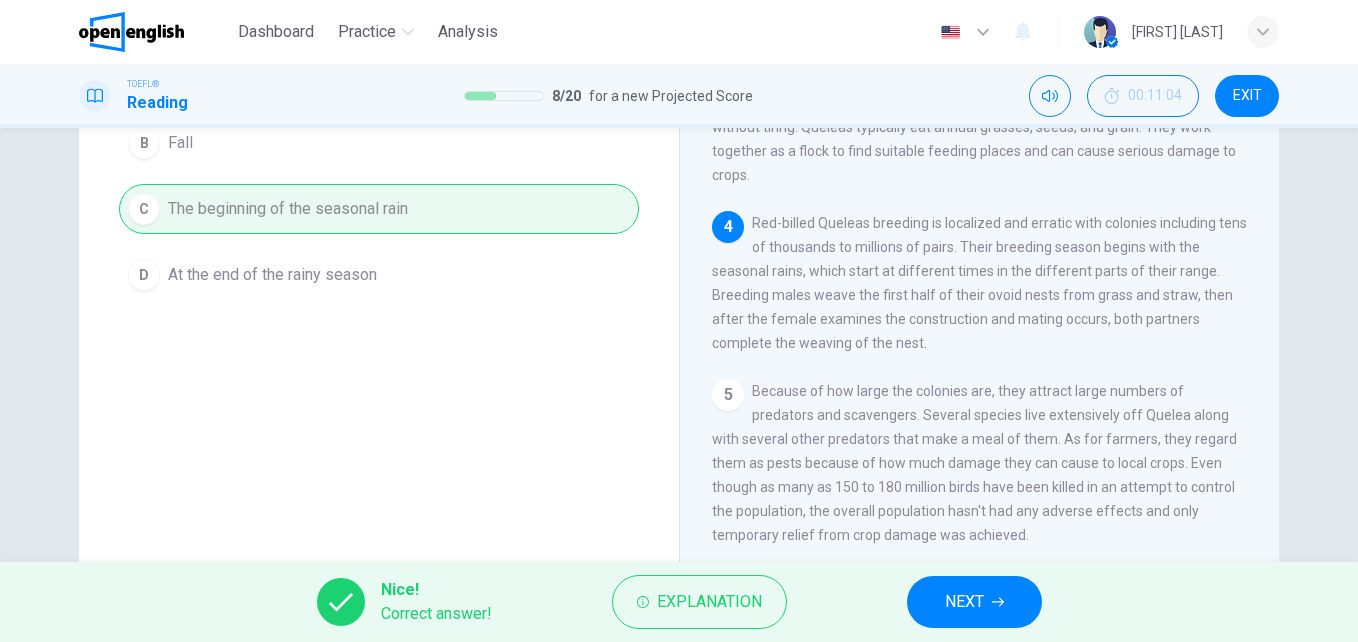 scroll, scrollTop: 259, scrollLeft: 0, axis: vertical 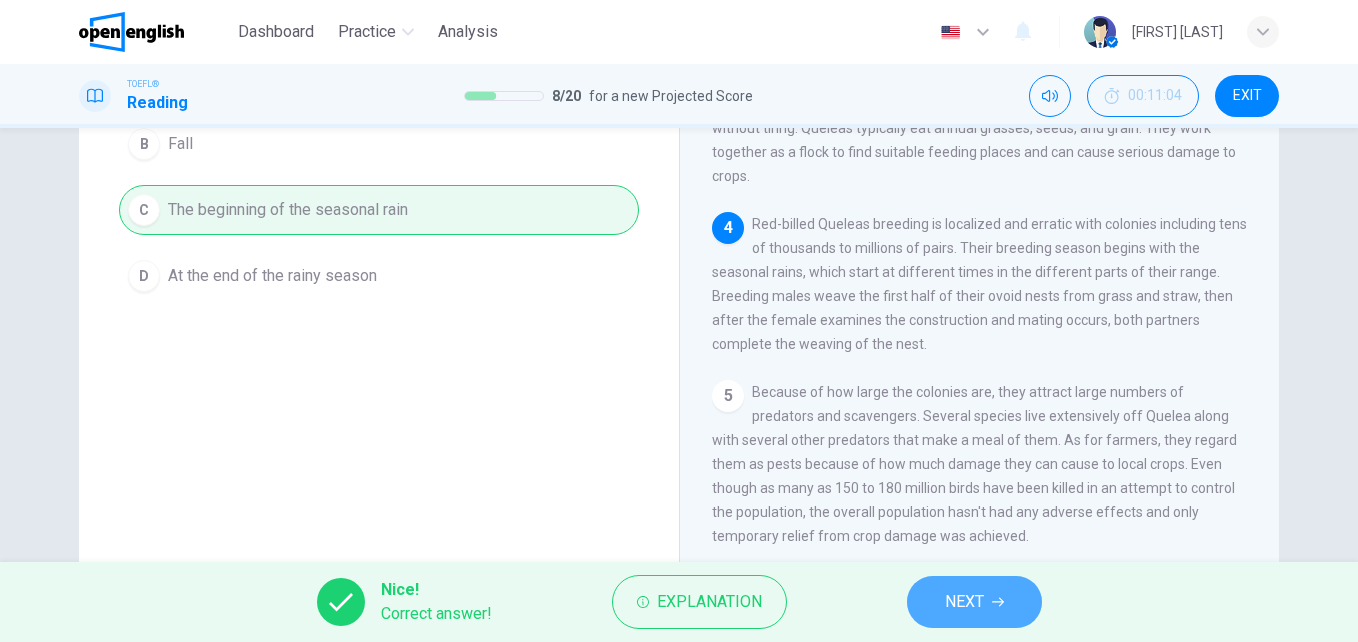 click at bounding box center (998, 602) 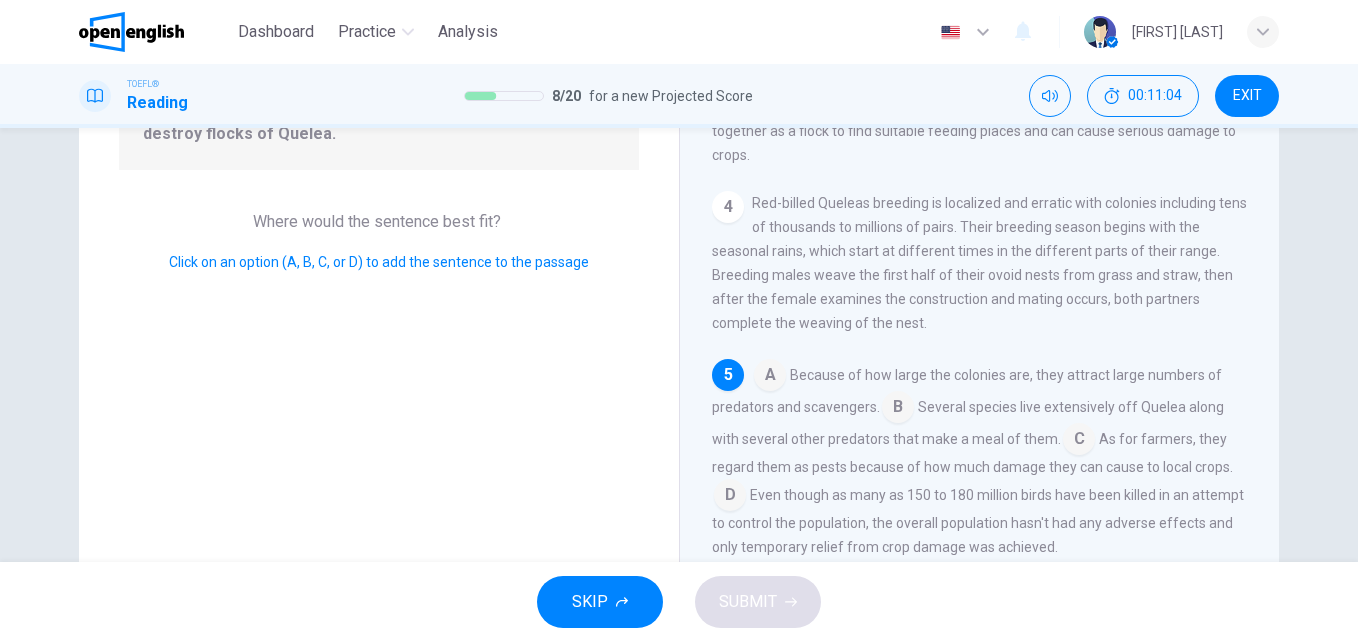 scroll, scrollTop: 370, scrollLeft: 0, axis: vertical 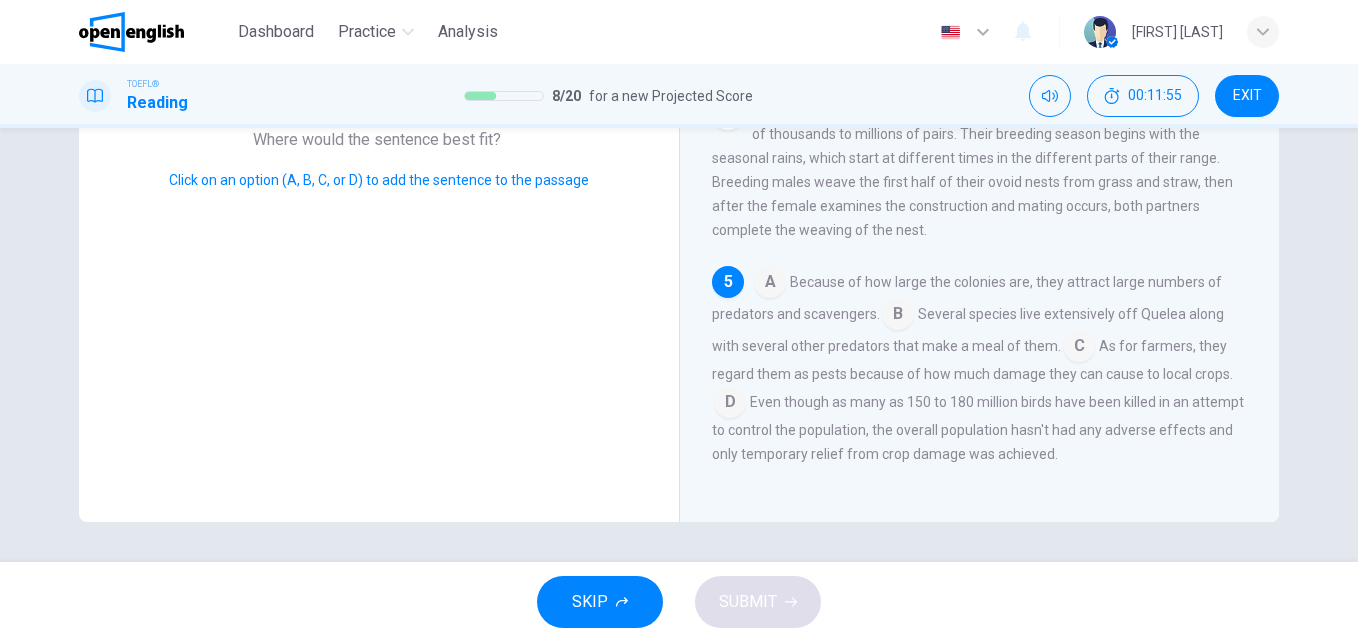 click at bounding box center [770, 284] 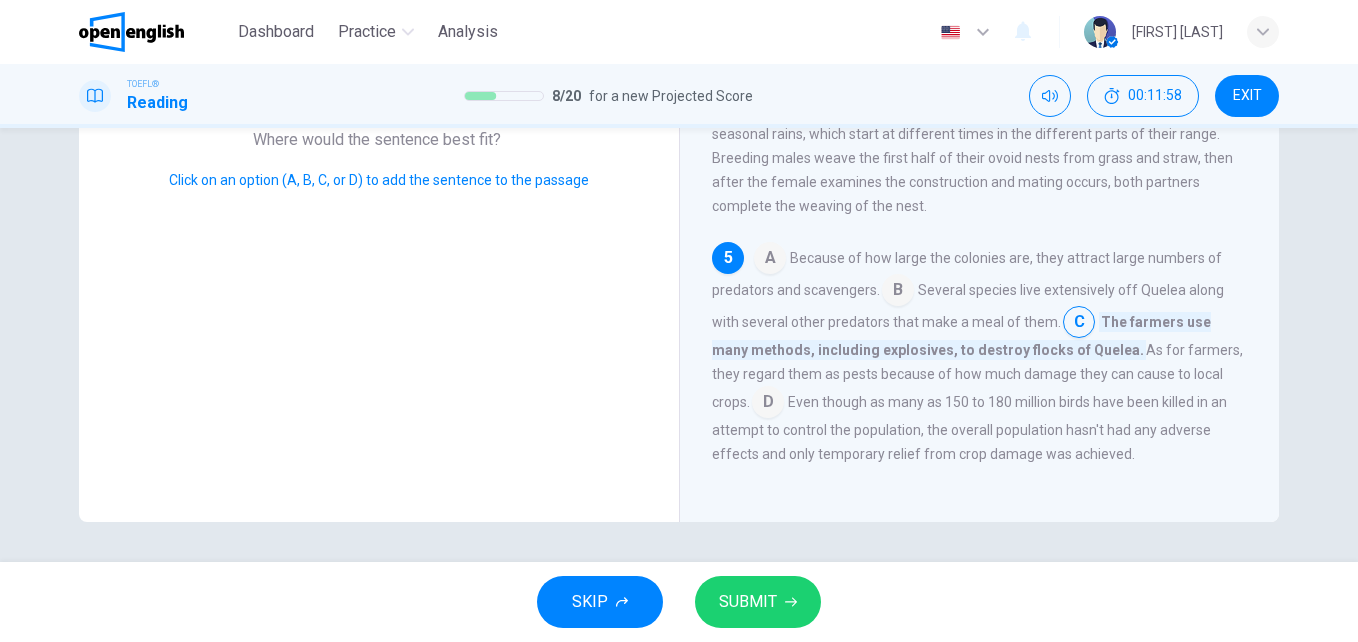 click on "SUBMIT" at bounding box center [748, 602] 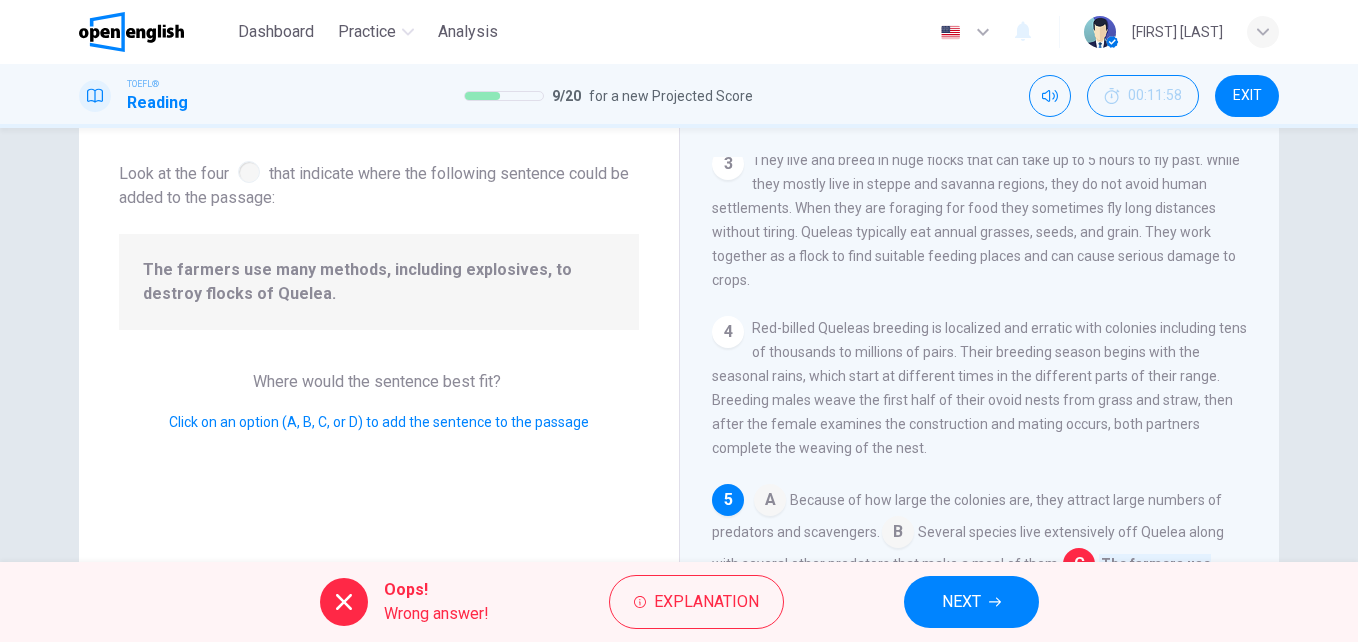 scroll, scrollTop: 341, scrollLeft: 0, axis: vertical 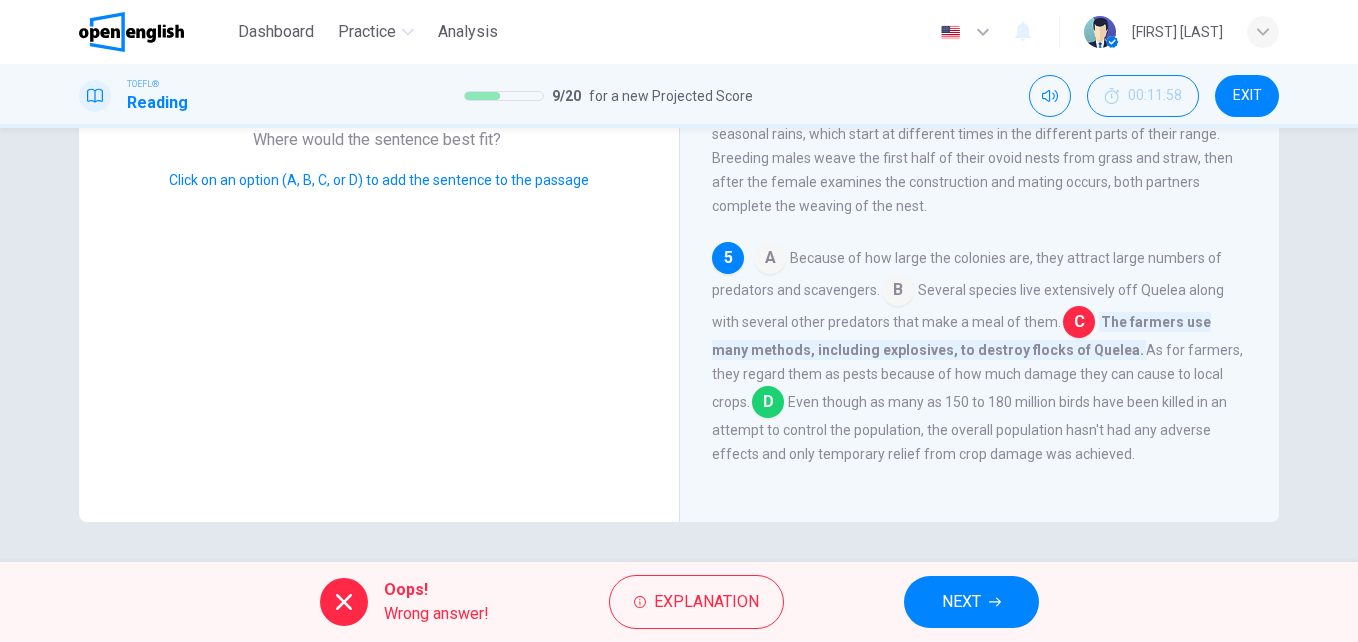 click on "NEXT" at bounding box center [961, 602] 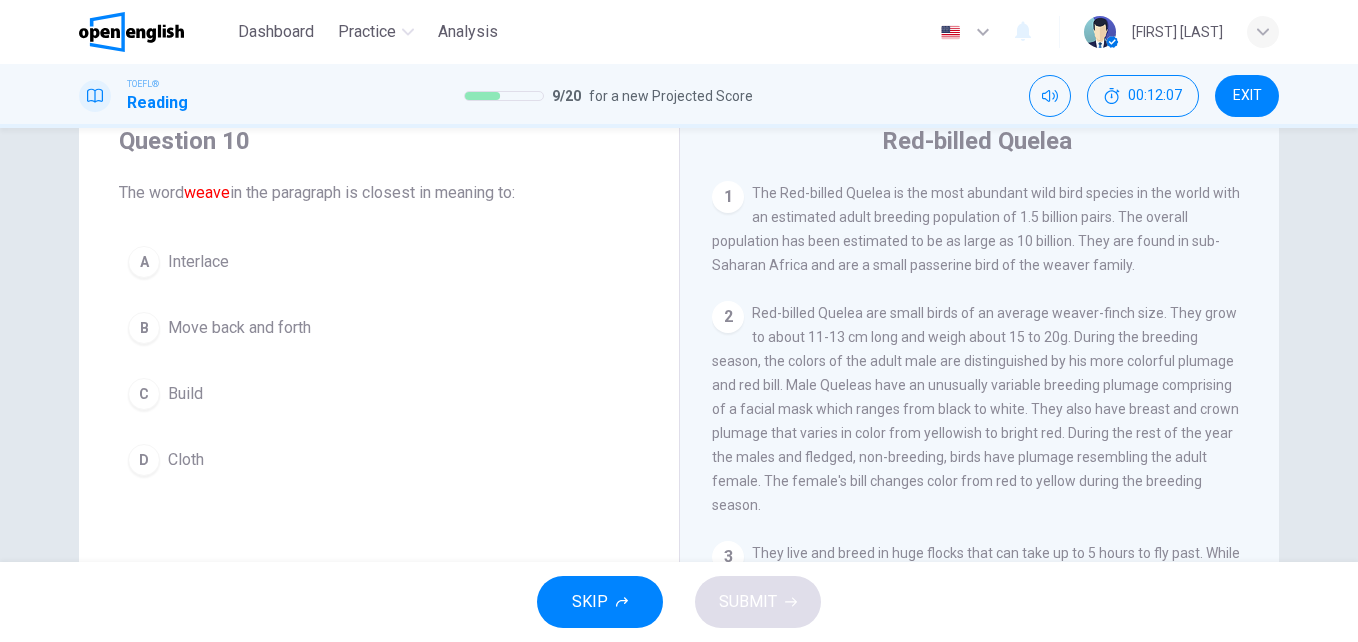scroll, scrollTop: 77, scrollLeft: 0, axis: vertical 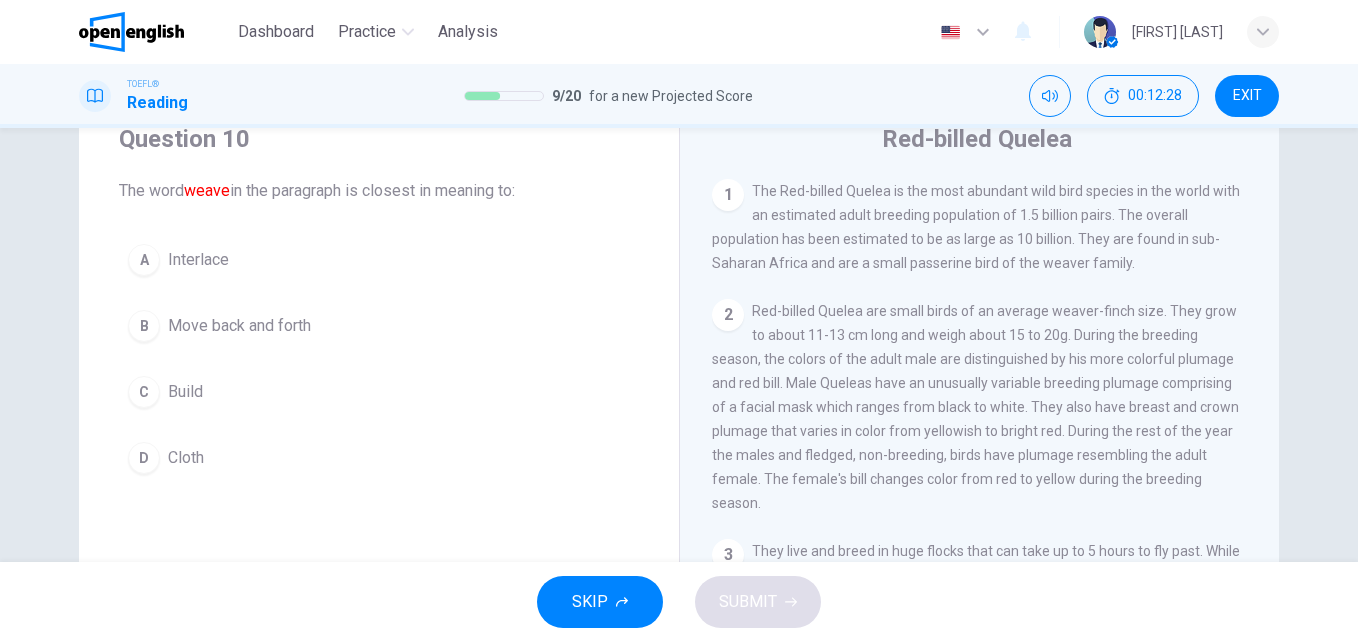 click on "C Build" at bounding box center [379, 392] 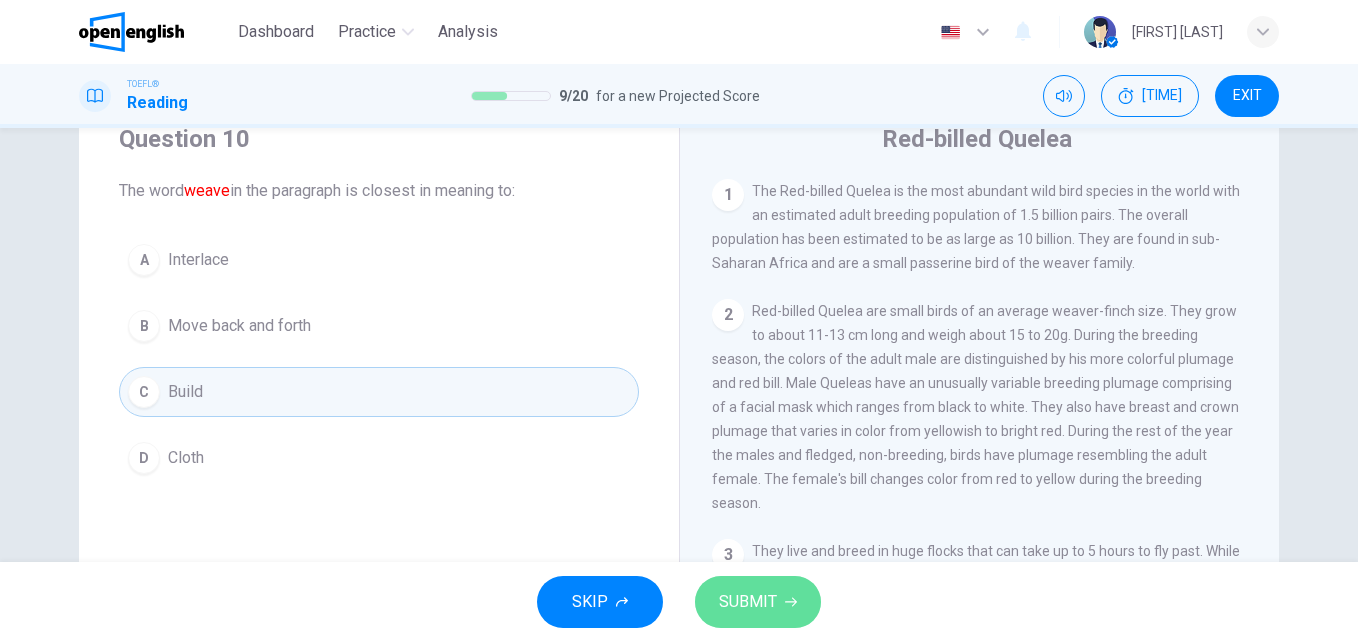 click on "SUBMIT" at bounding box center (748, 602) 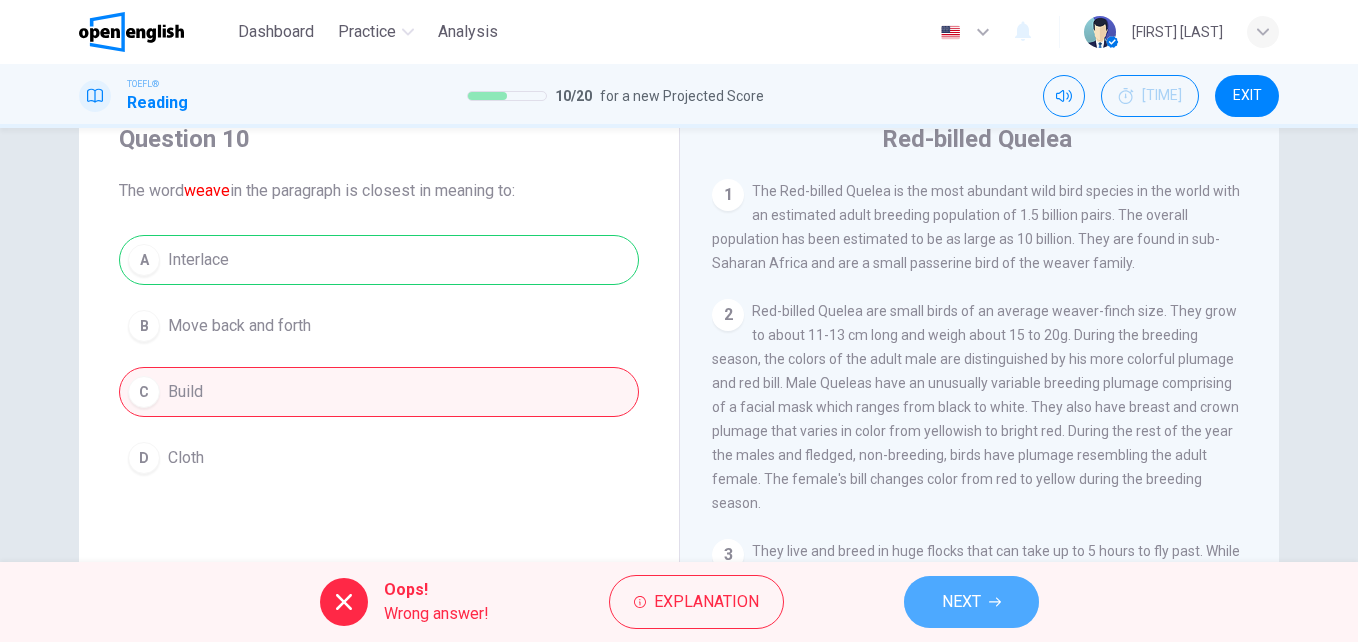 click on "NEXT" at bounding box center (971, 602) 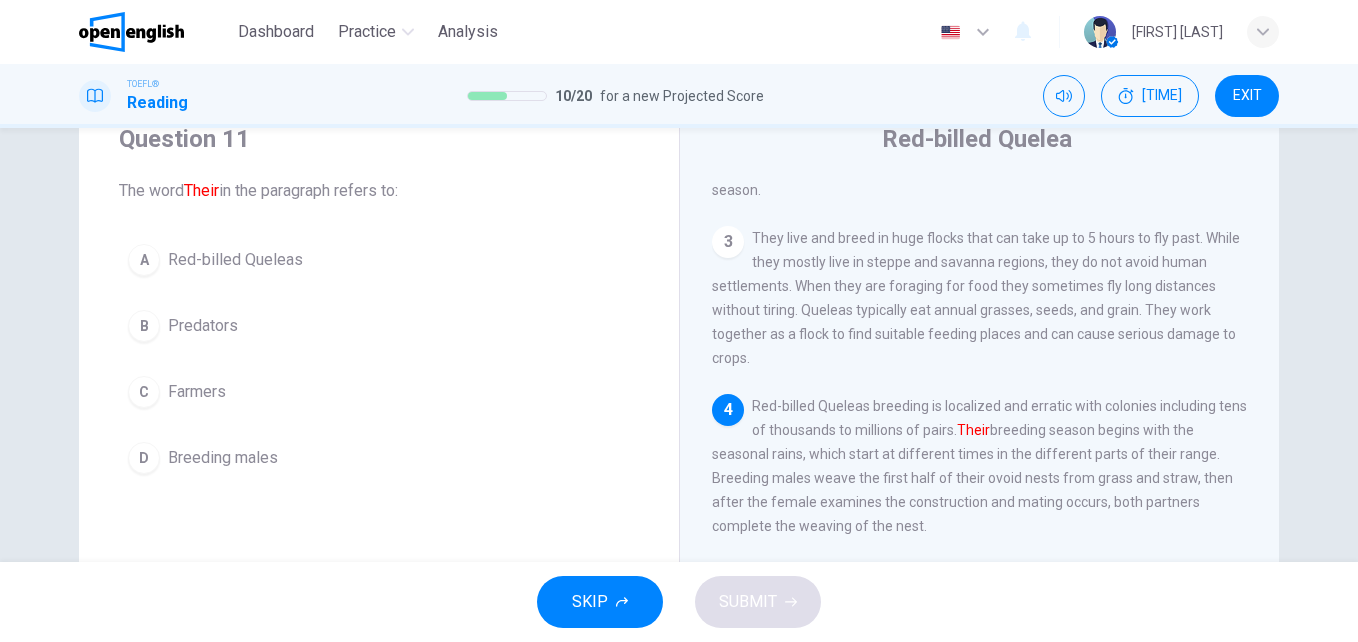 scroll, scrollTop: 322, scrollLeft: 0, axis: vertical 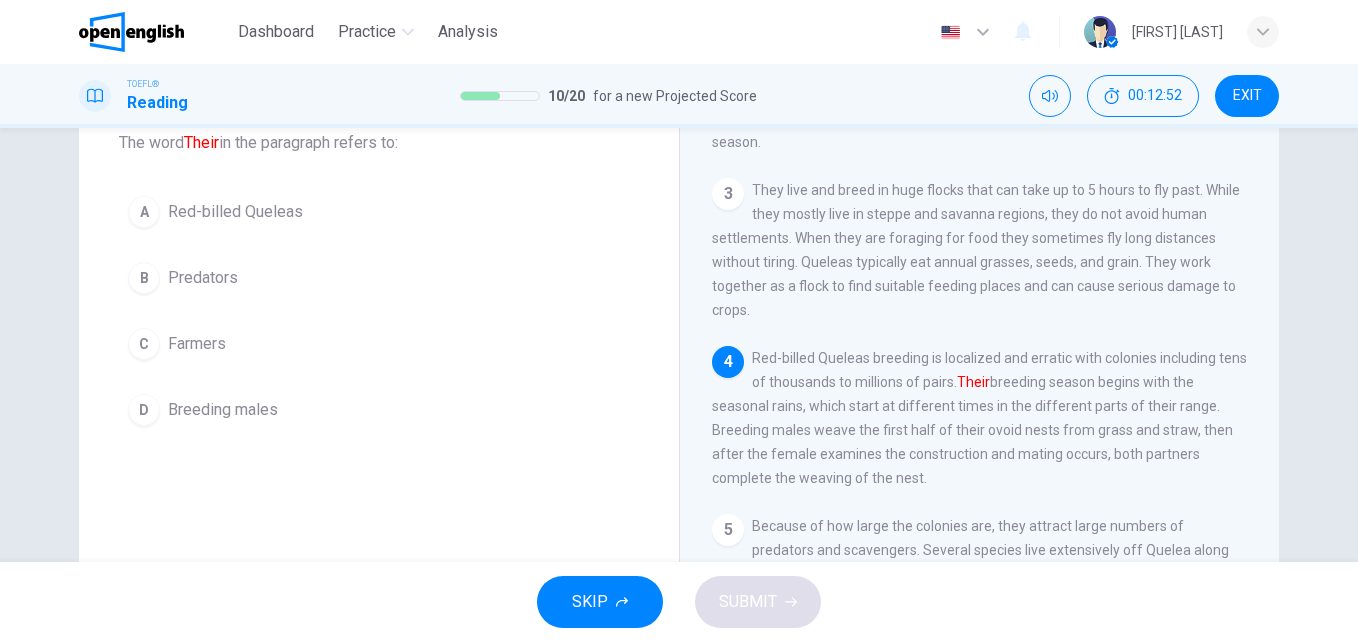 click on "Red-billed Queleas" at bounding box center (235, 212) 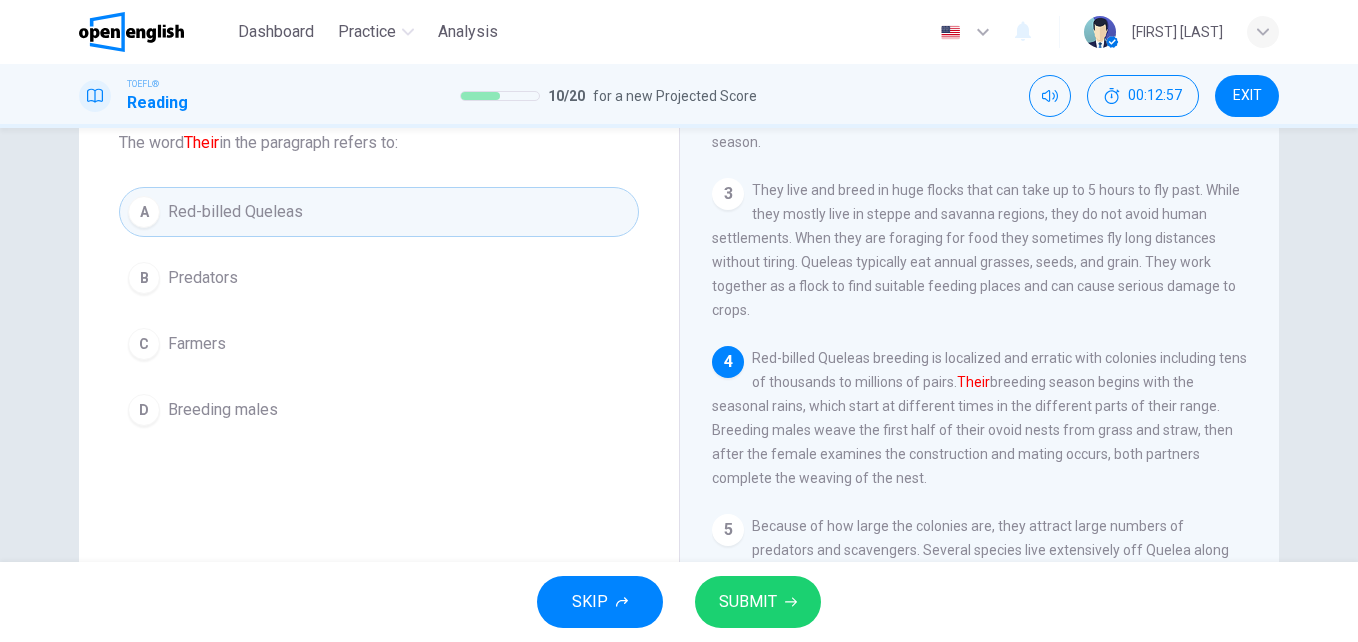 click on "SUBMIT" at bounding box center [748, 602] 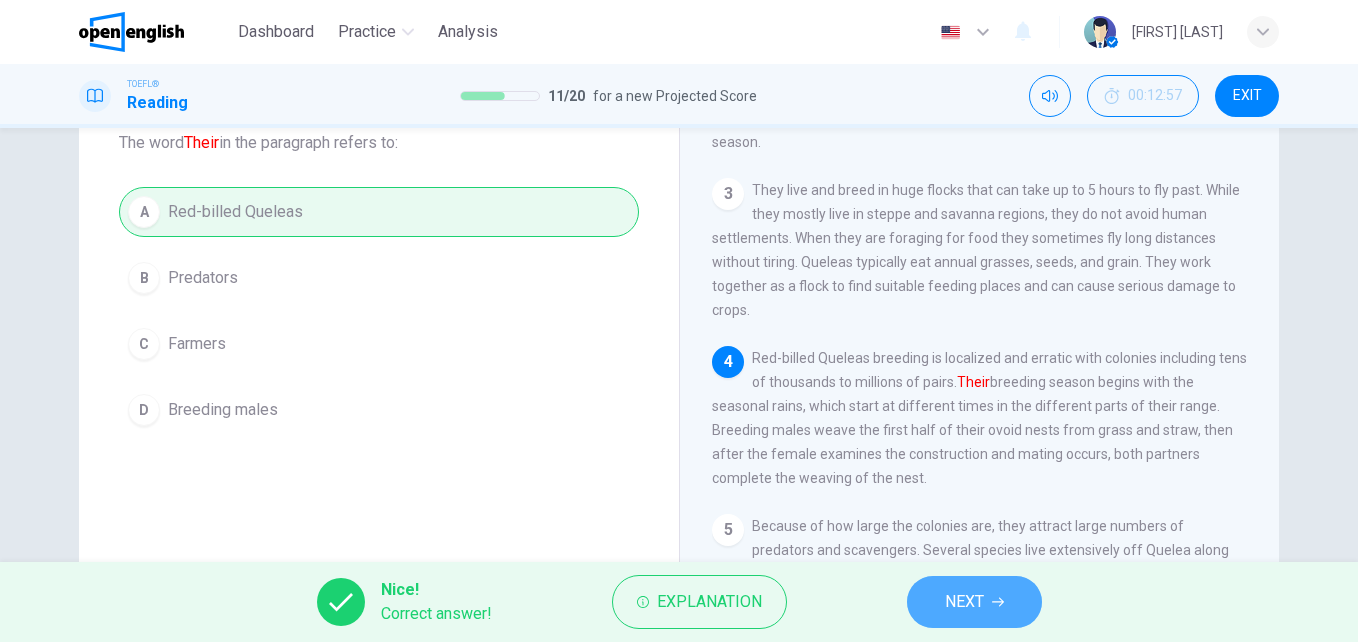 click on "NEXT" at bounding box center [974, 602] 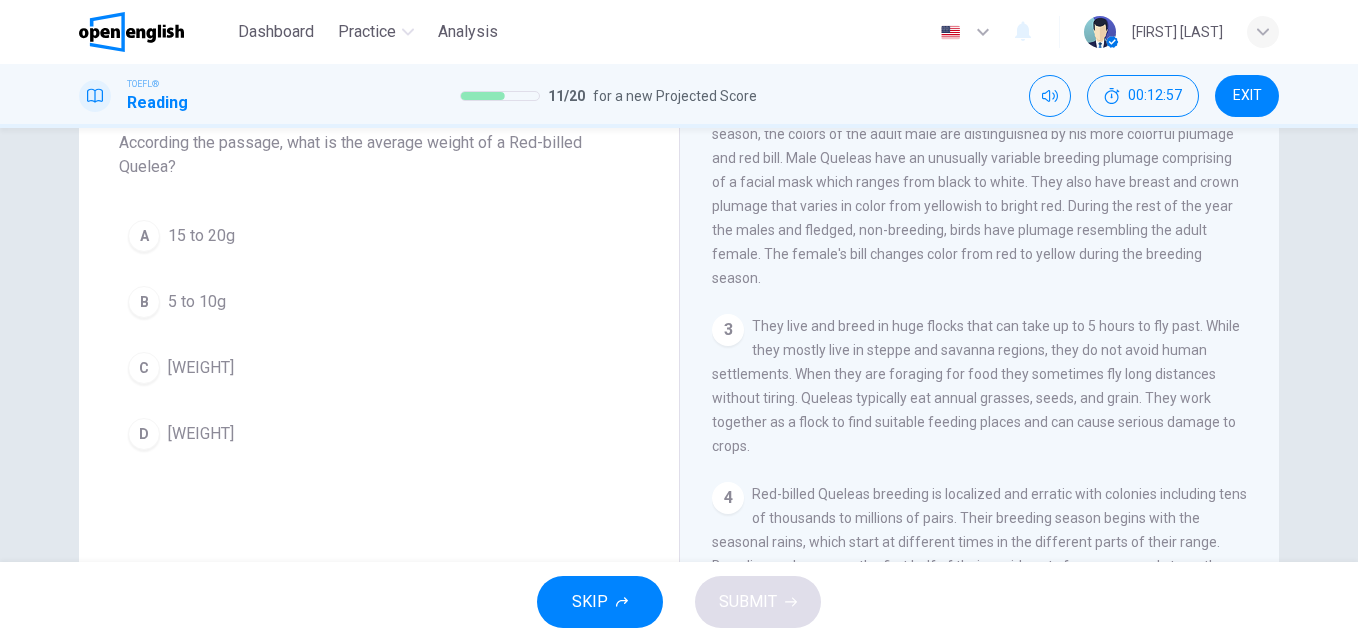 scroll, scrollTop: 124, scrollLeft: 0, axis: vertical 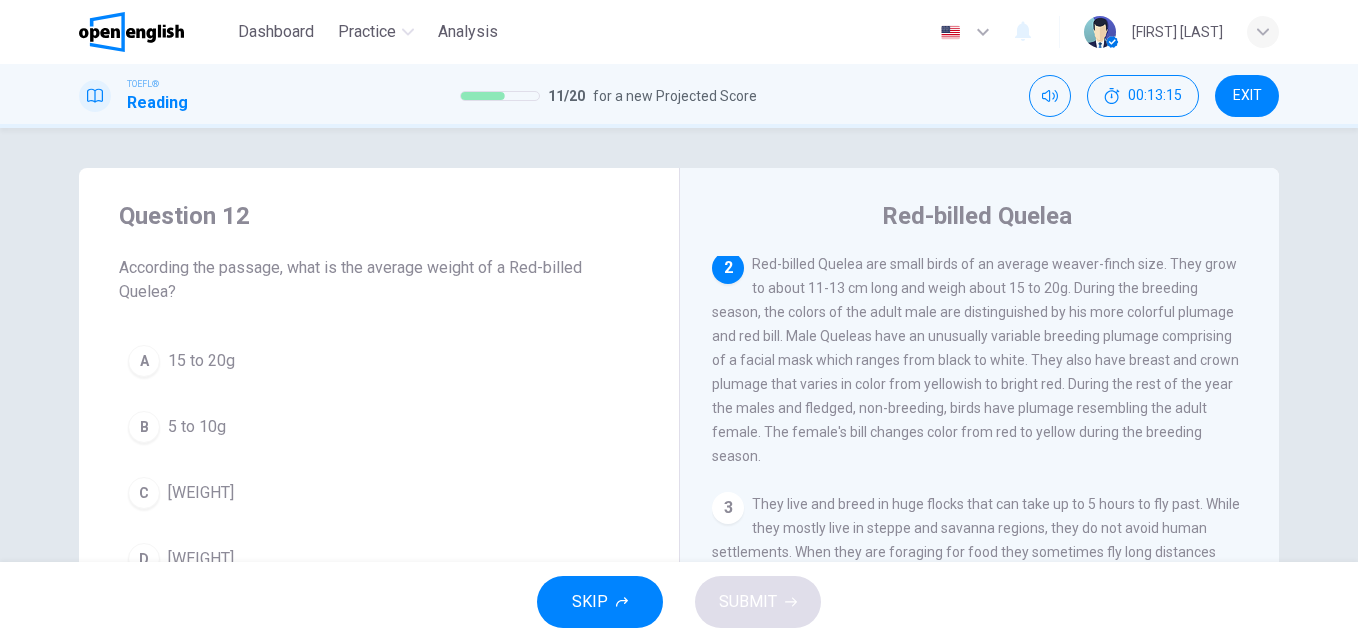 click on "15 to 20g" at bounding box center (201, 361) 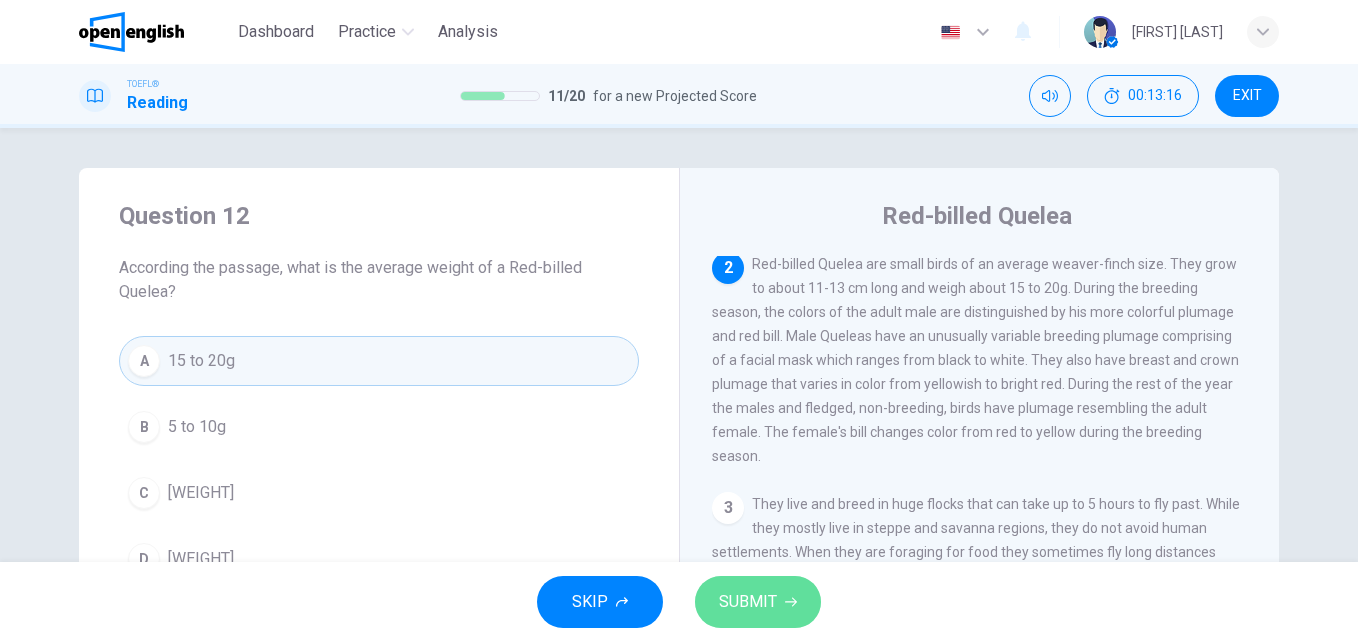 click on "SUBMIT" at bounding box center (748, 602) 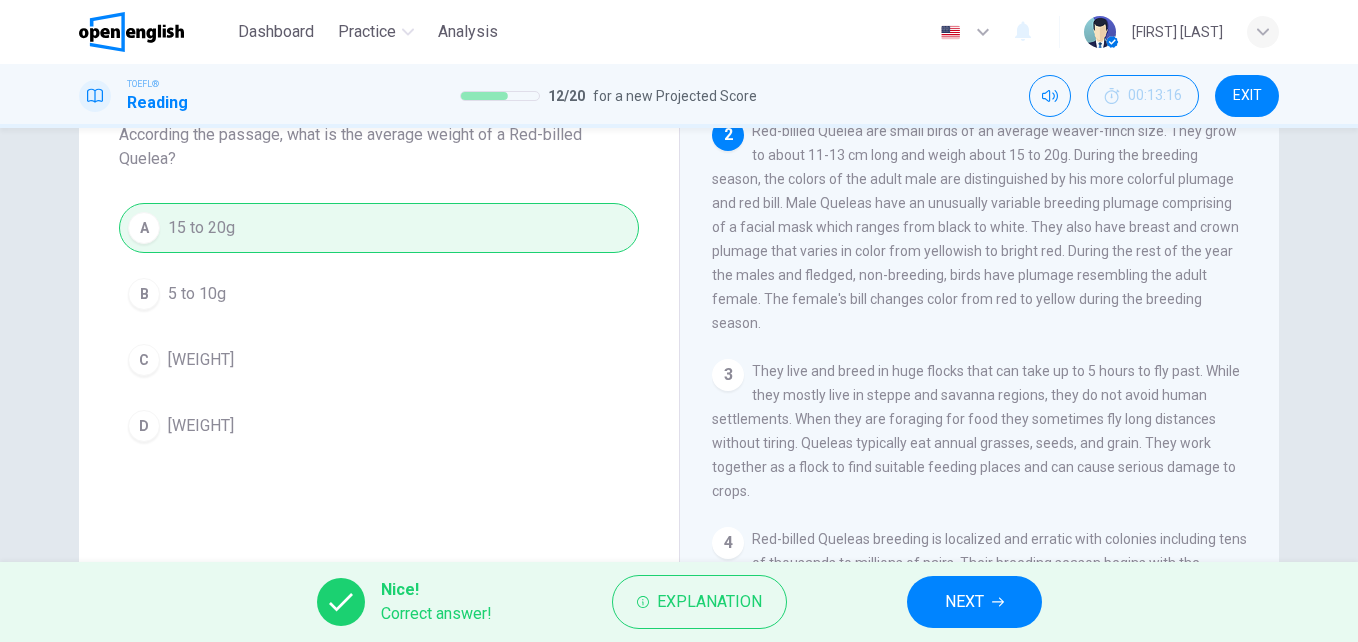 scroll, scrollTop: 134, scrollLeft: 0, axis: vertical 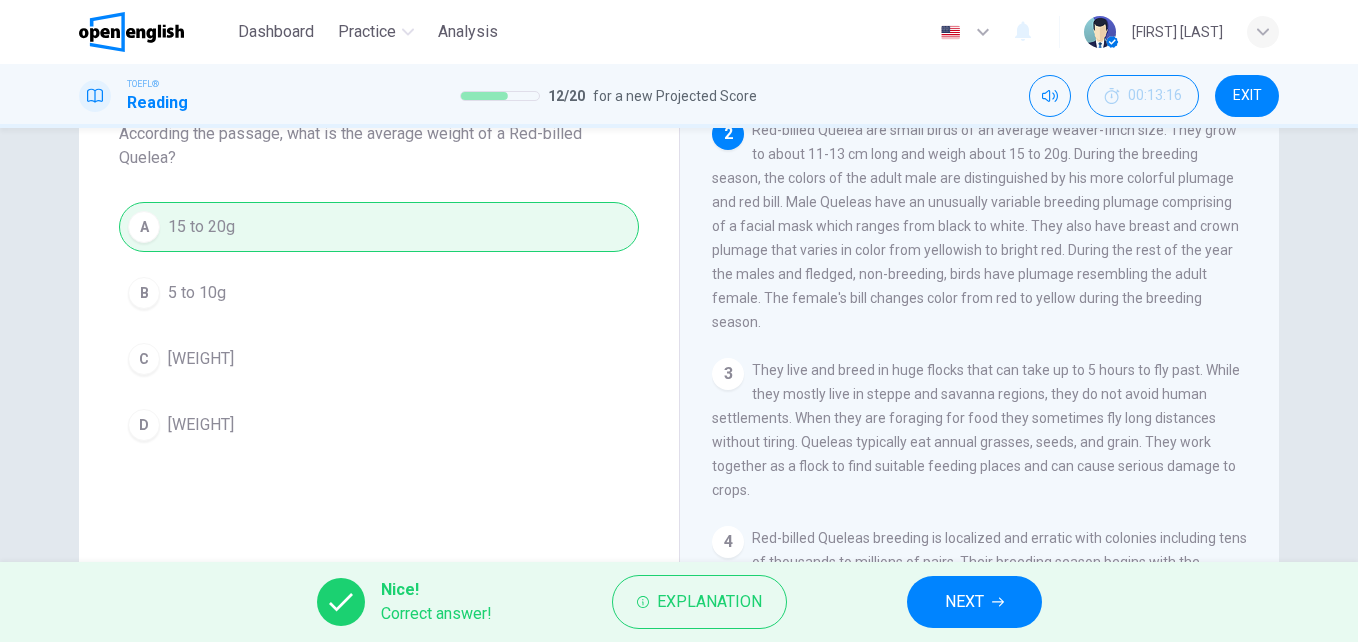 click on "Nice! Correct answer! Explanation NEXT" at bounding box center [679, 602] 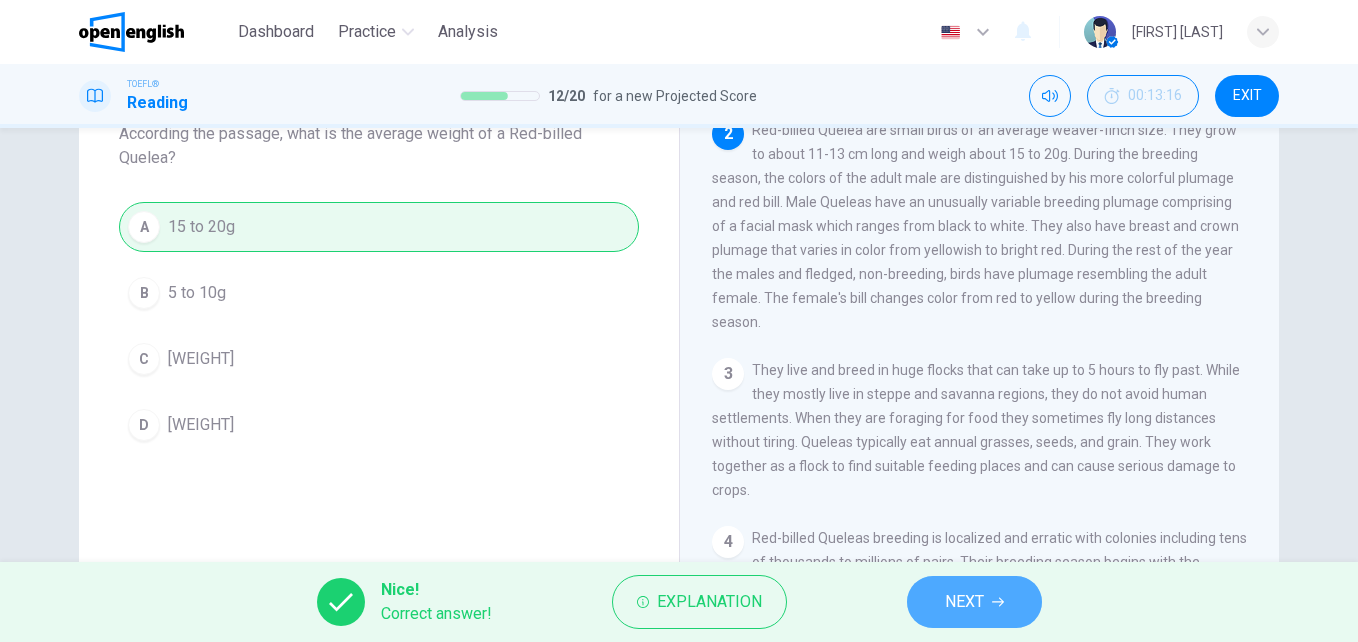 click on "NEXT" at bounding box center (974, 602) 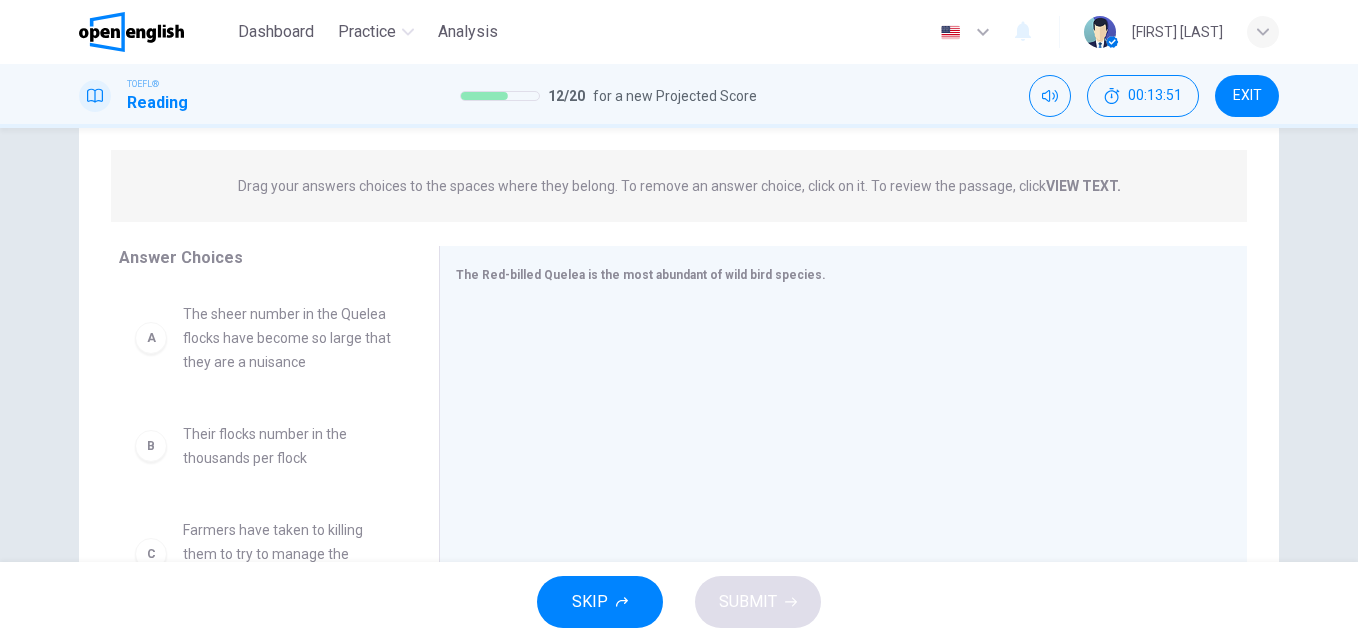 scroll, scrollTop: 228, scrollLeft: 0, axis: vertical 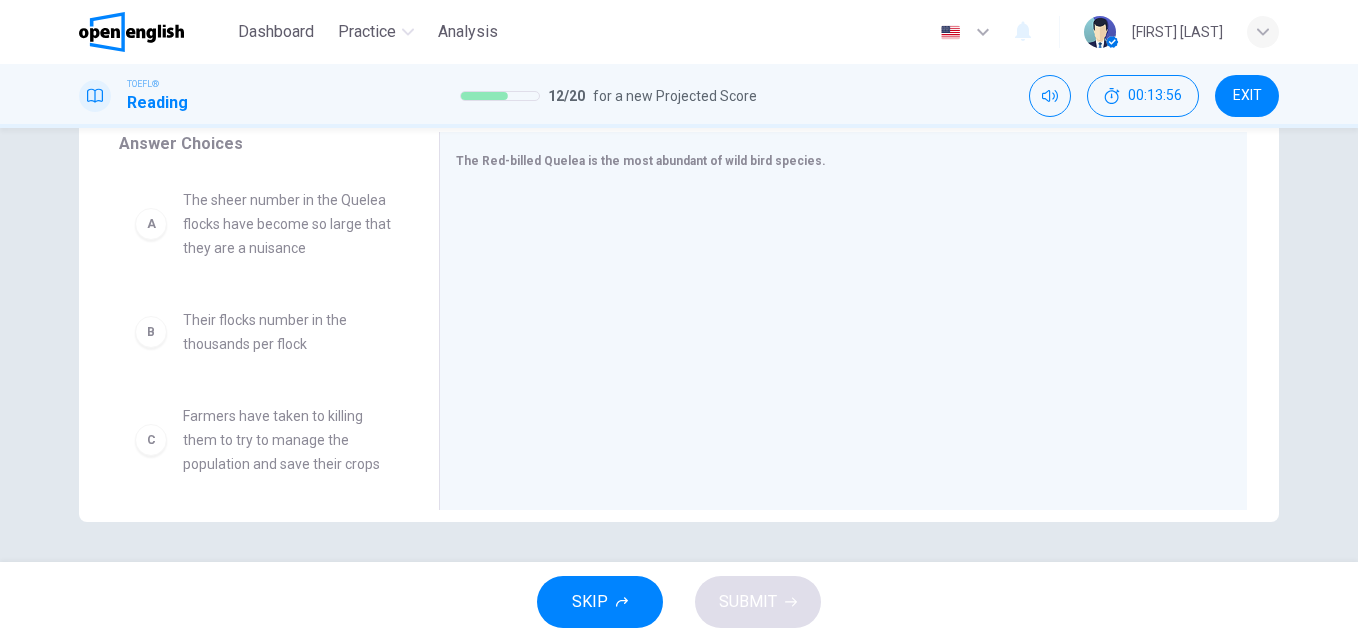 click on "The sheer number in the Quelea flocks have become so large that they are a nuisance" at bounding box center [287, 224] 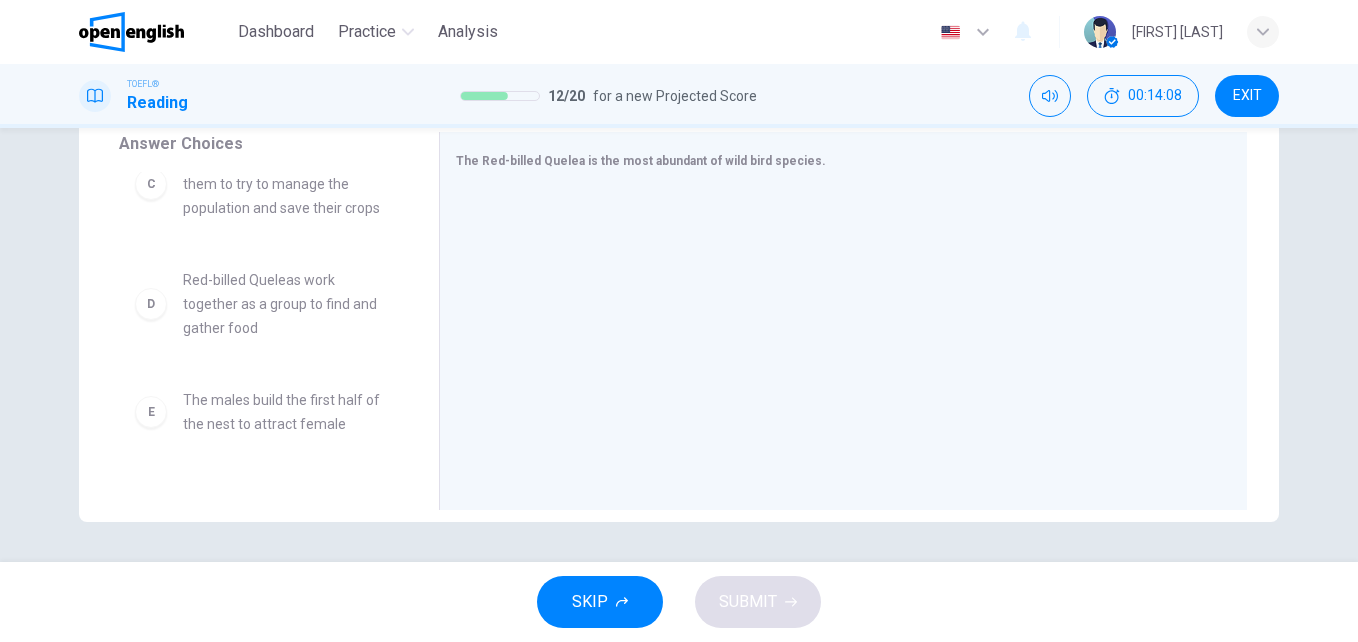 scroll, scrollTop: 258, scrollLeft: 0, axis: vertical 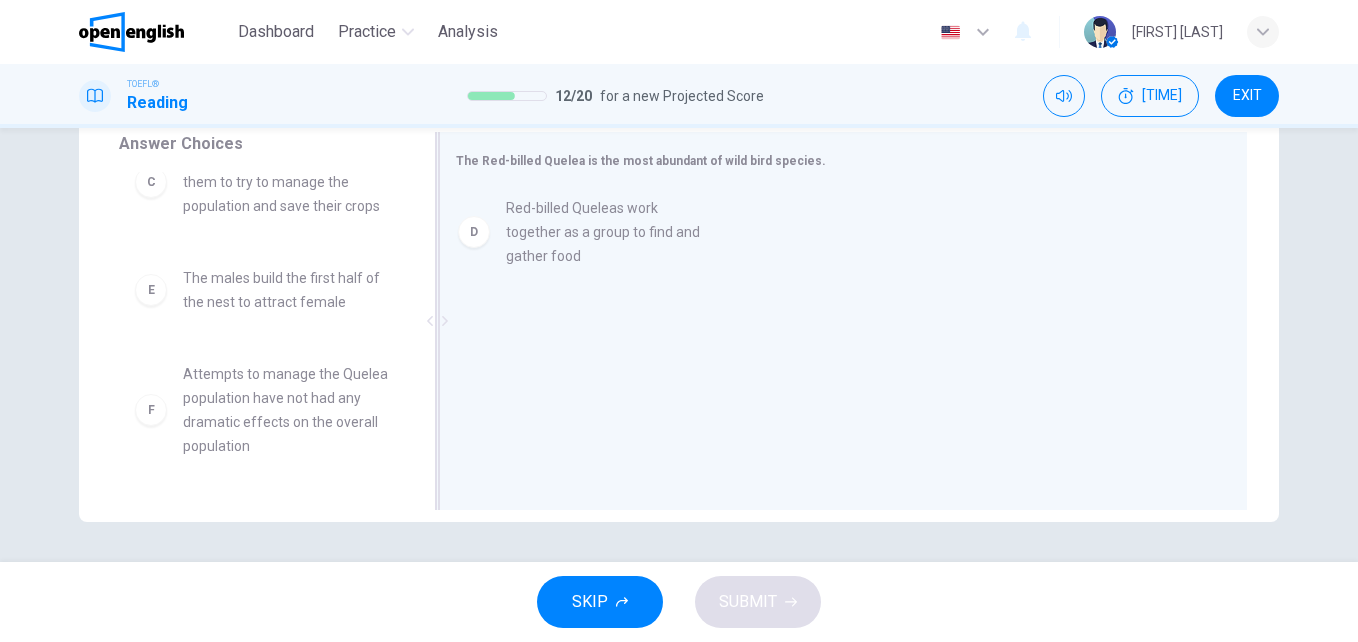 drag, startPoint x: 216, startPoint y: 311, endPoint x: 549, endPoint y: 242, distance: 340.07352 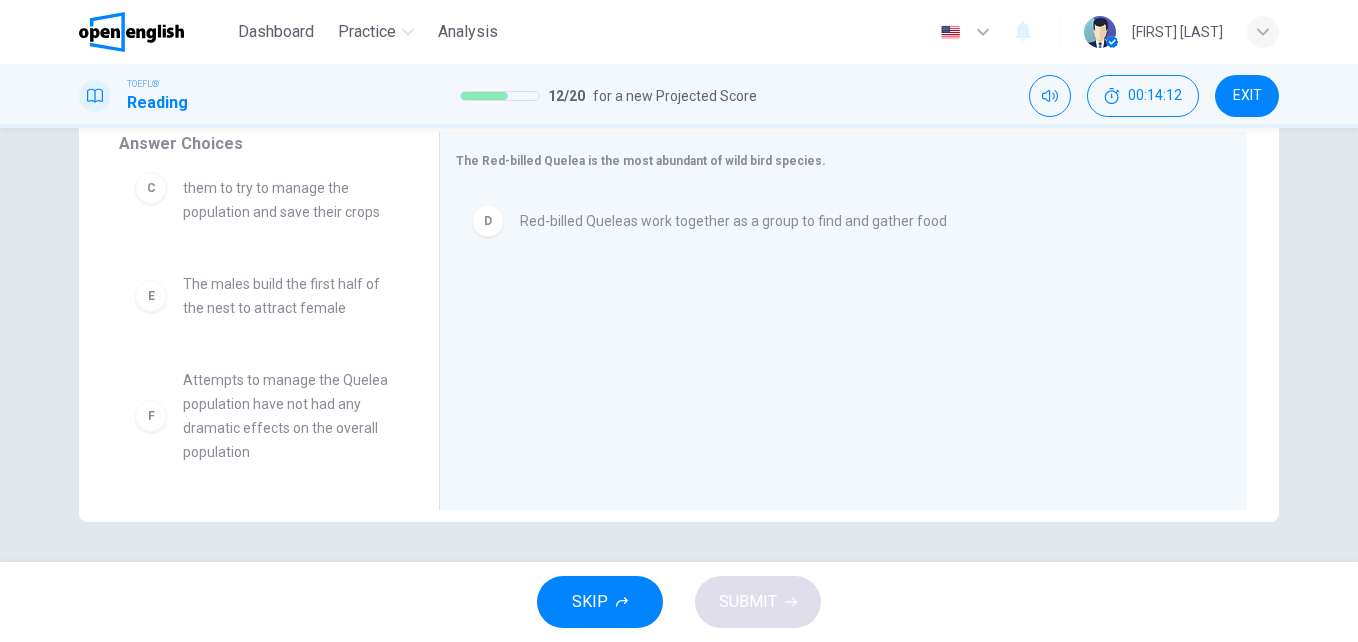 scroll, scrollTop: 252, scrollLeft: 0, axis: vertical 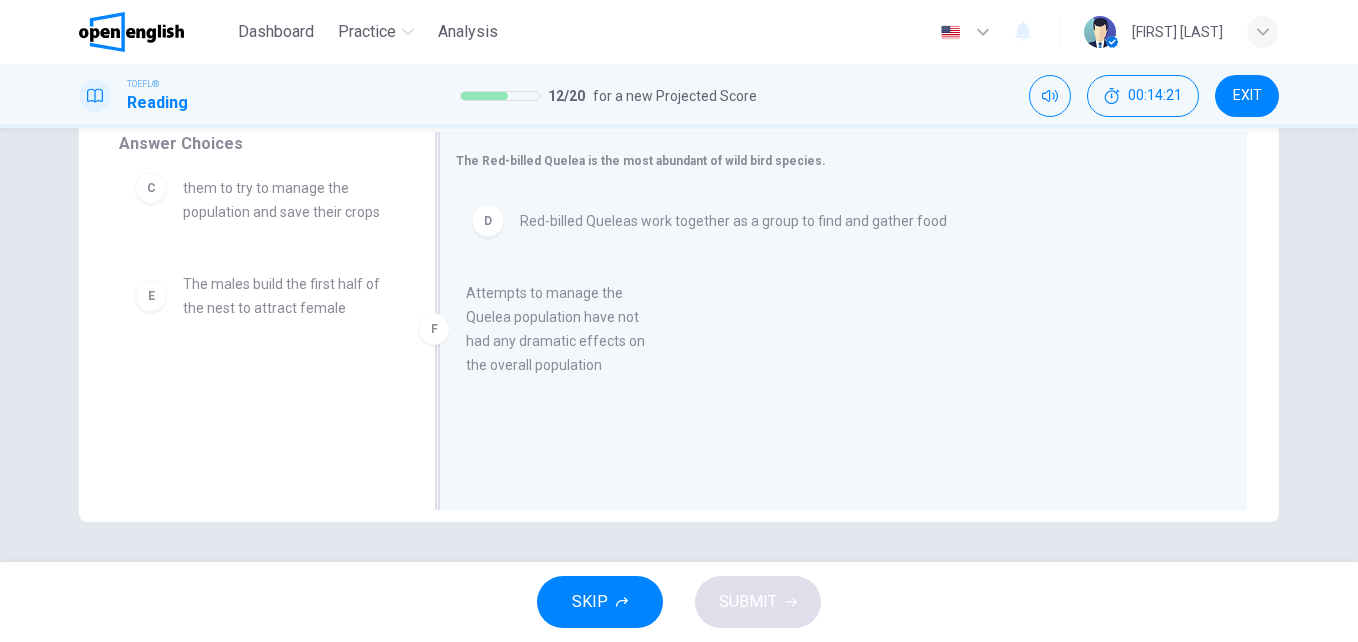drag, startPoint x: 253, startPoint y: 417, endPoint x: 579, endPoint y: 316, distance: 341.28726 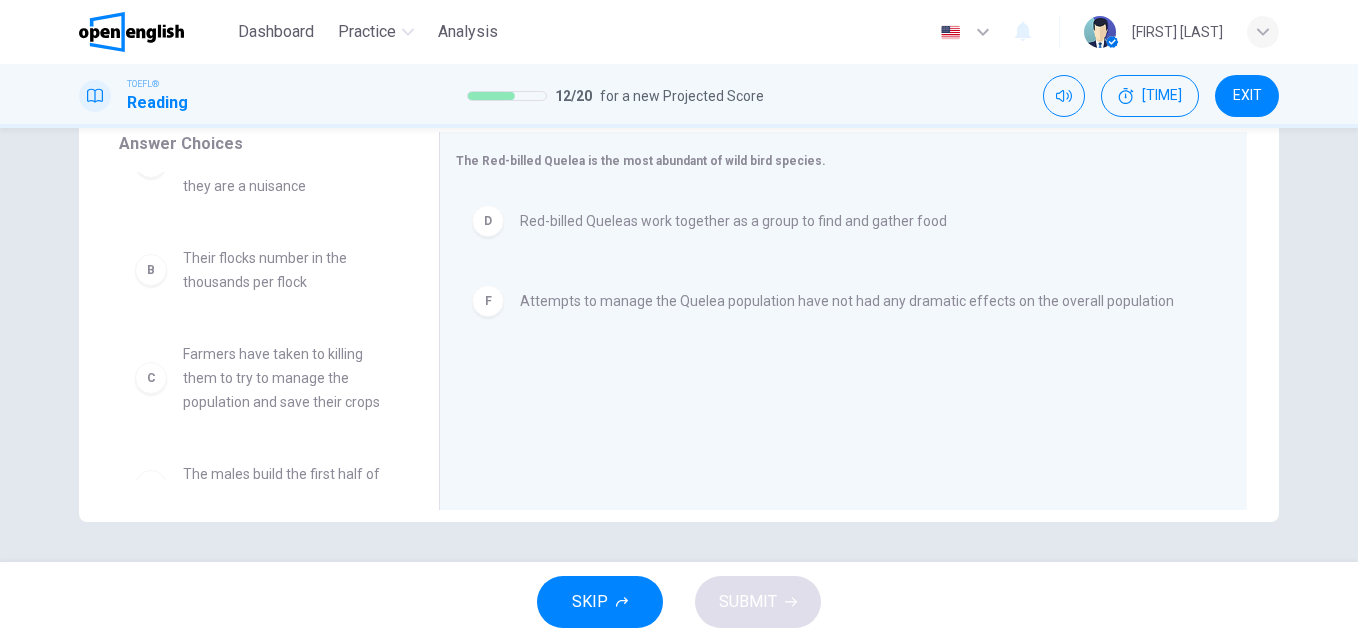 scroll, scrollTop: 0, scrollLeft: 0, axis: both 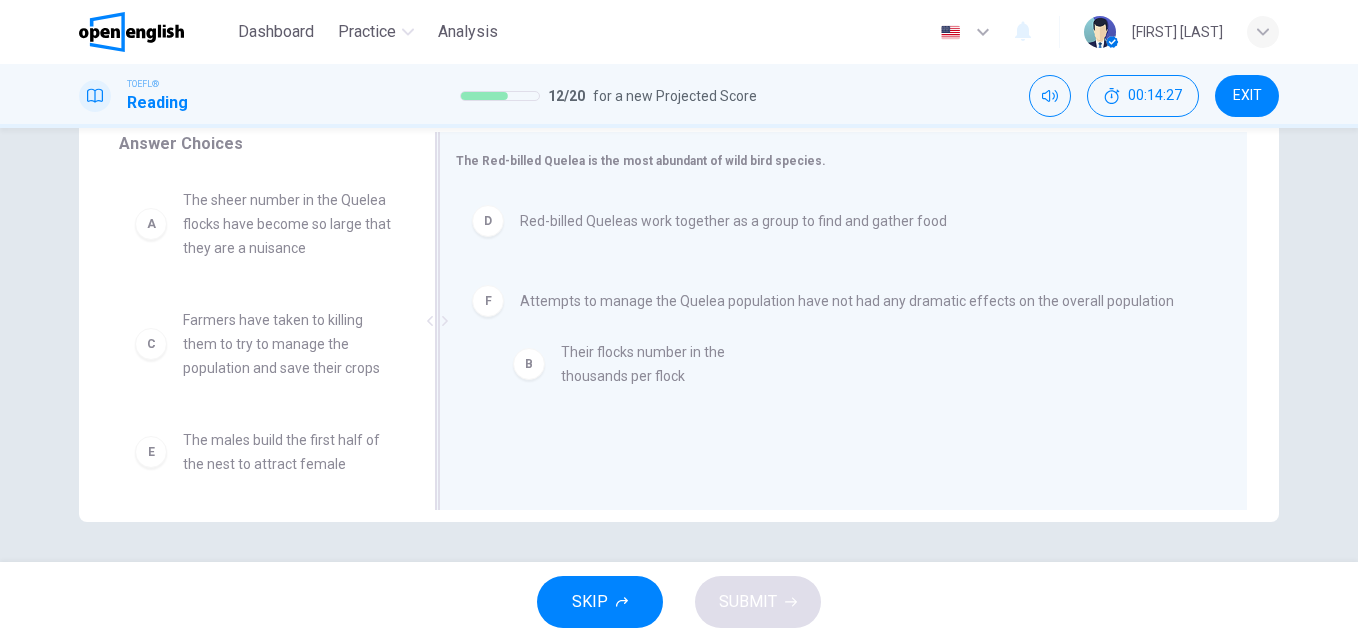 drag, startPoint x: 239, startPoint y: 341, endPoint x: 631, endPoint y: 377, distance: 393.6496 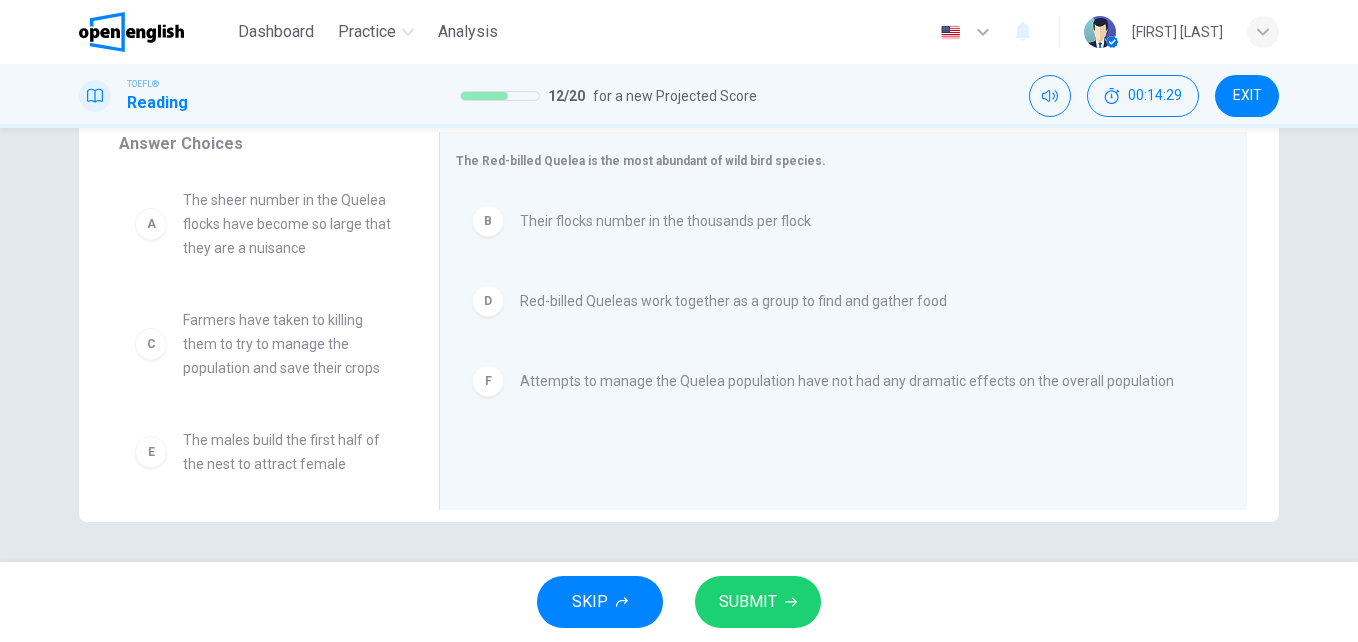 click on "SUBMIT" at bounding box center [758, 602] 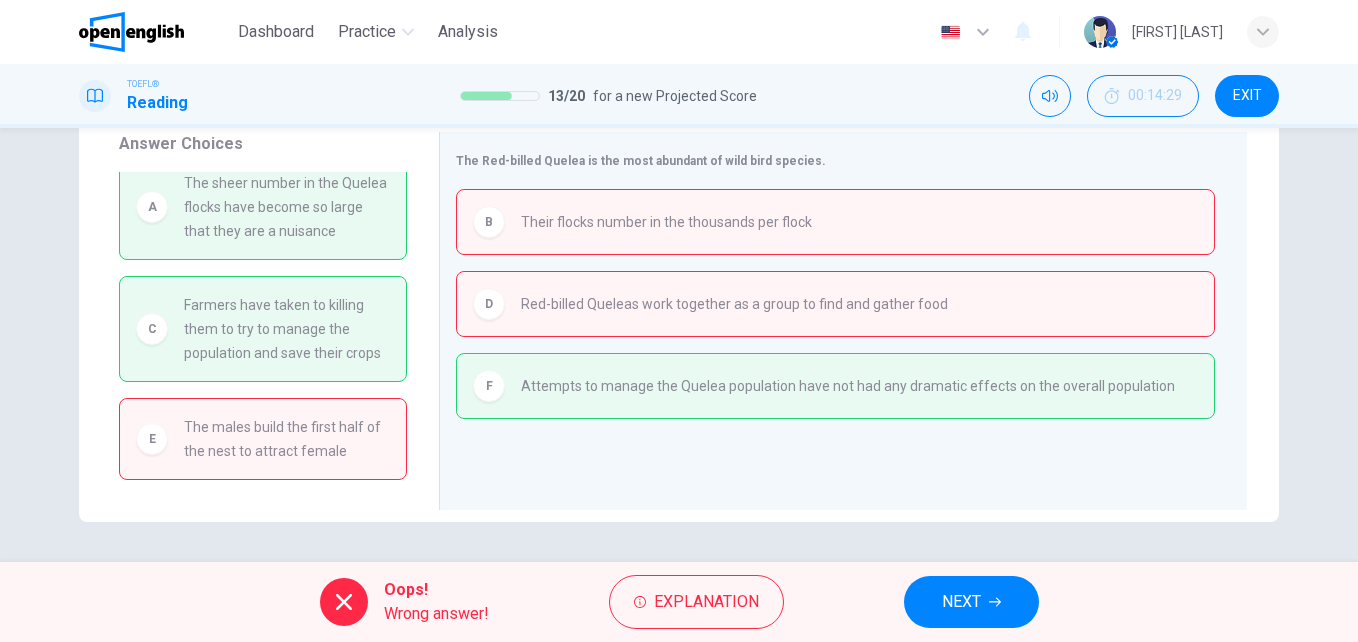 scroll, scrollTop: 0, scrollLeft: 0, axis: both 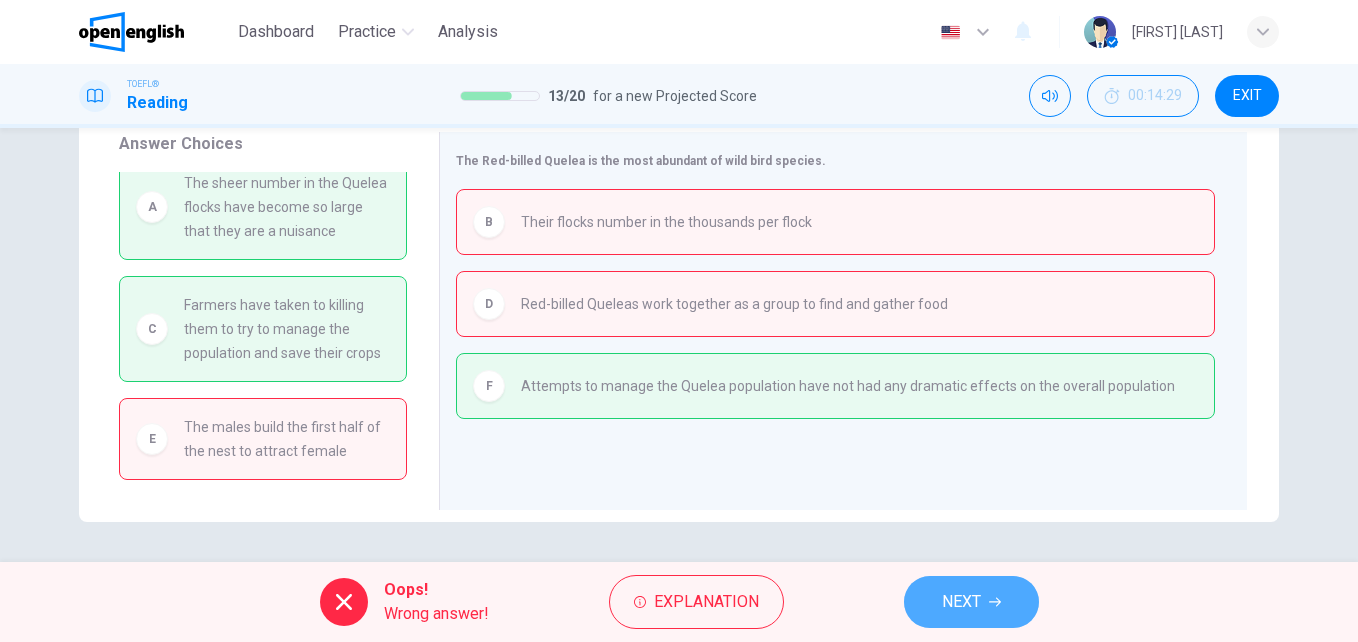 click on "NEXT" at bounding box center [971, 602] 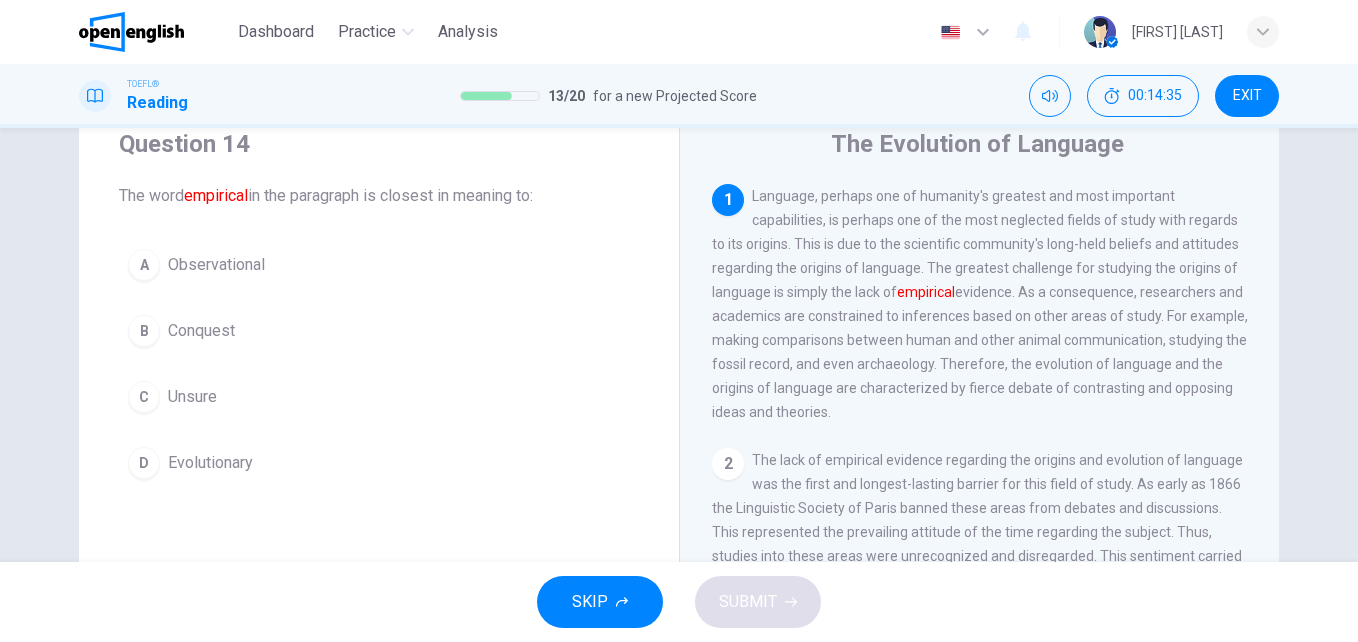 scroll, scrollTop: 107, scrollLeft: 0, axis: vertical 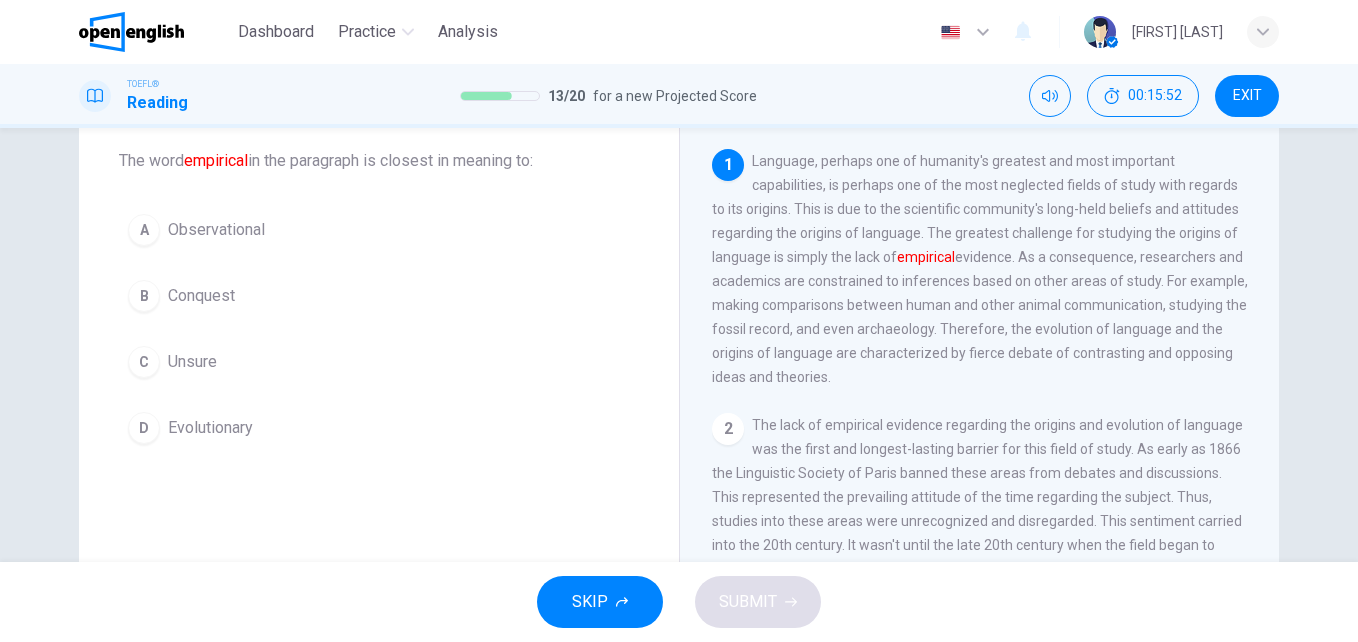 click on "Observational" at bounding box center [216, 230] 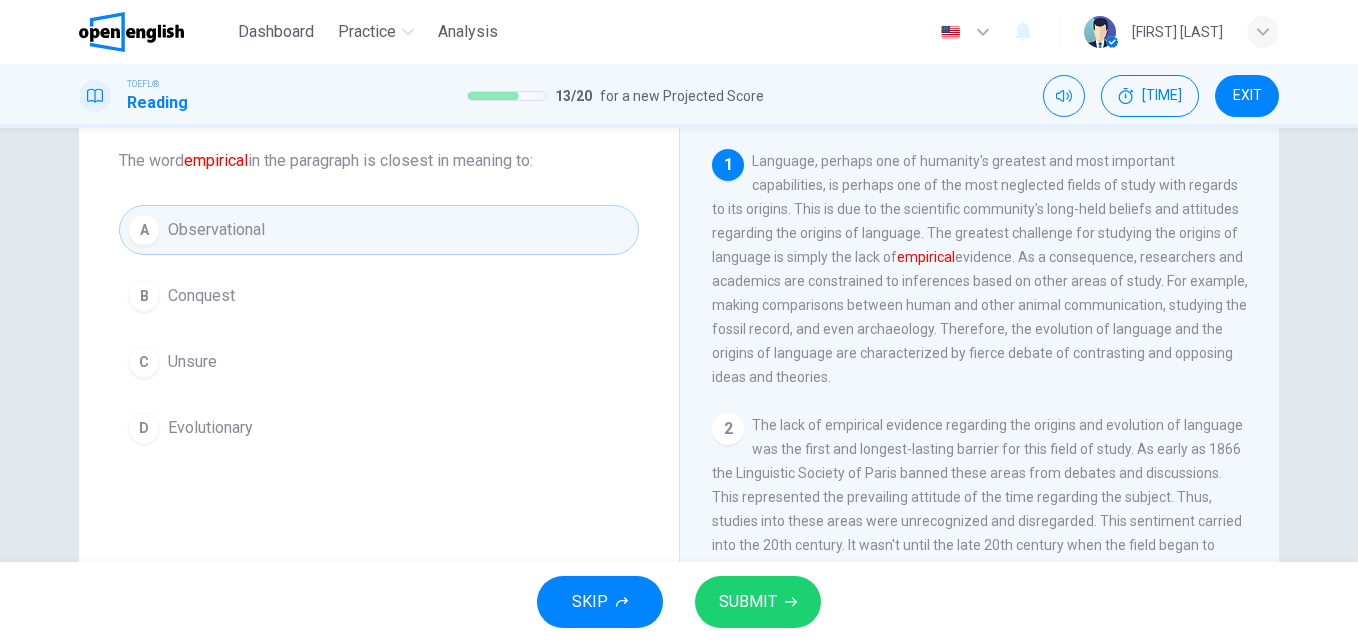 click on "SUBMIT" at bounding box center [748, 602] 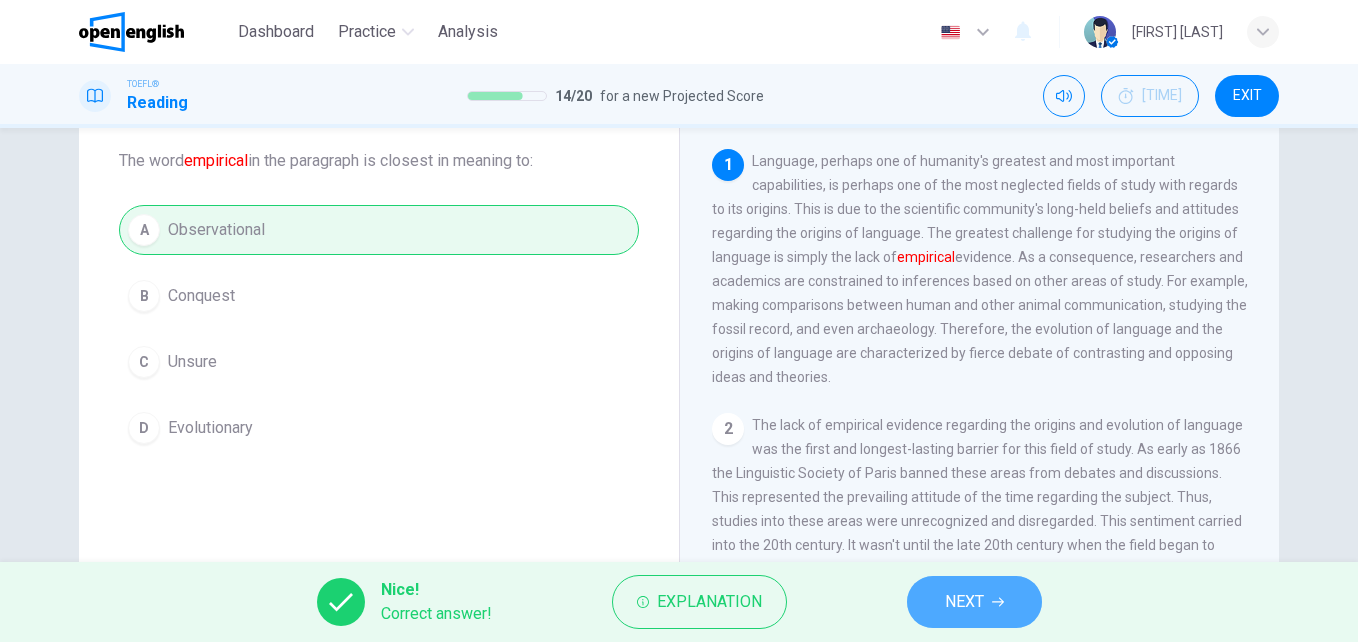 click on "NEXT" at bounding box center (974, 602) 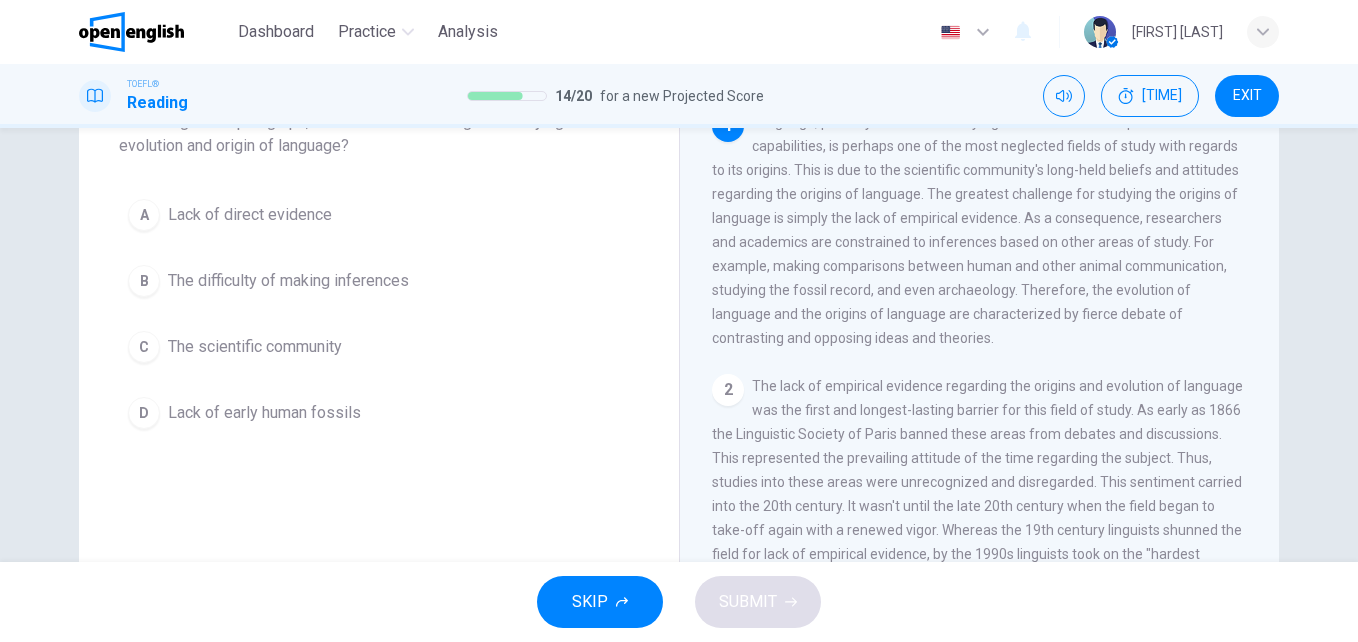 scroll, scrollTop: 147, scrollLeft: 0, axis: vertical 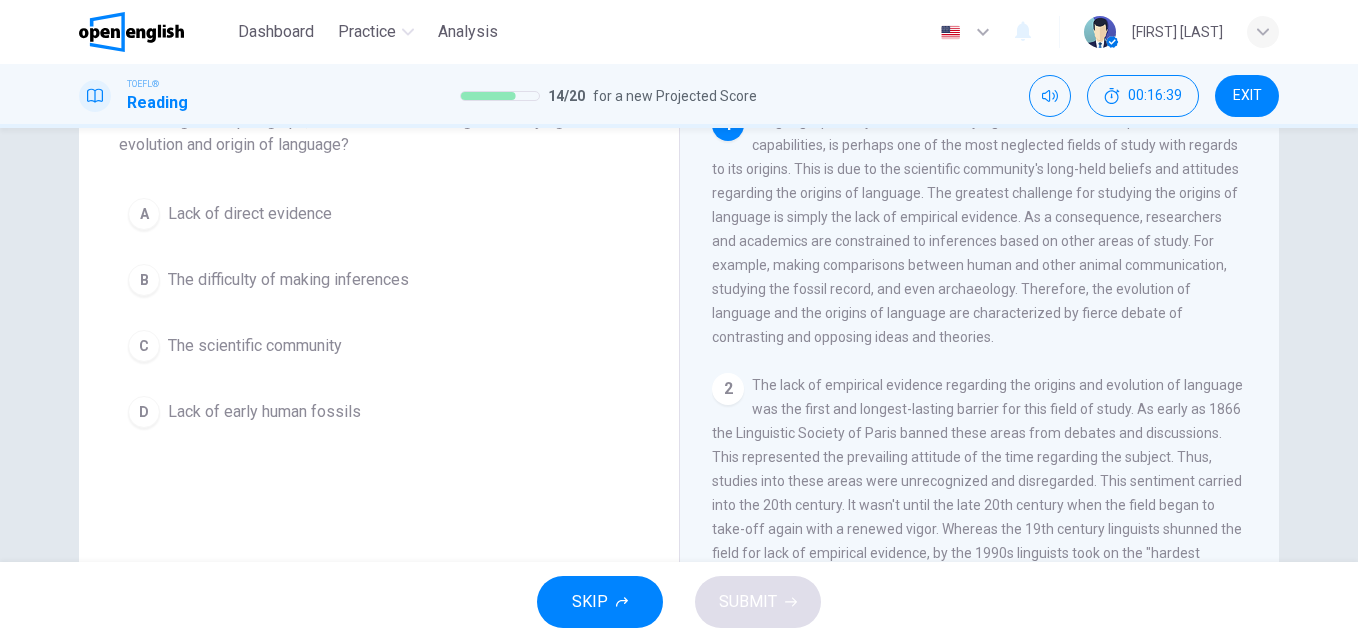 click on "The difficulty of making inferences" at bounding box center [250, 214] 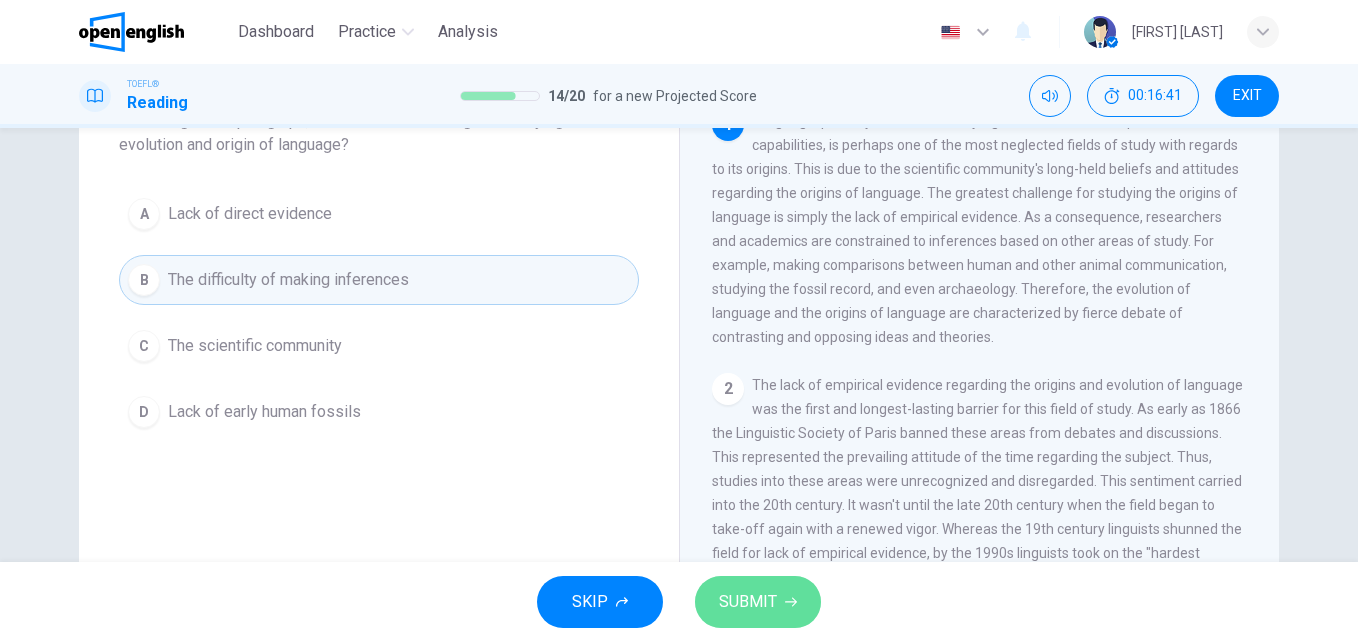click on "SUBMIT" at bounding box center (748, 602) 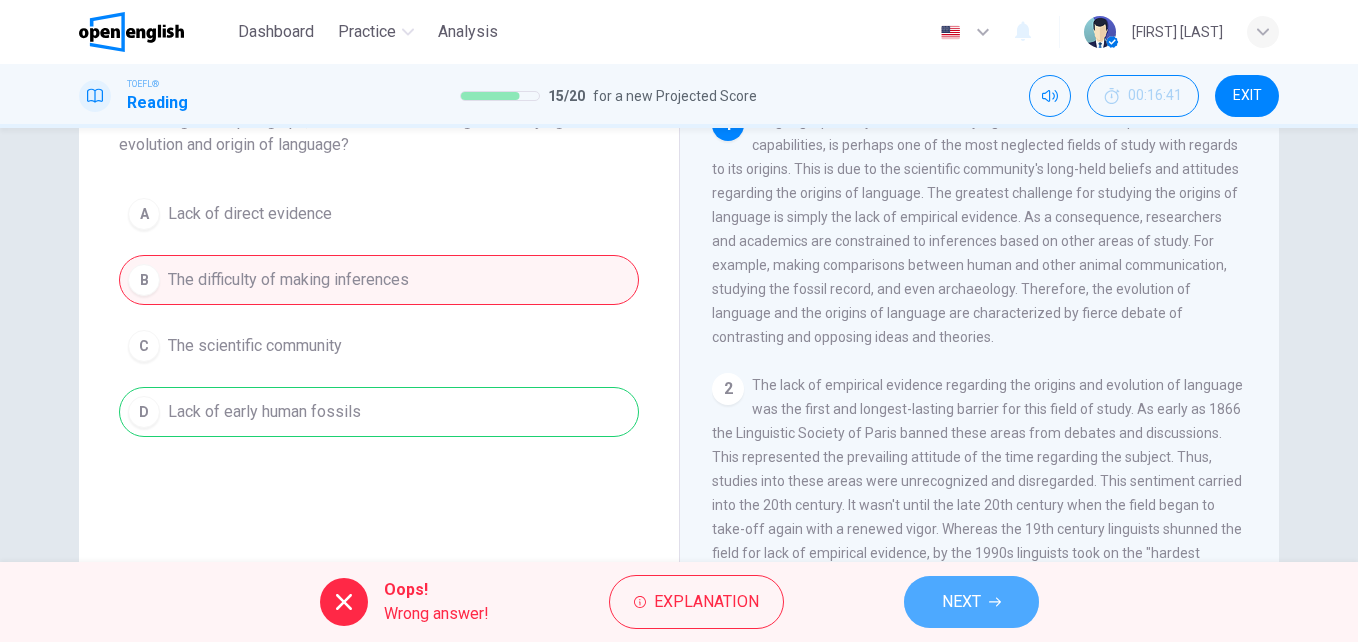 click at bounding box center [995, 602] 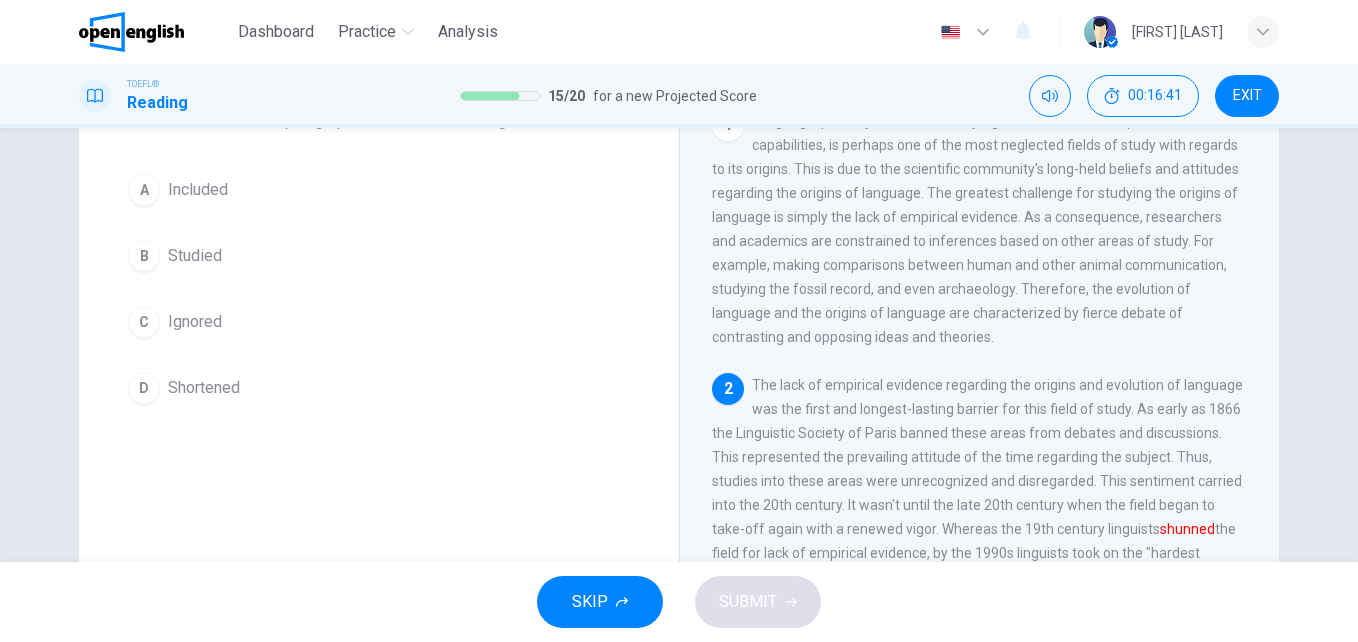 scroll, scrollTop: 174, scrollLeft: 0, axis: vertical 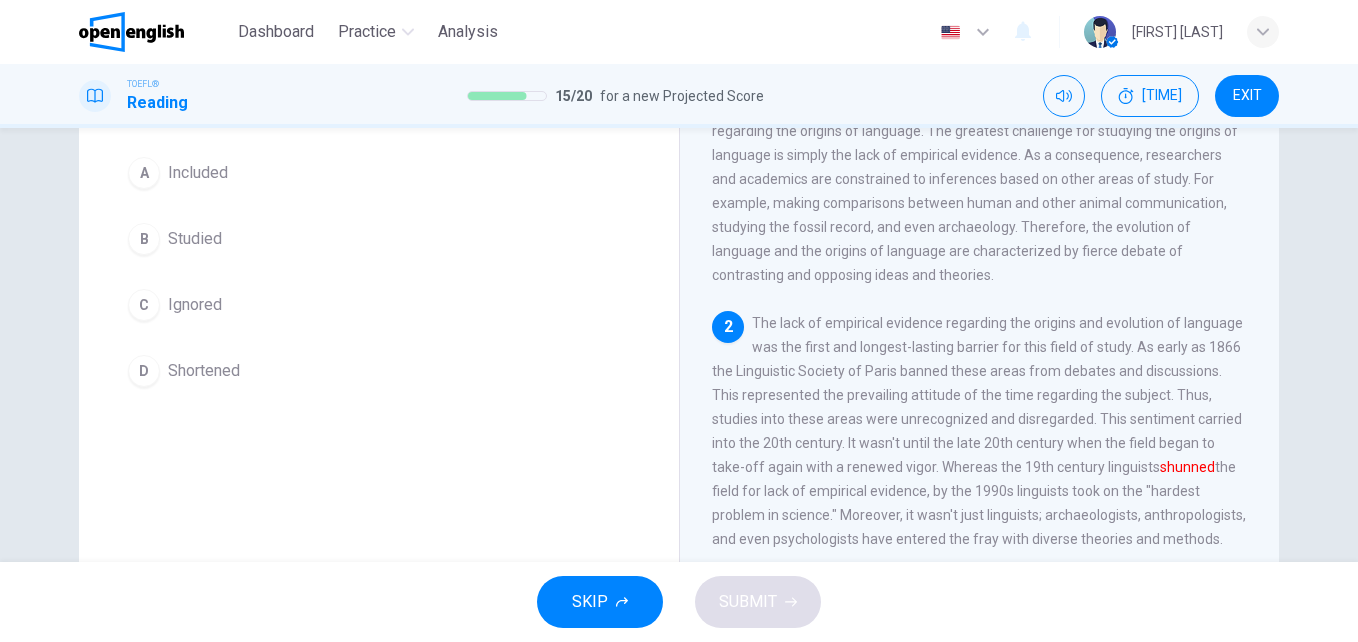 click on "C Ignored" at bounding box center (379, 305) 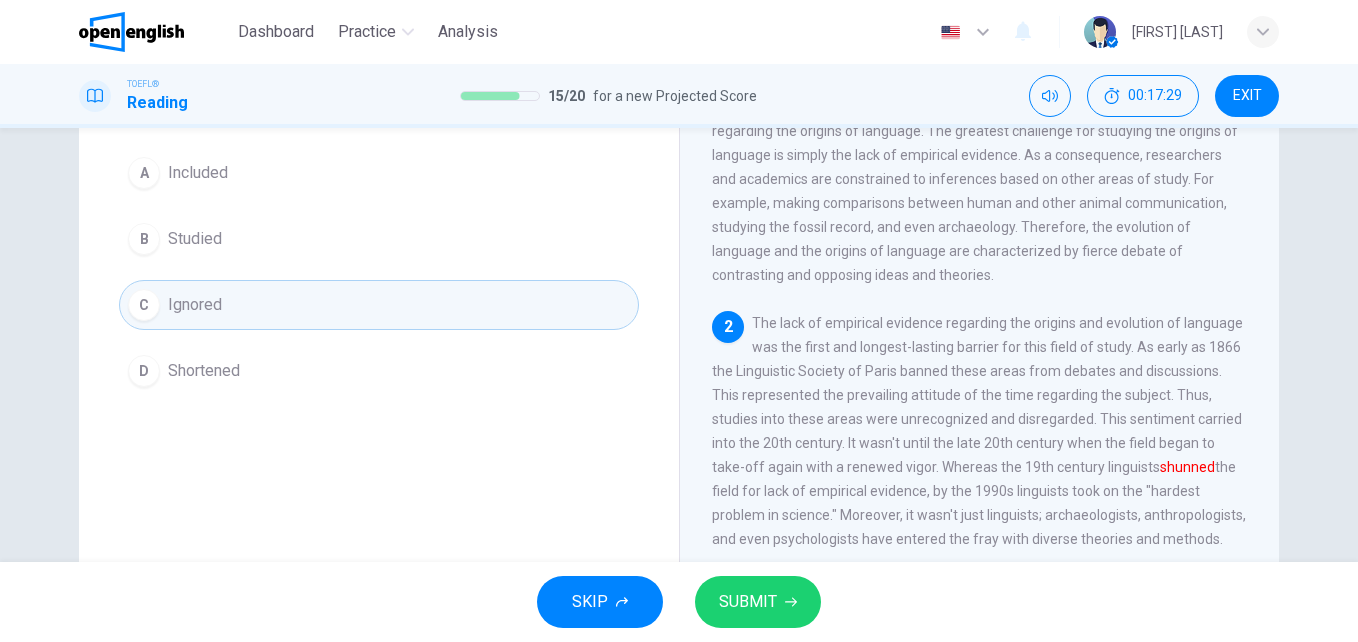 click on "SUBMIT" at bounding box center [758, 602] 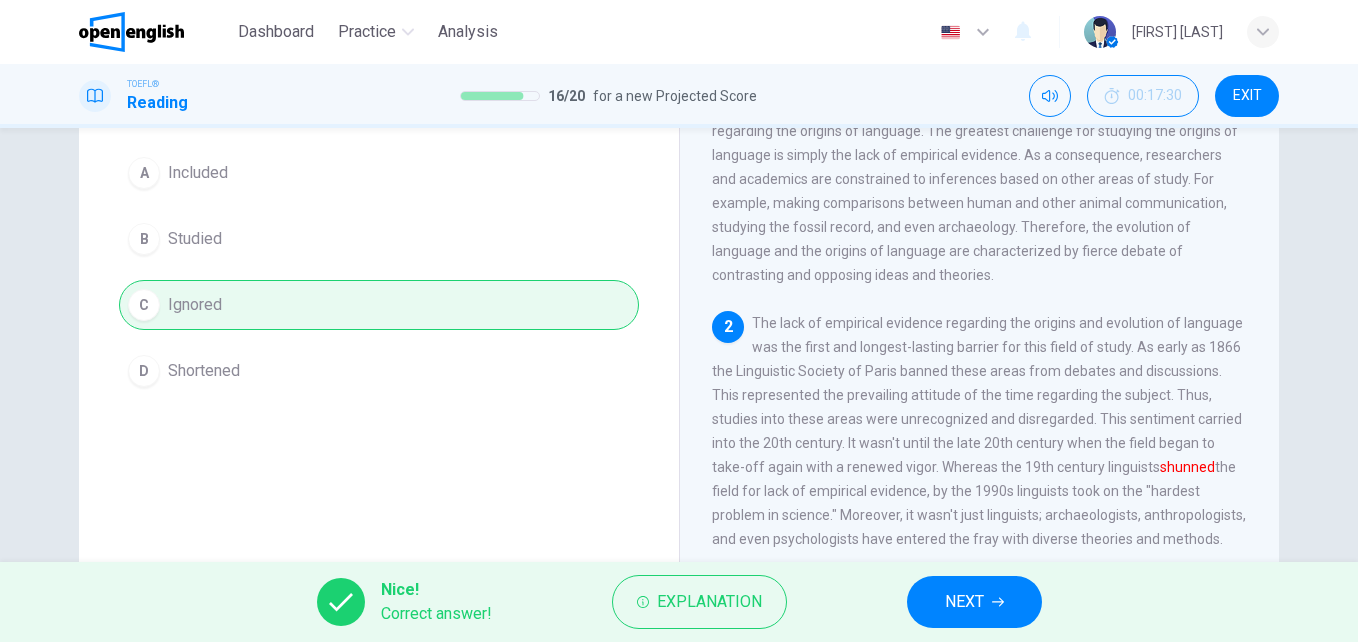 click on "NEXT" at bounding box center (964, 602) 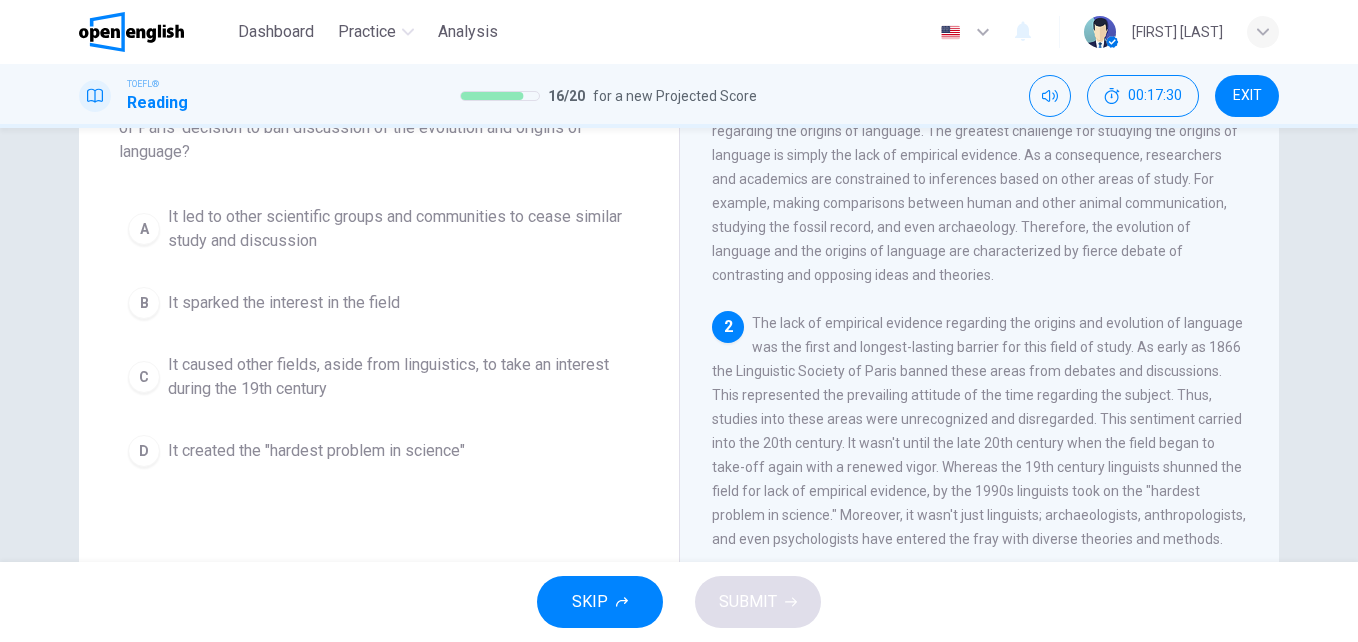 scroll, scrollTop: 212, scrollLeft: 0, axis: vertical 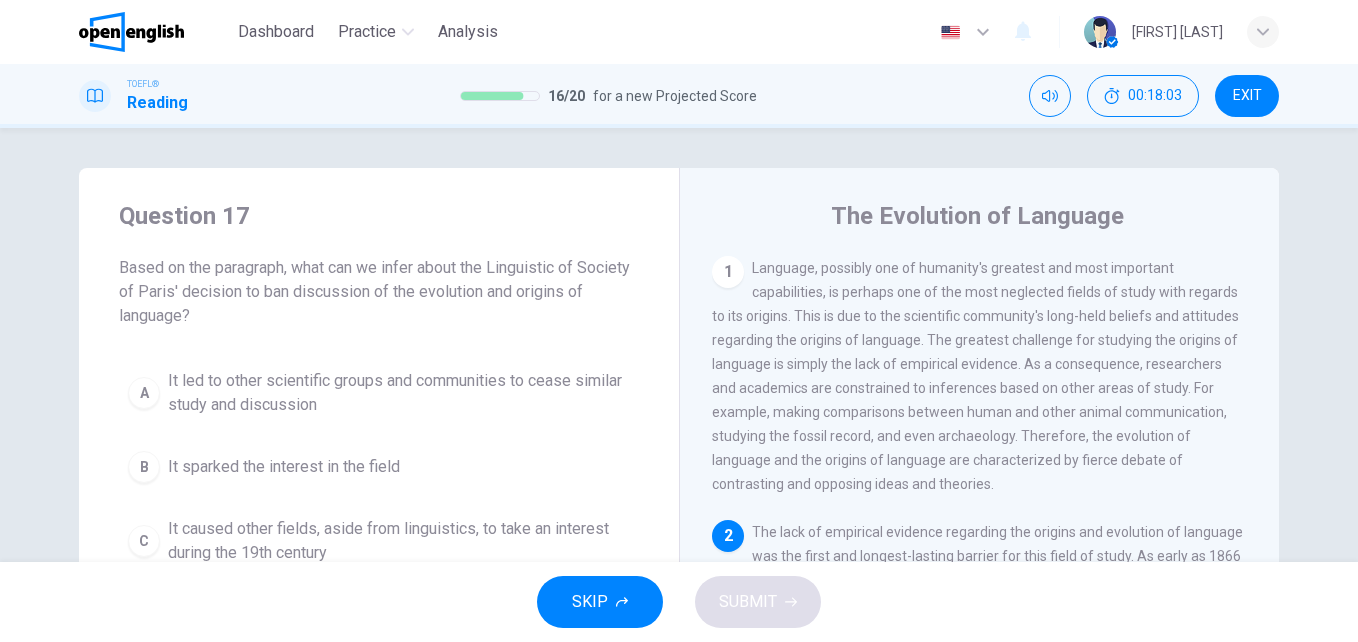 click on "Question 17 Based on the paragraph, what can we infer about the Linguistic of Society of Paris' decision to ban discussion of the evolution and origins of language? A It led to other scientific groups and communities to cease similar study and discussion B It sparked the interest in the field C It caused other fields, aside from linguistics, to take an interest during the 19th century D It created the "hardest problem in science"" at bounding box center [379, 420] 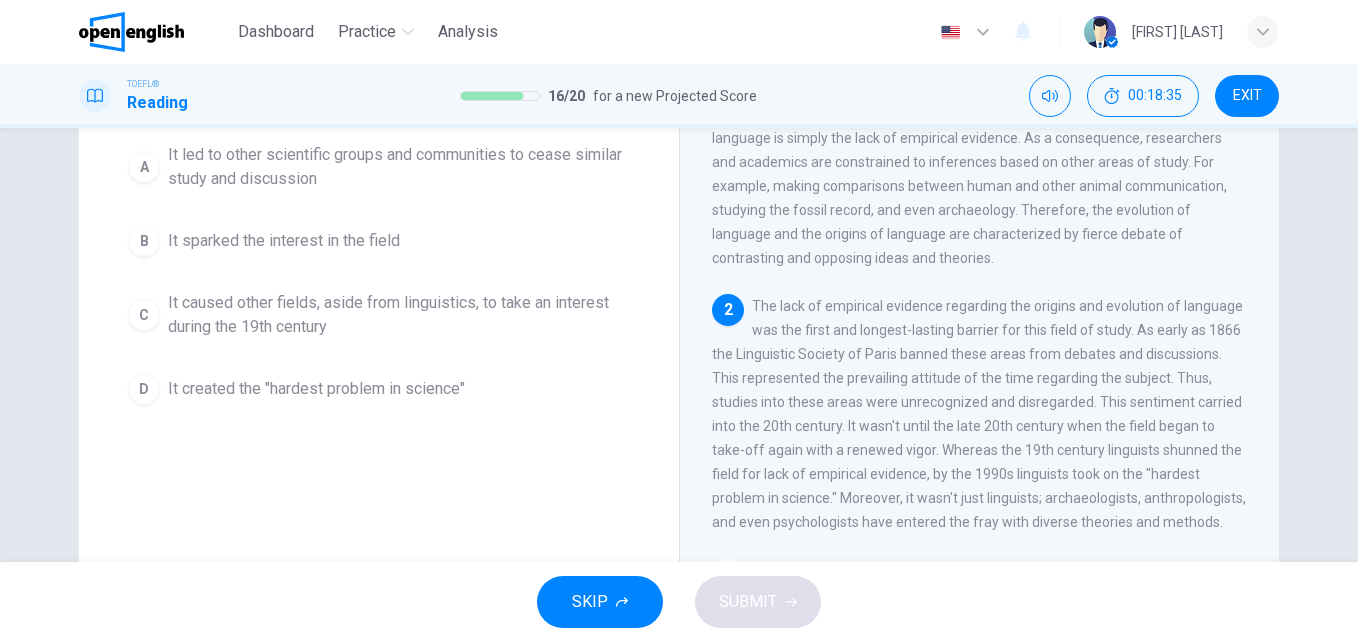 scroll, scrollTop: 225, scrollLeft: 0, axis: vertical 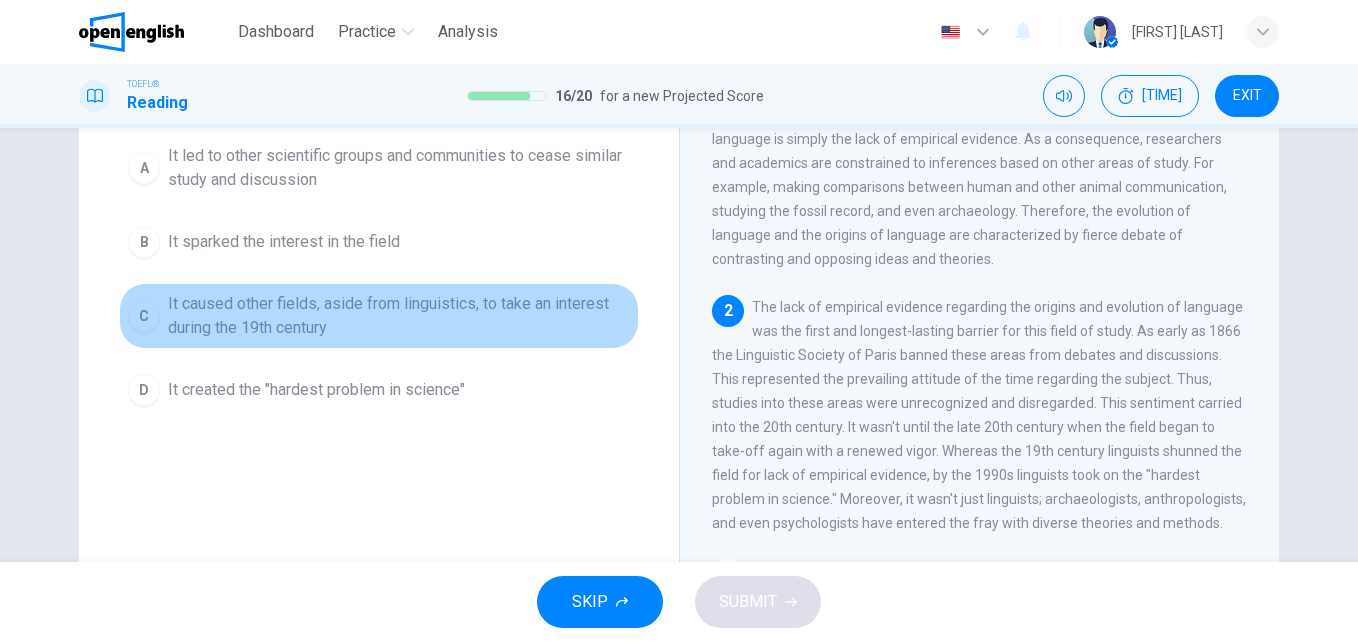 click on "It caused other fields, aside from linguistics, to take an interest during the 19th century" at bounding box center [399, 168] 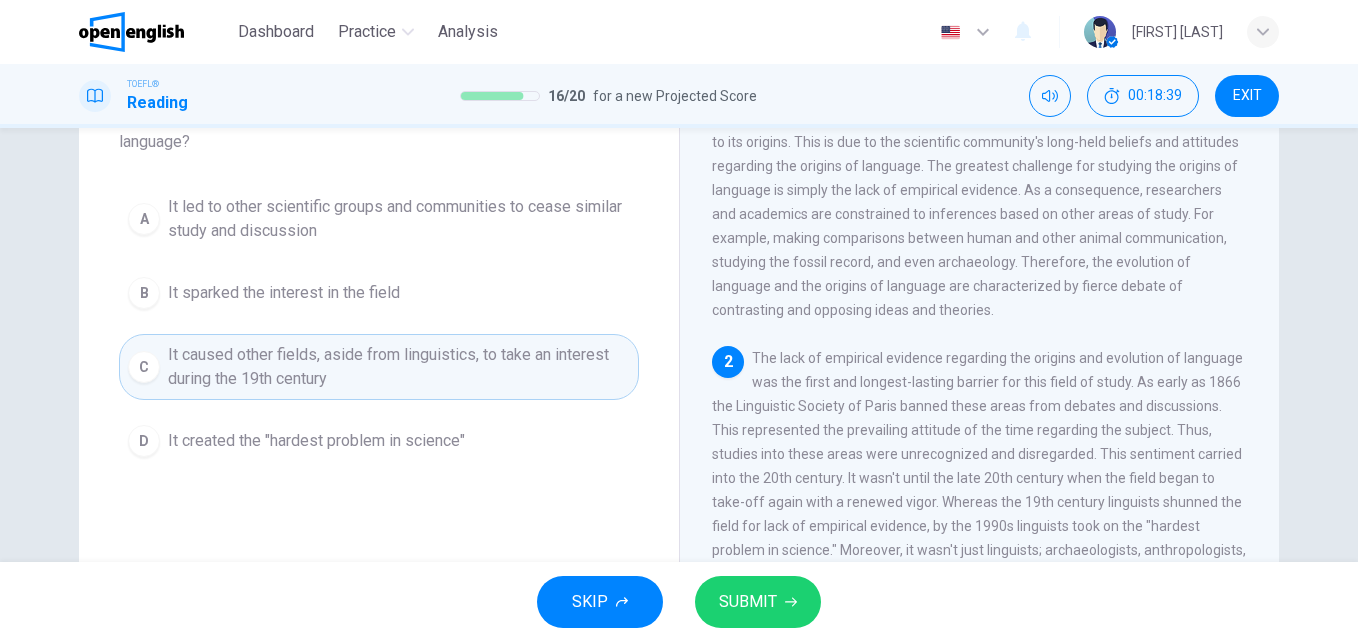 scroll, scrollTop: 172, scrollLeft: 0, axis: vertical 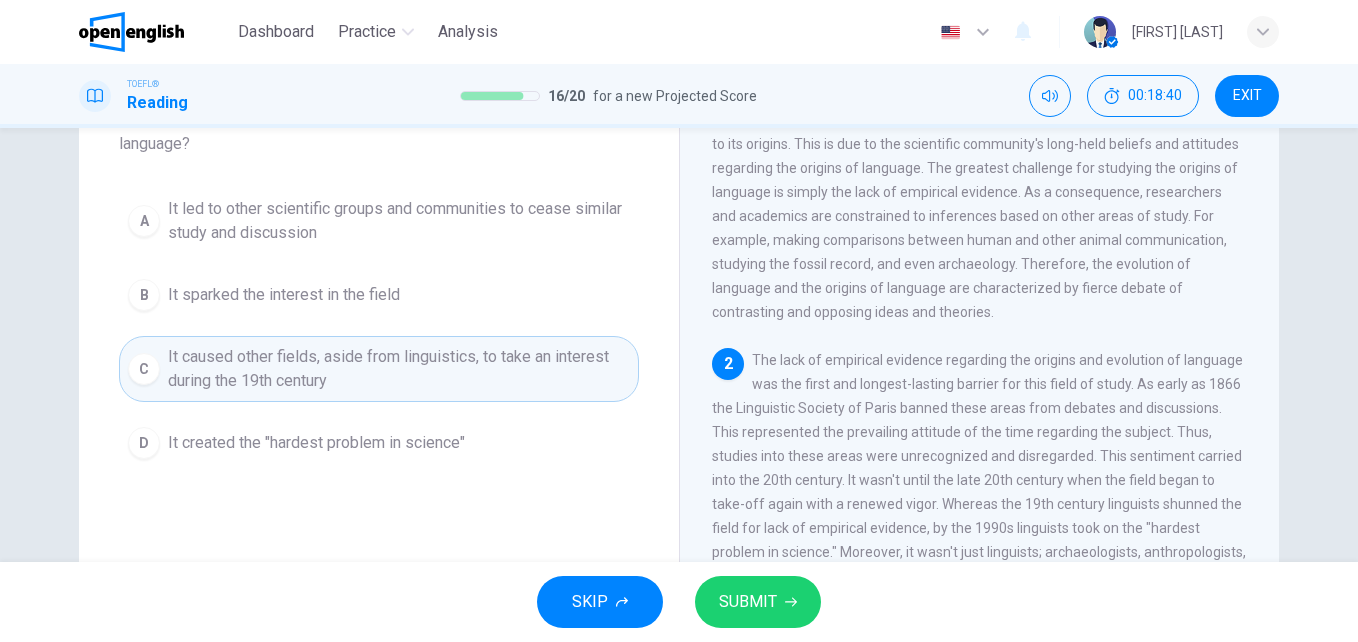 click on "SUBMIT" at bounding box center [748, 602] 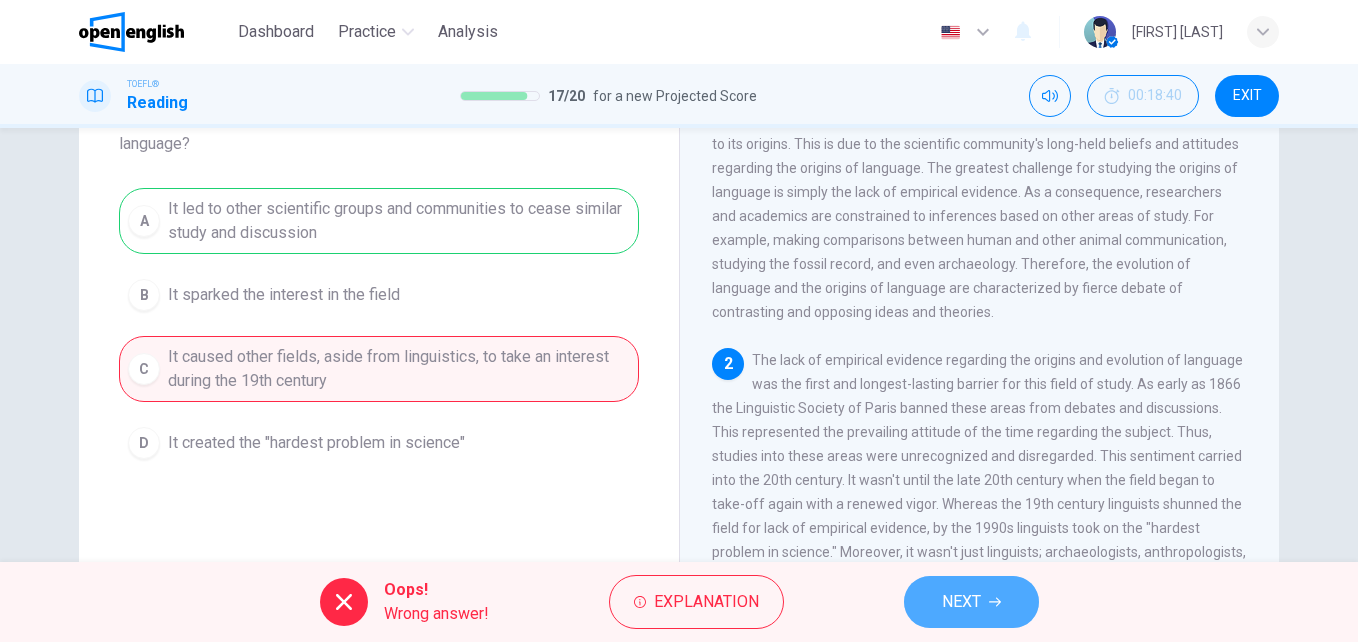 click on "NEXT" at bounding box center [961, 602] 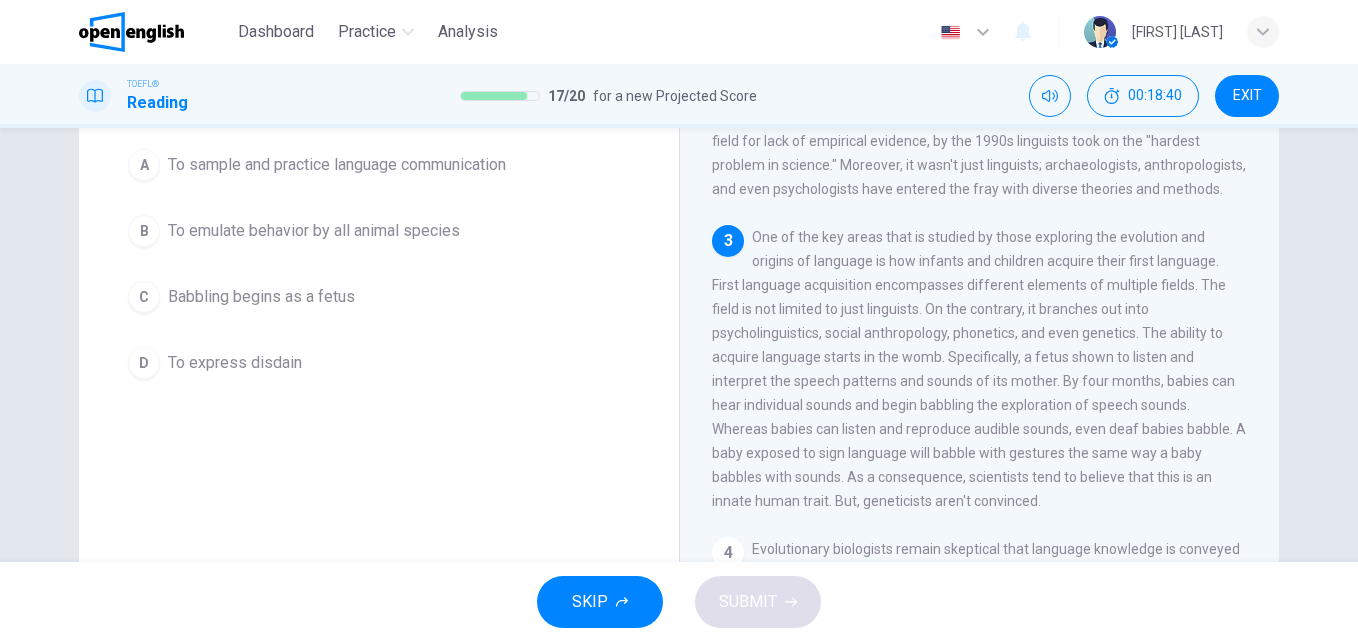 scroll, scrollTop: 498, scrollLeft: 0, axis: vertical 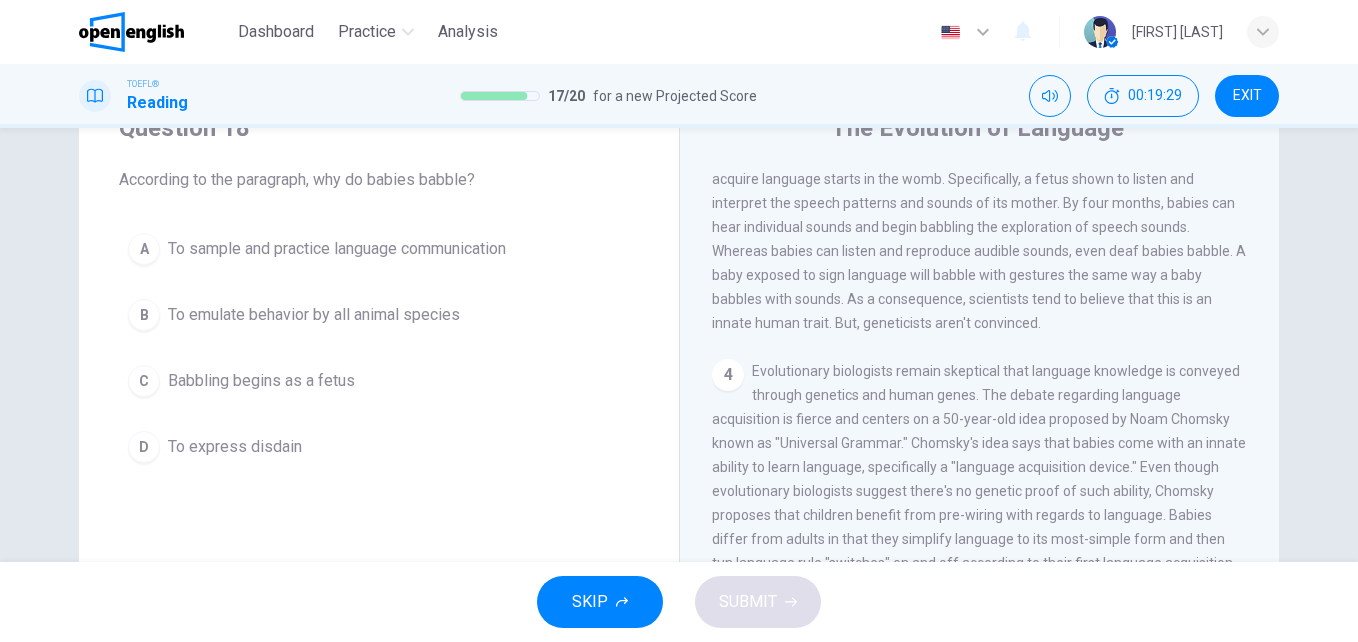 click on "A To sample and practice language communication" at bounding box center (379, 249) 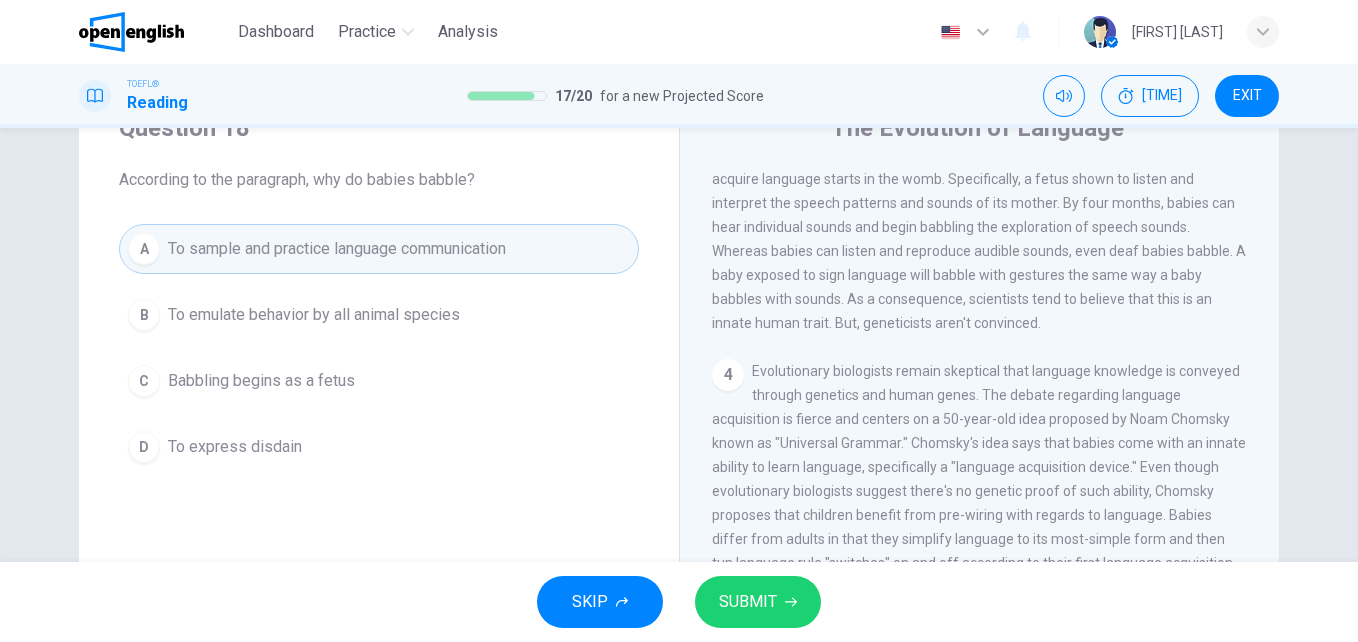 click on "SUBMIT" at bounding box center [748, 602] 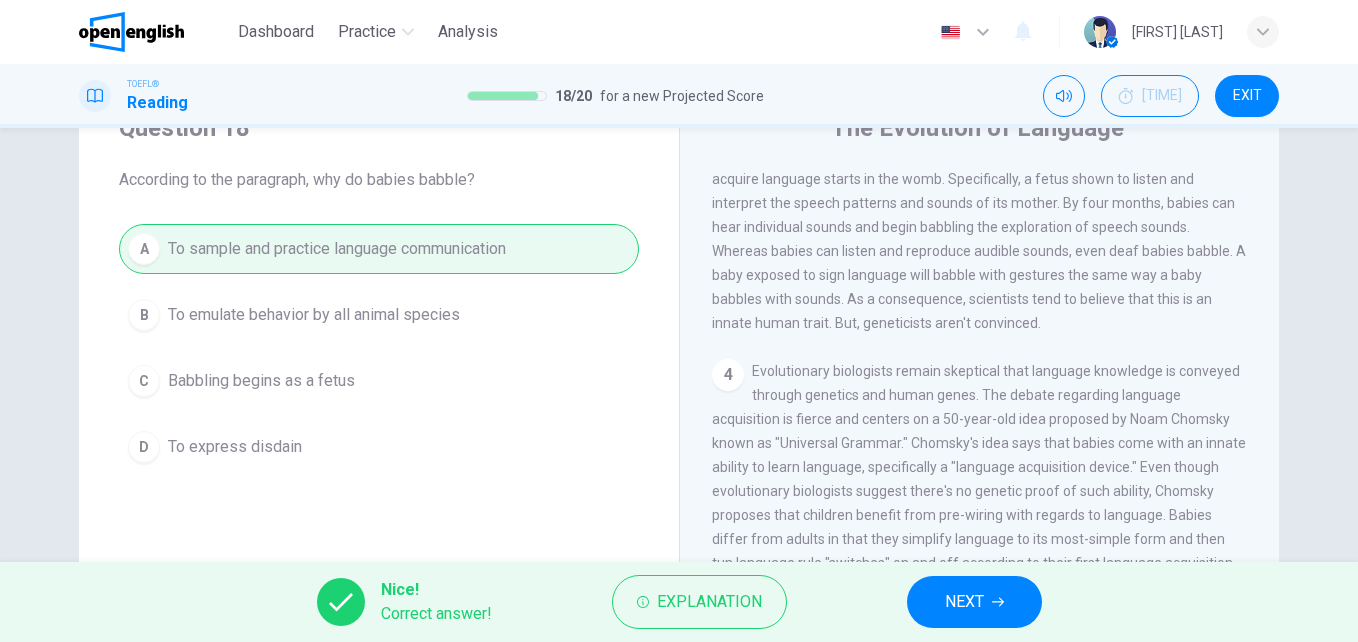 click on "NEXT" at bounding box center [964, 602] 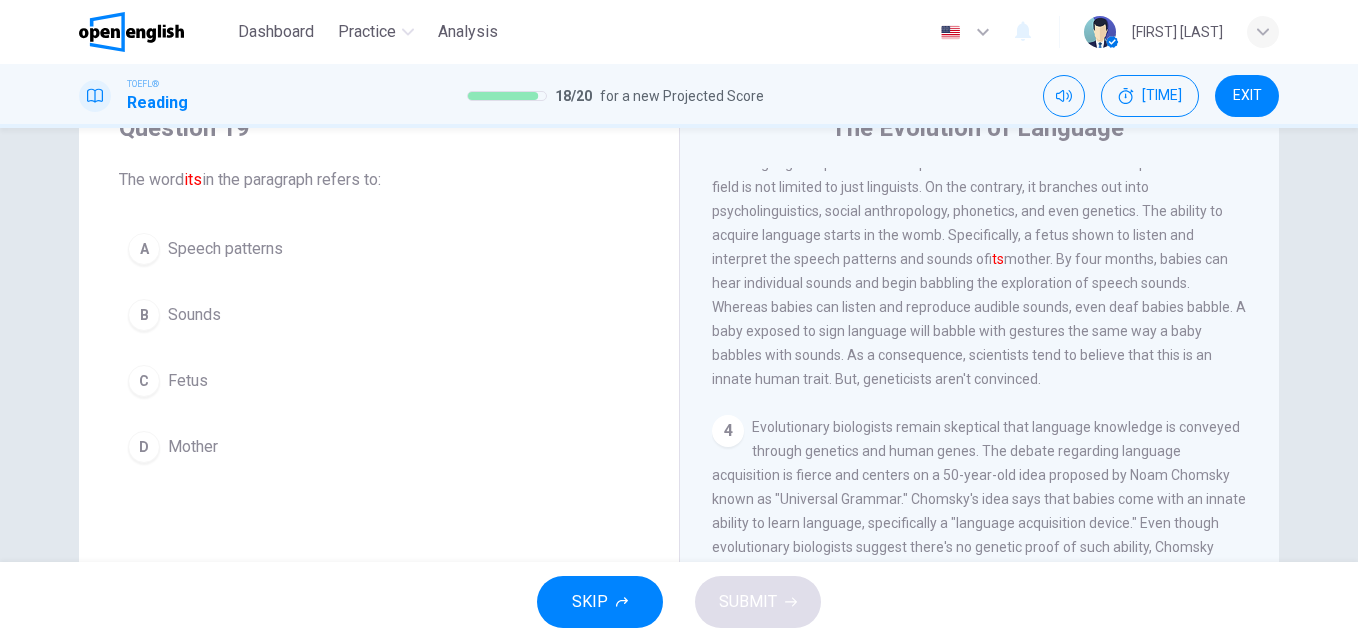 scroll, scrollTop: 573, scrollLeft: 0, axis: vertical 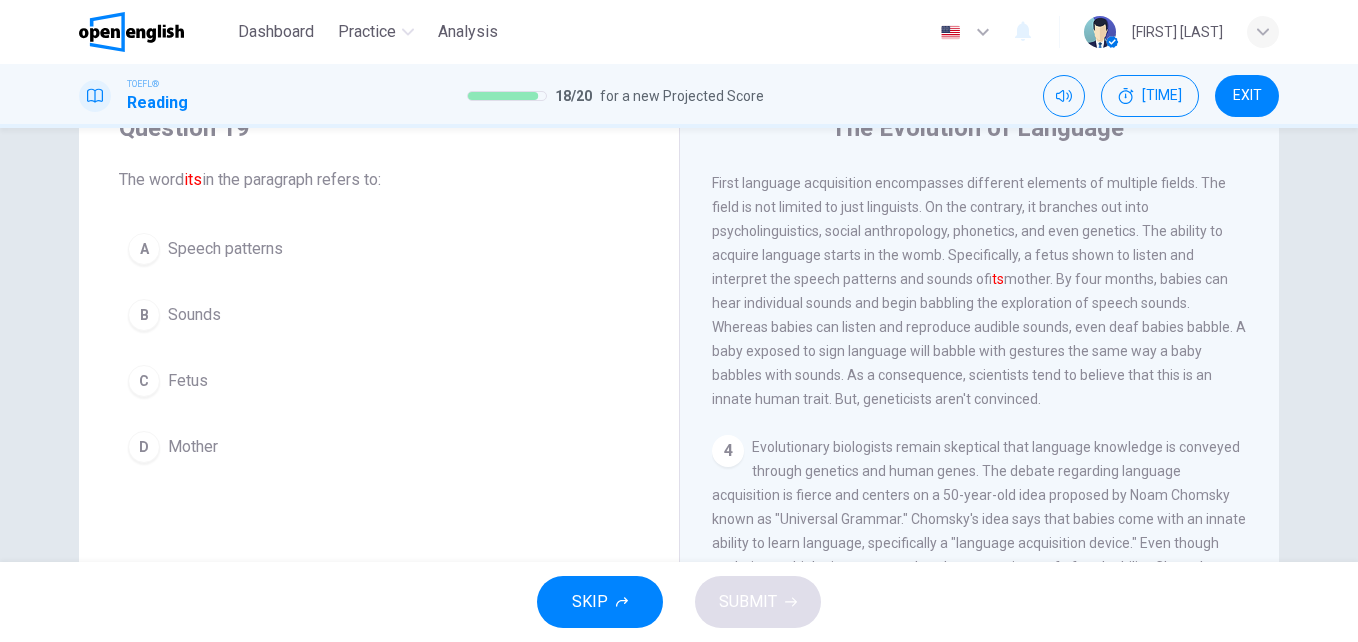 click on "B Sounds" at bounding box center [379, 315] 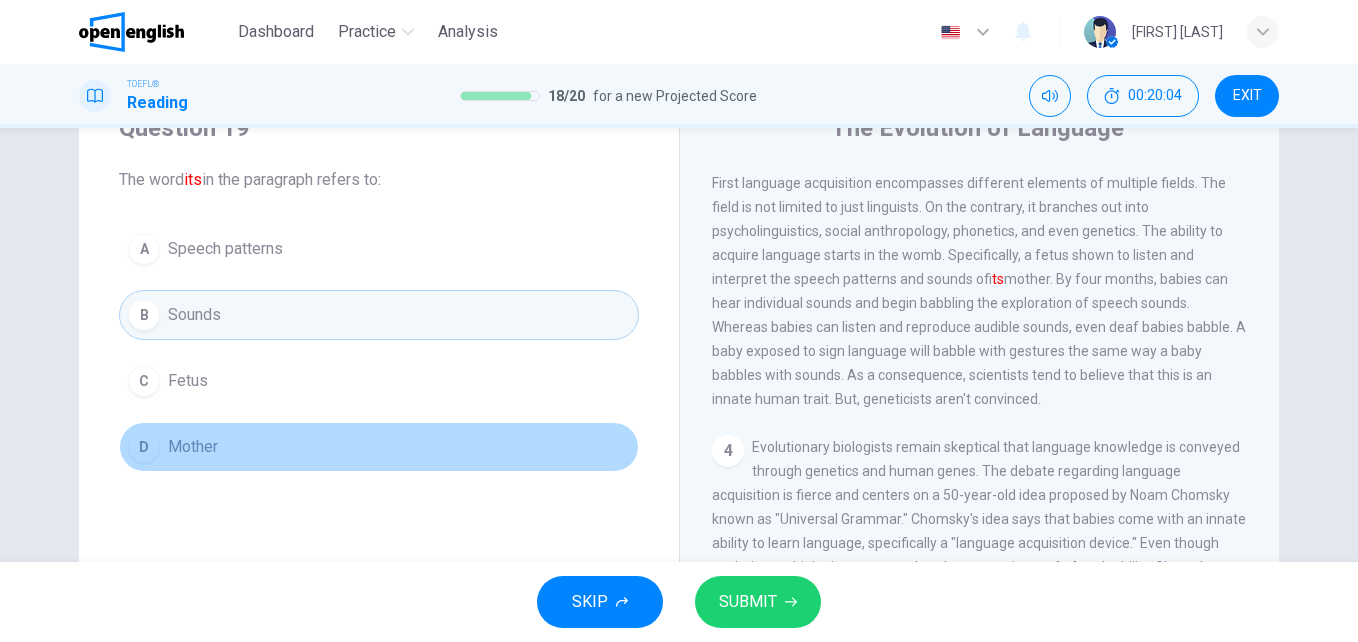 click on "D Mother" at bounding box center [379, 447] 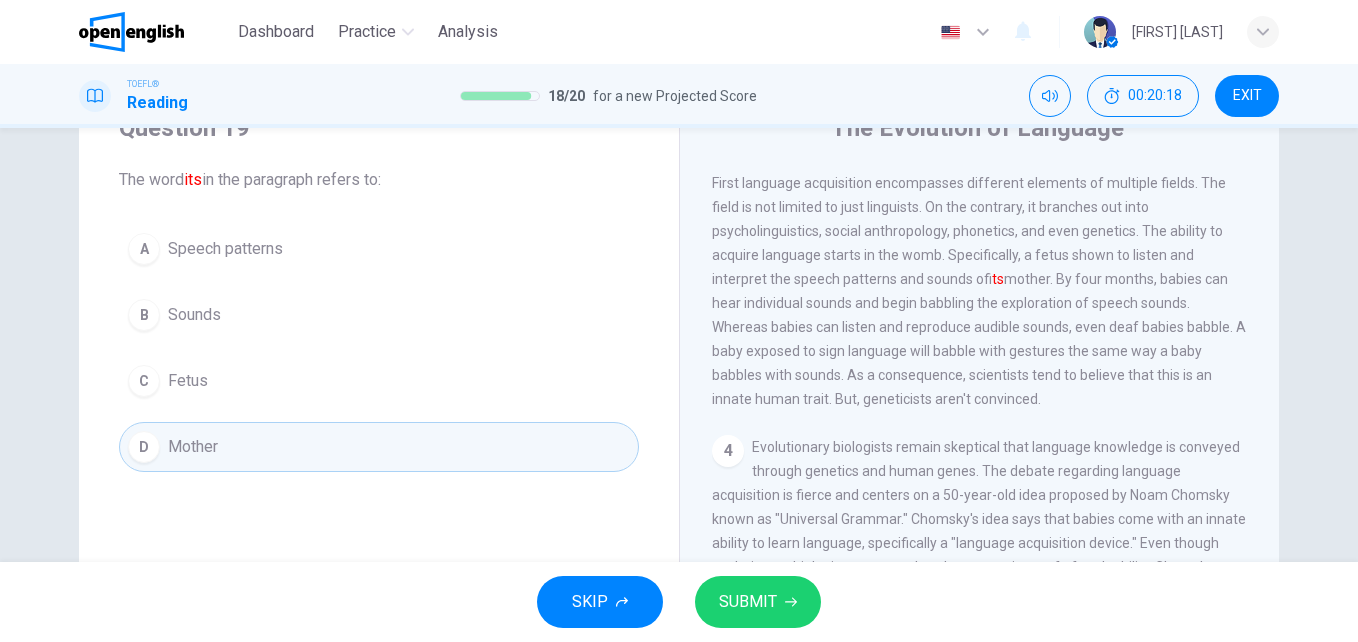 click on "C Fetus" at bounding box center [379, 381] 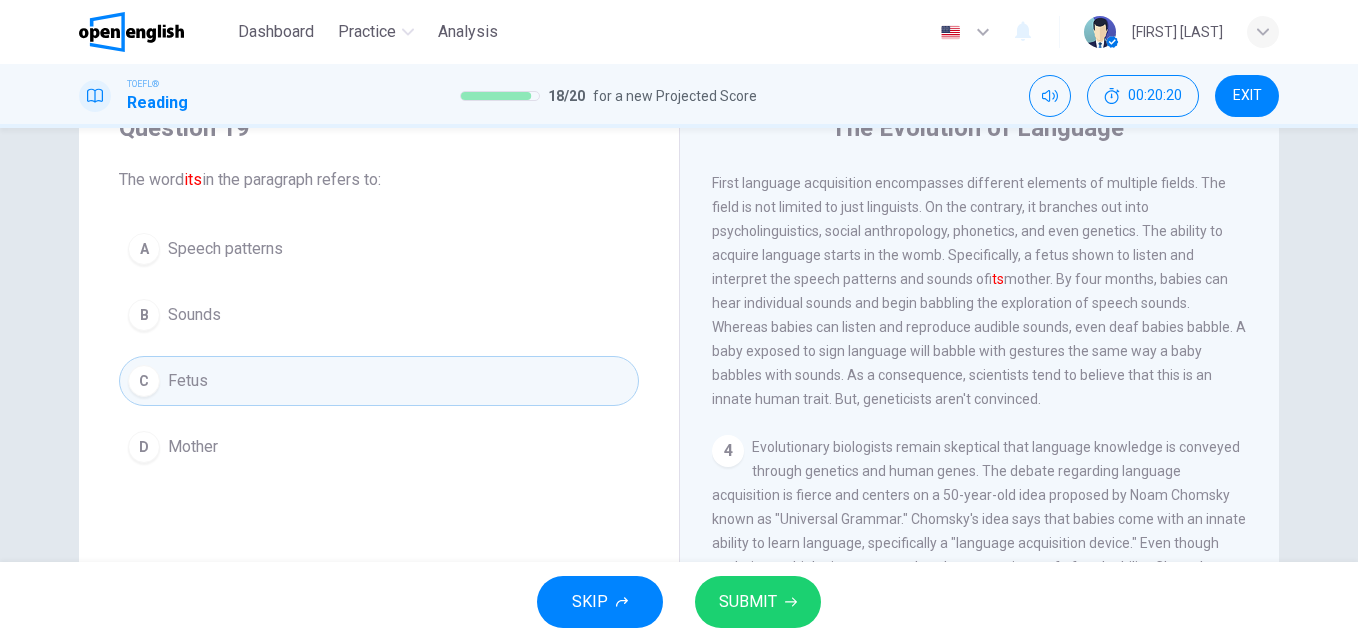click on "SUBMIT" at bounding box center (748, 602) 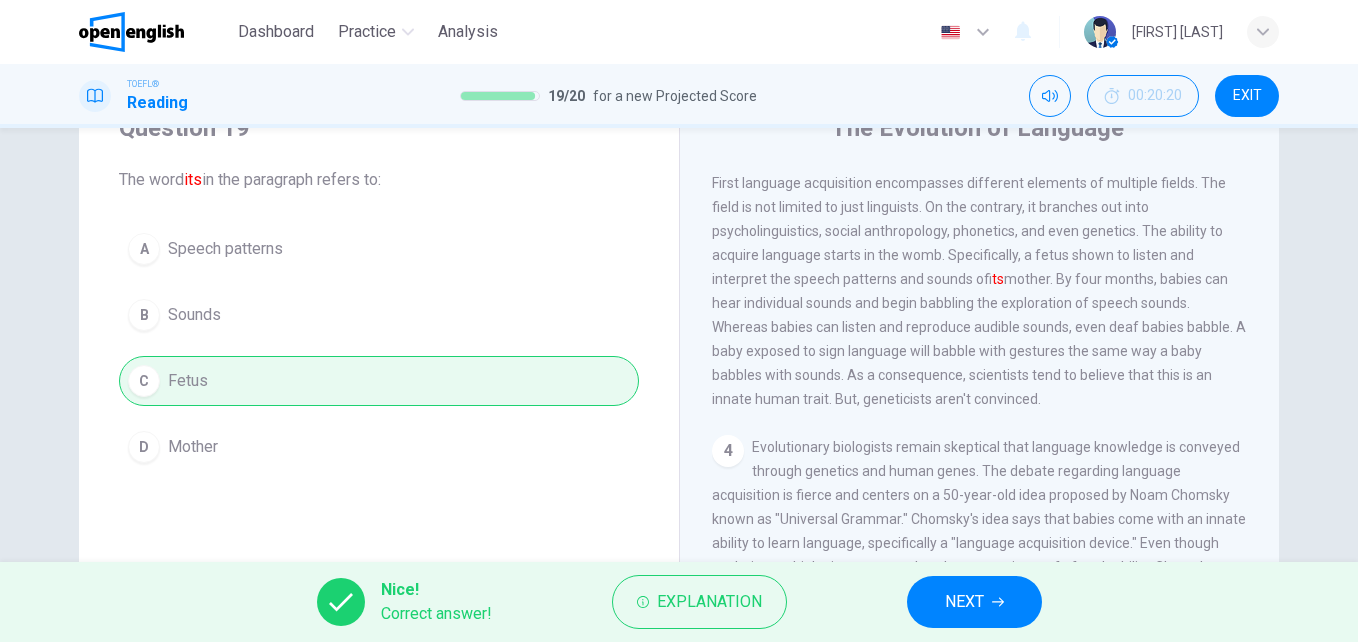 click on "NEXT" at bounding box center [974, 602] 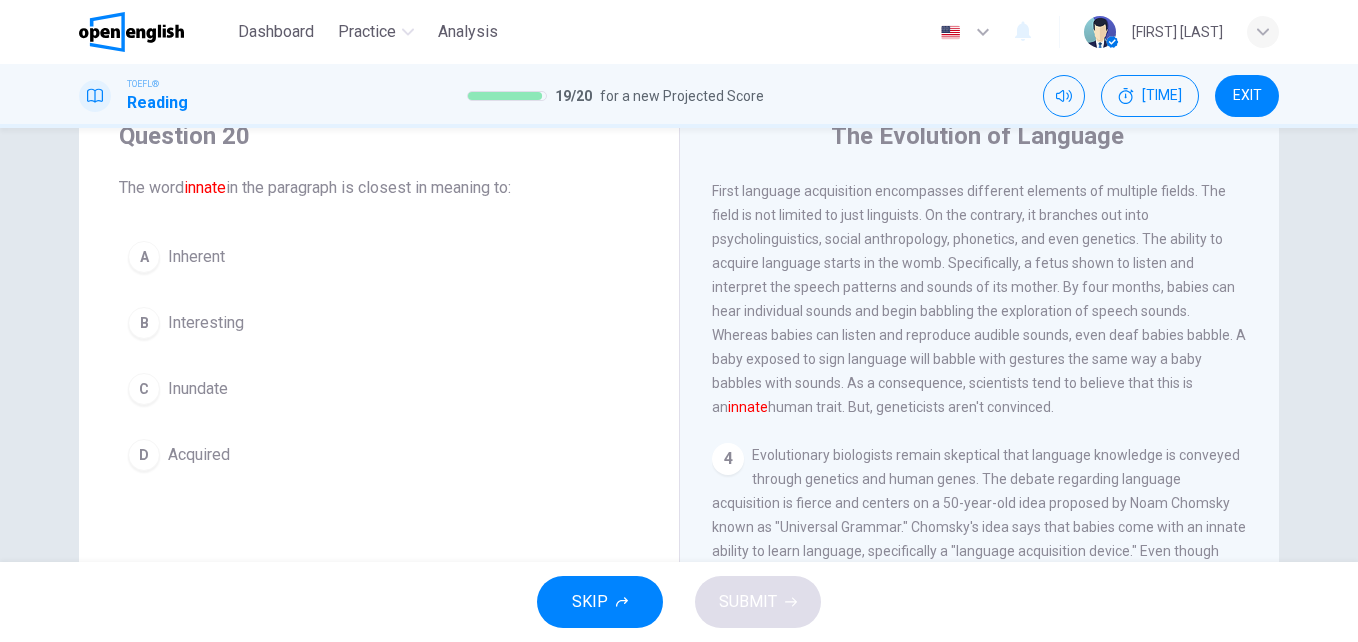 scroll, scrollTop: 82, scrollLeft: 0, axis: vertical 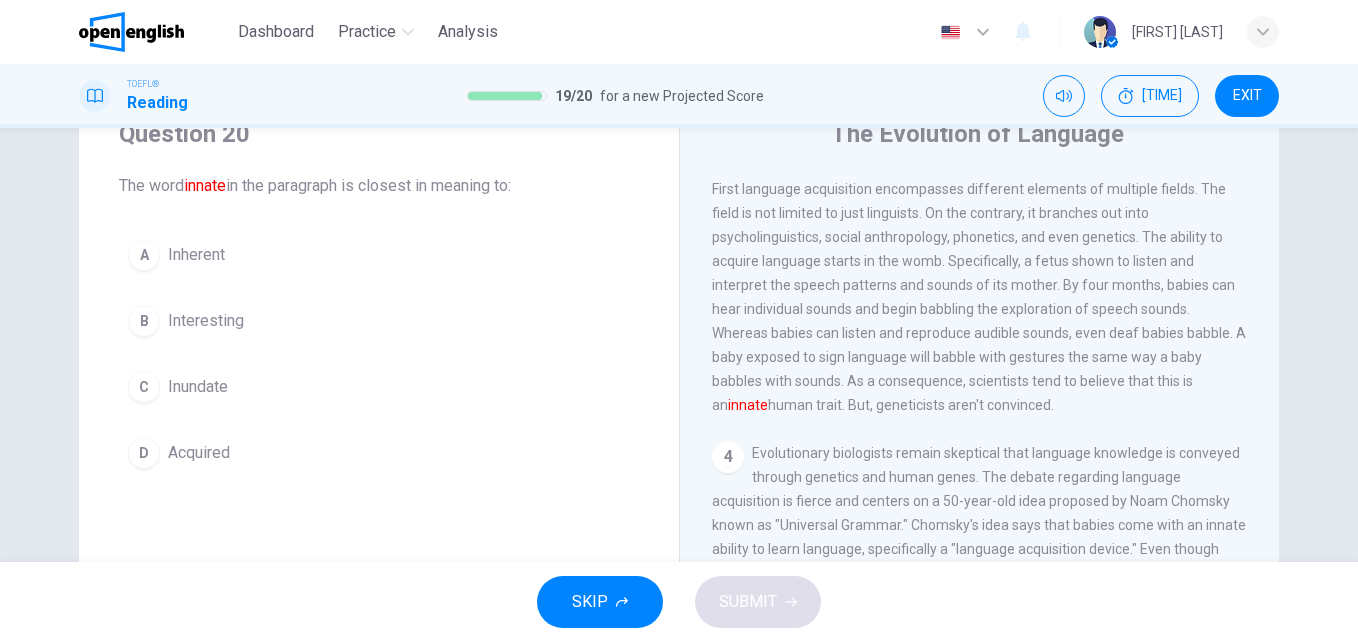 click on "B Interesting" at bounding box center [379, 321] 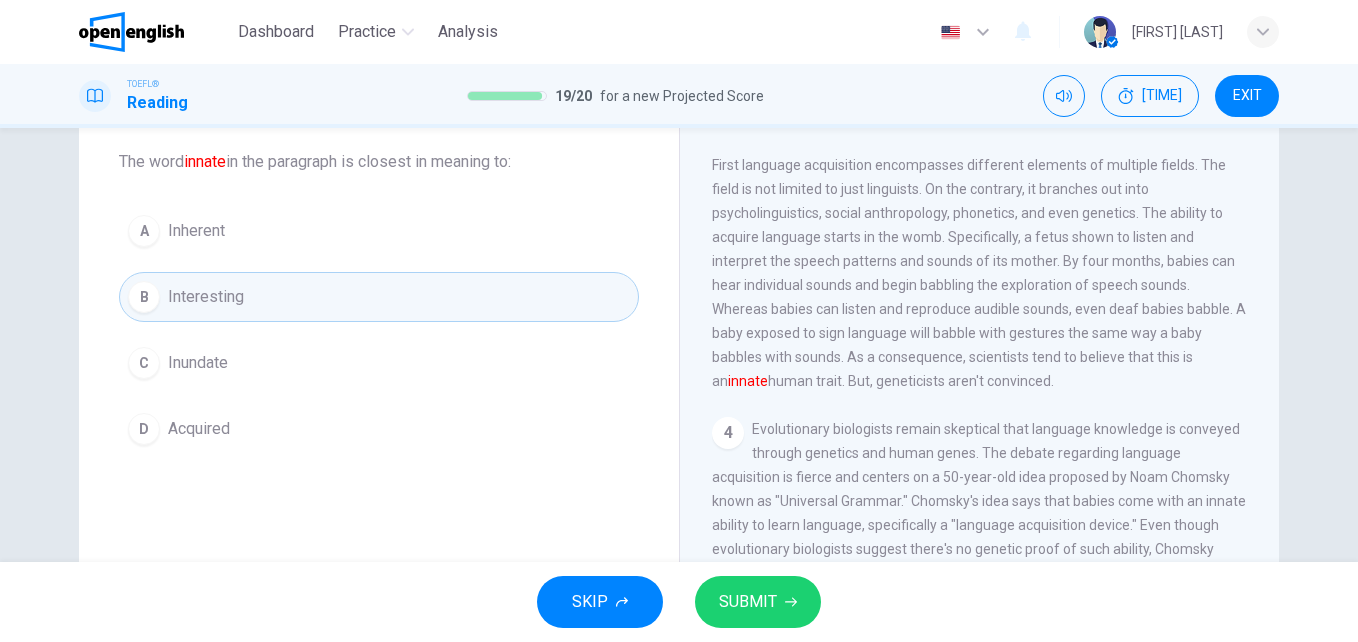 scroll, scrollTop: 107, scrollLeft: 0, axis: vertical 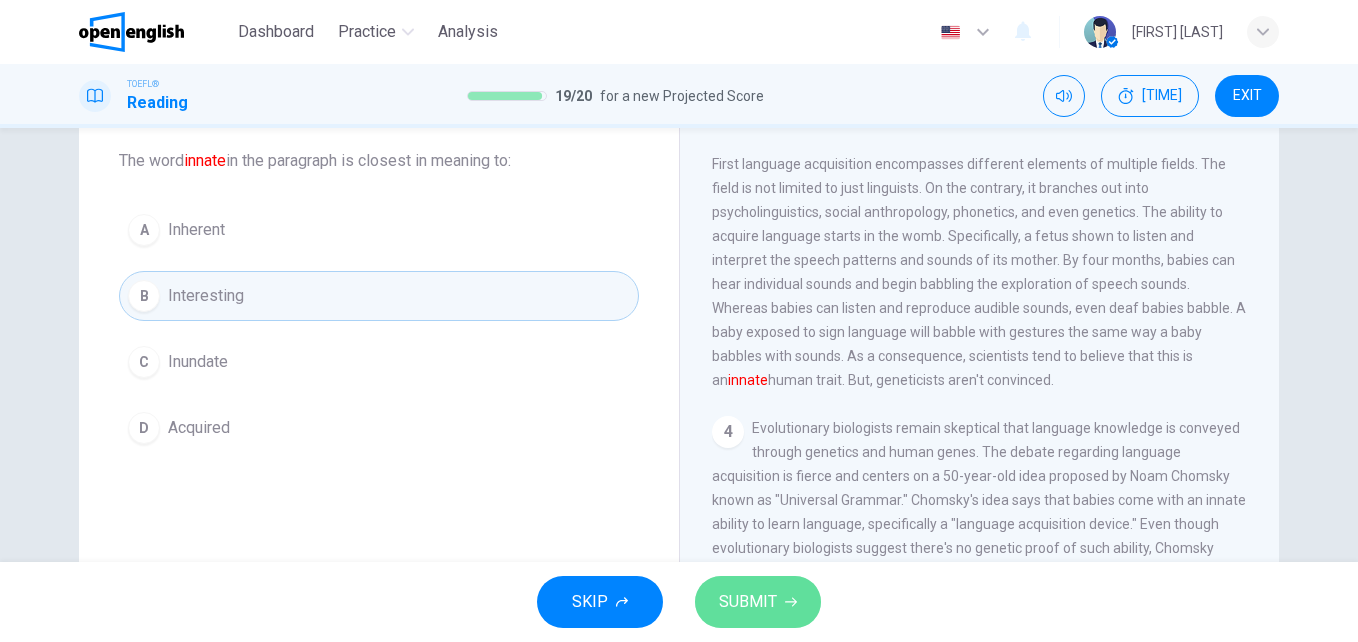 click on "SUBMIT" at bounding box center (748, 602) 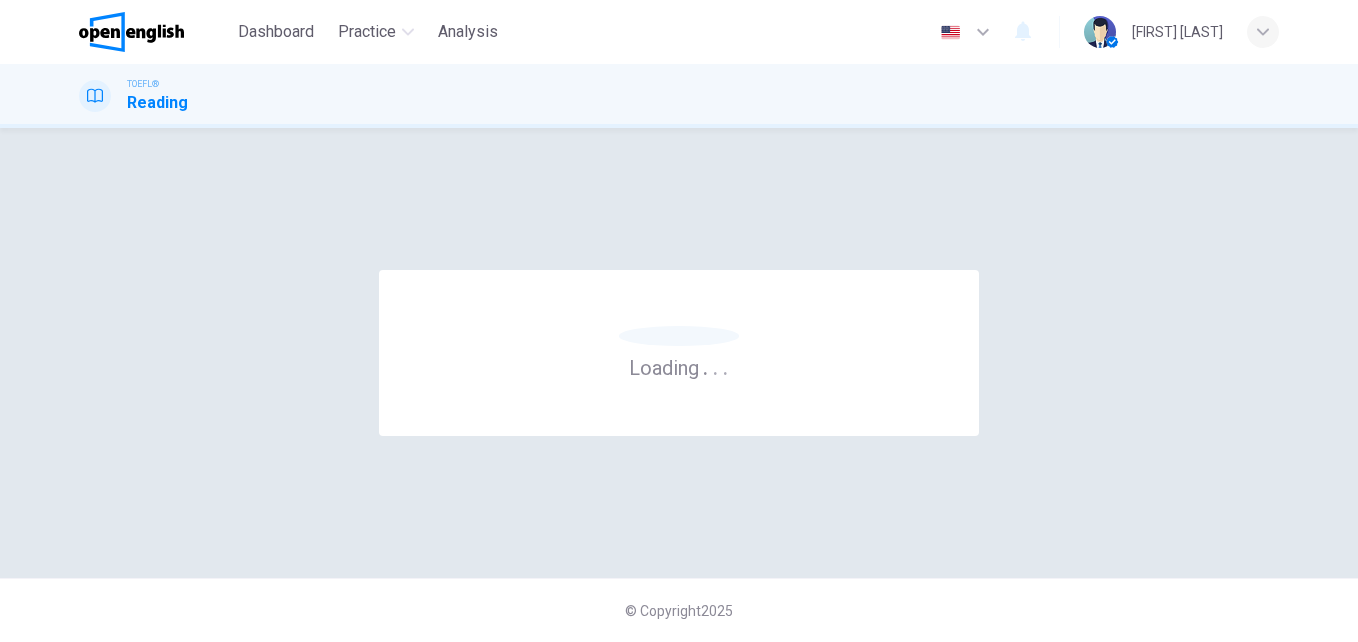 scroll, scrollTop: 0, scrollLeft: 0, axis: both 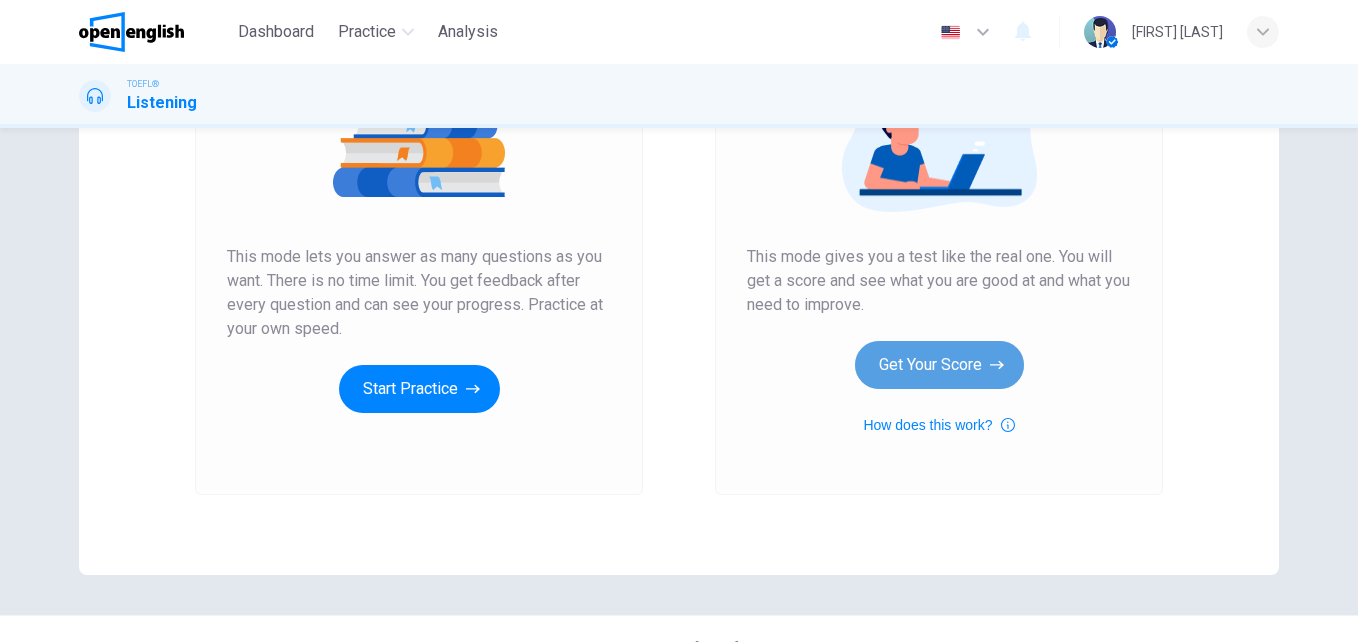 click on "Get Your Score" at bounding box center [419, 389] 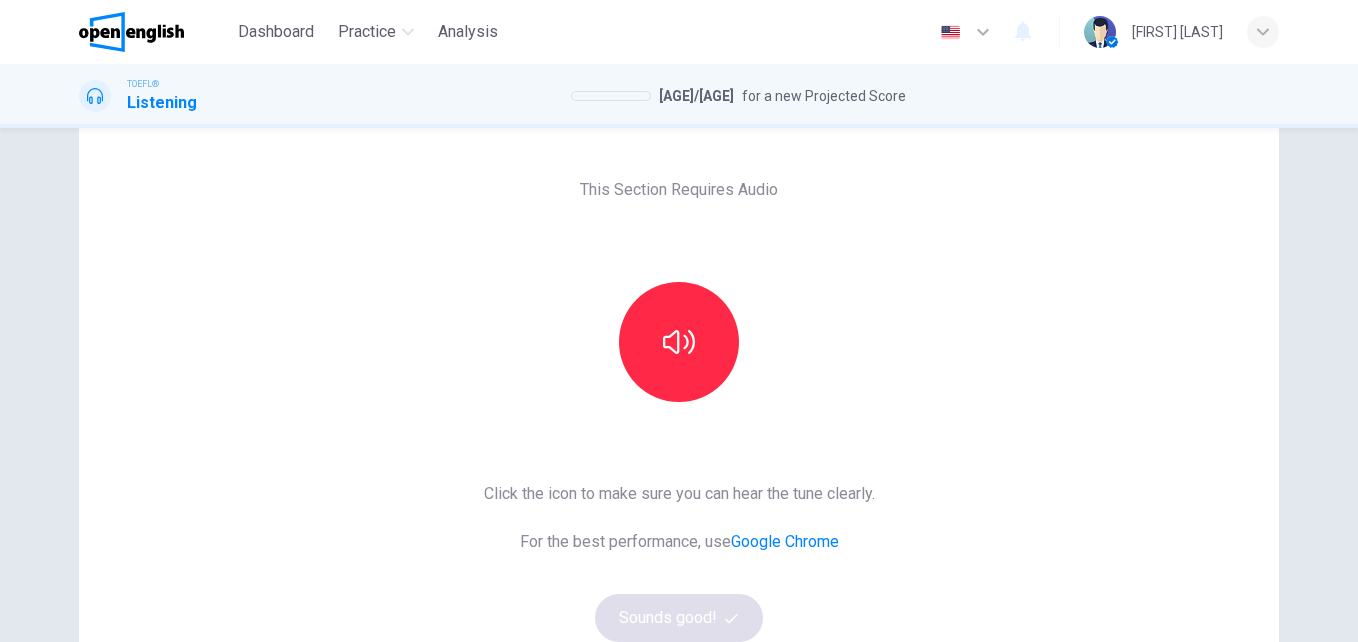 scroll, scrollTop: 127, scrollLeft: 0, axis: vertical 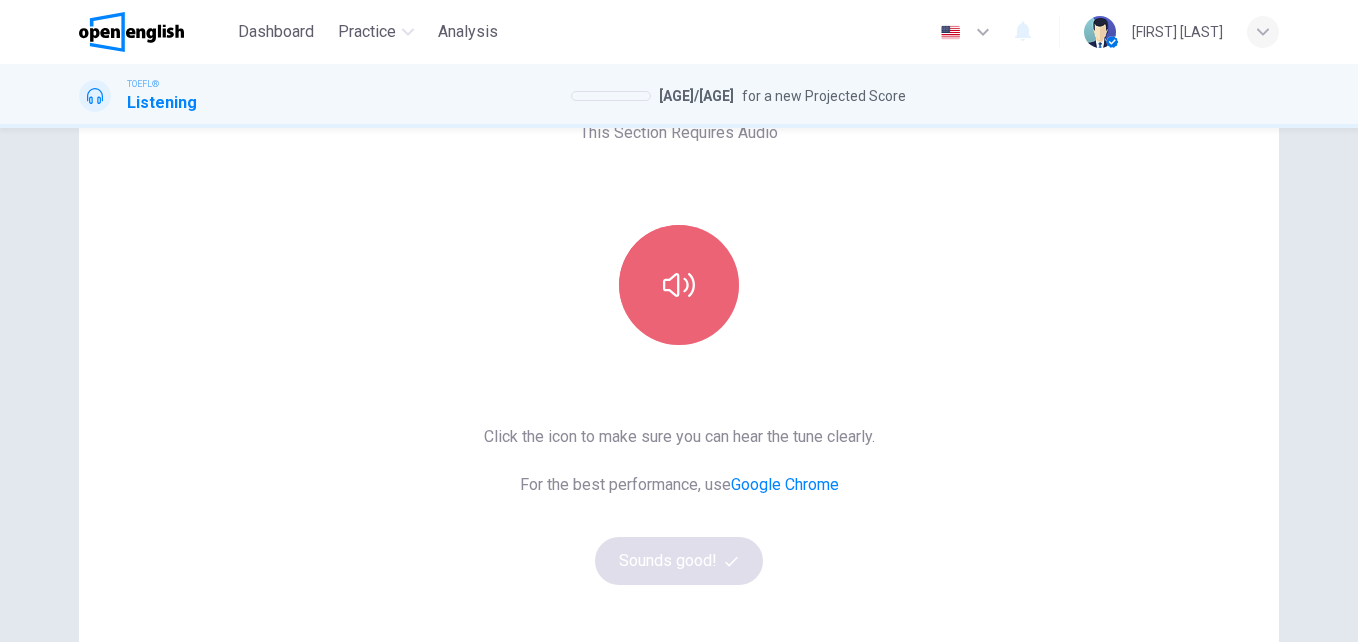 click at bounding box center (679, 285) 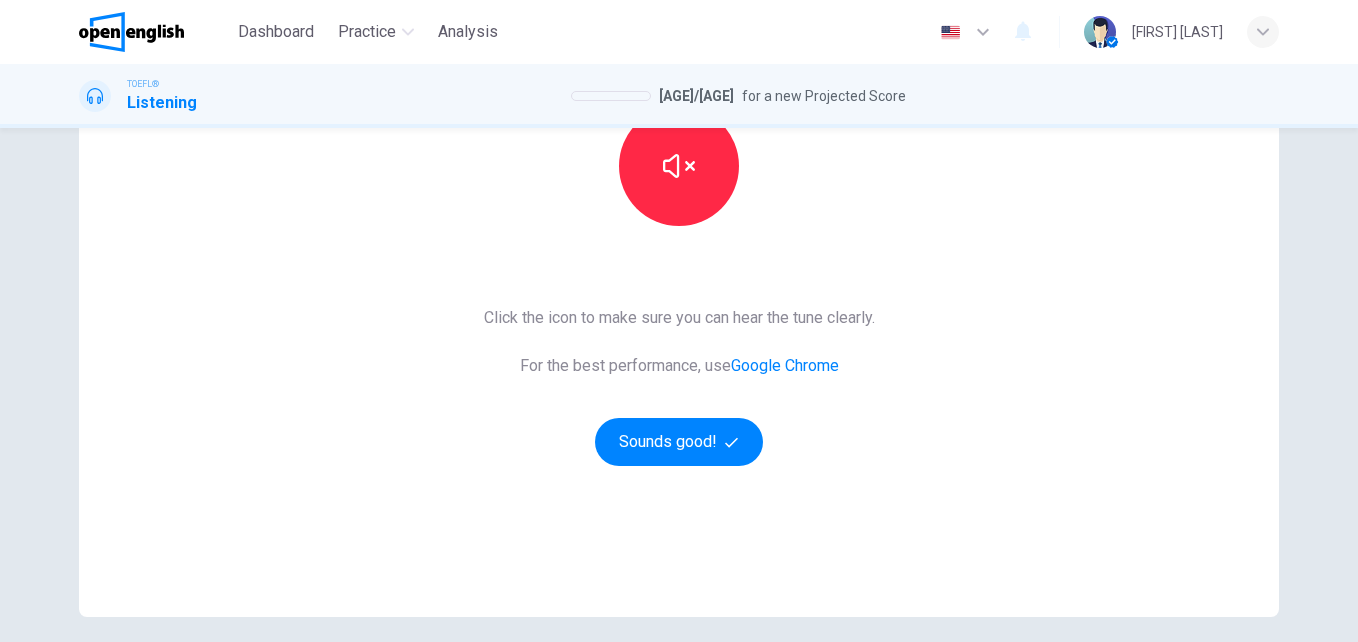 scroll, scrollTop: 247, scrollLeft: 0, axis: vertical 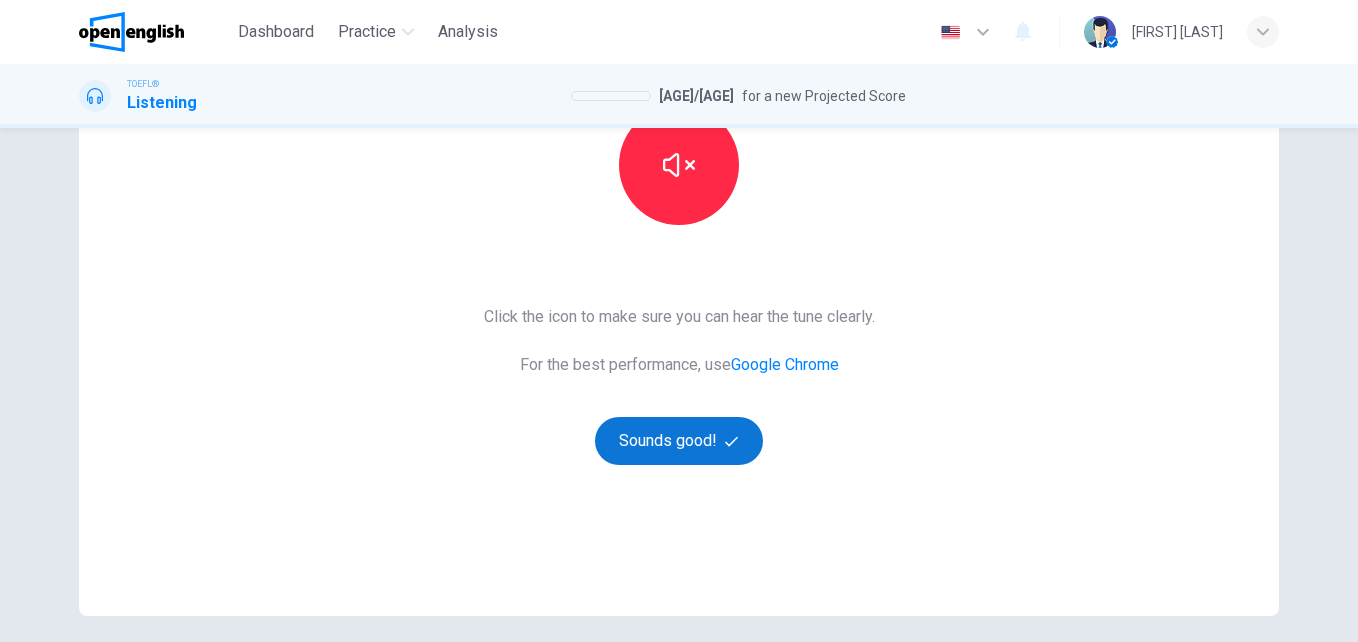 click on "Sounds good!" at bounding box center [679, 441] 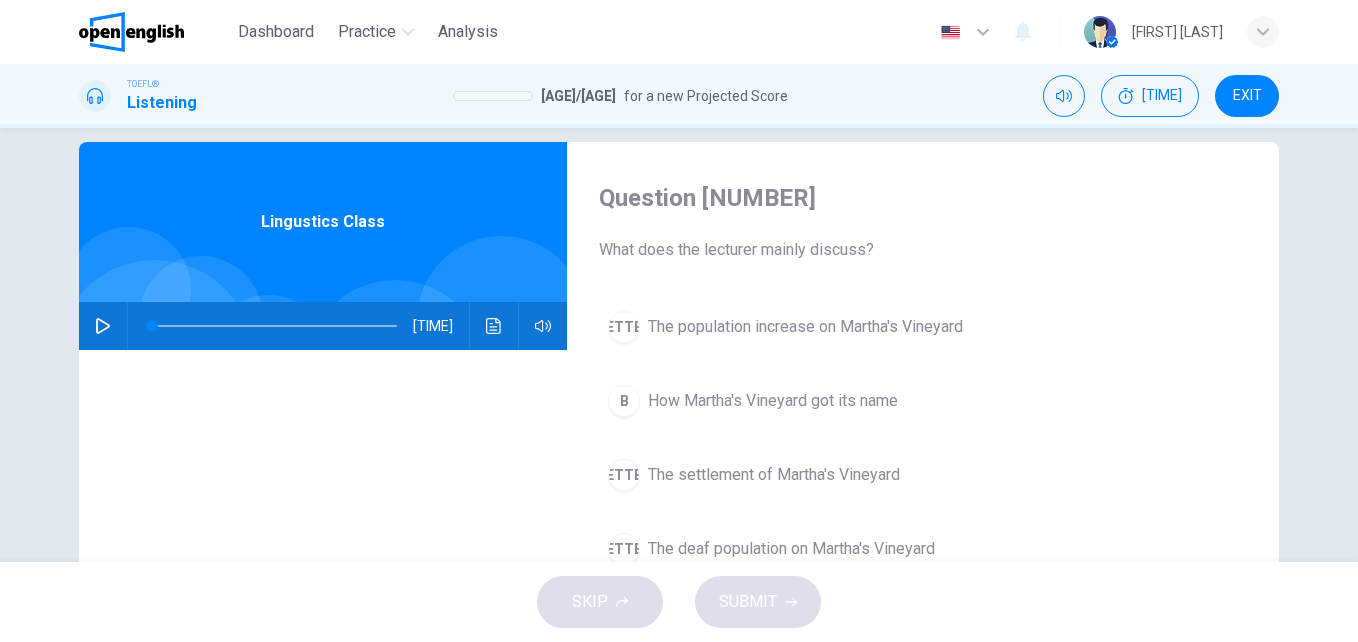 scroll, scrollTop: 31, scrollLeft: 0, axis: vertical 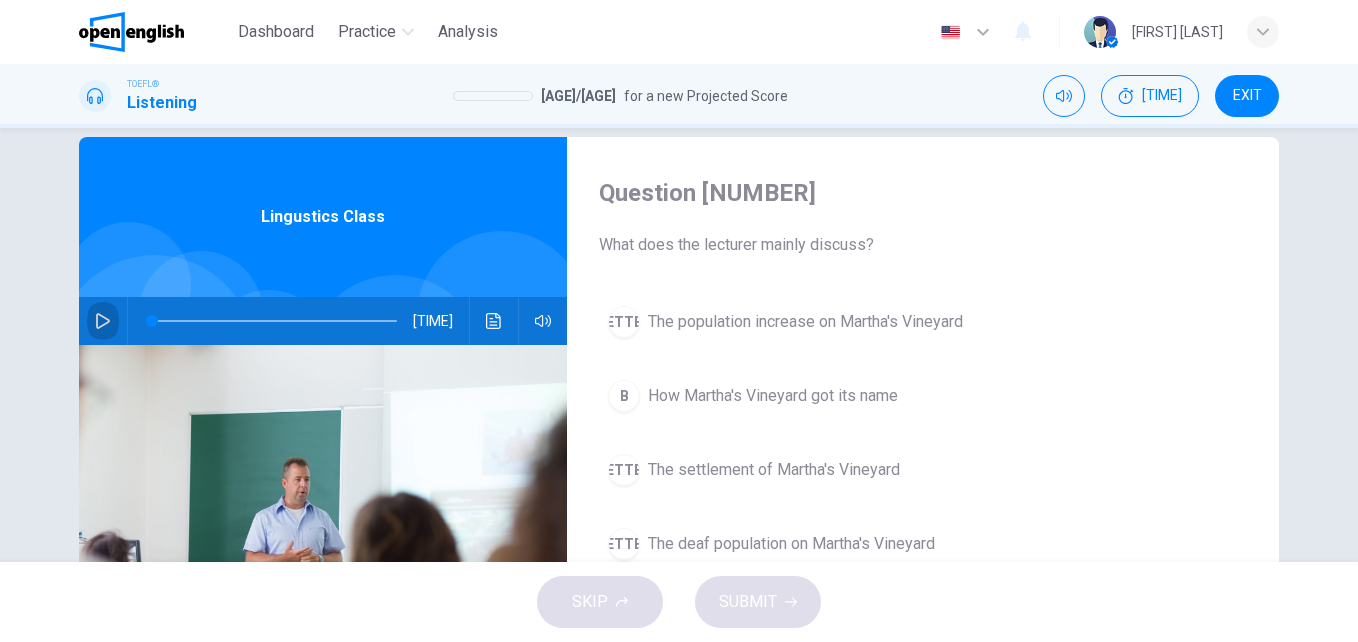 click at bounding box center [103, 321] 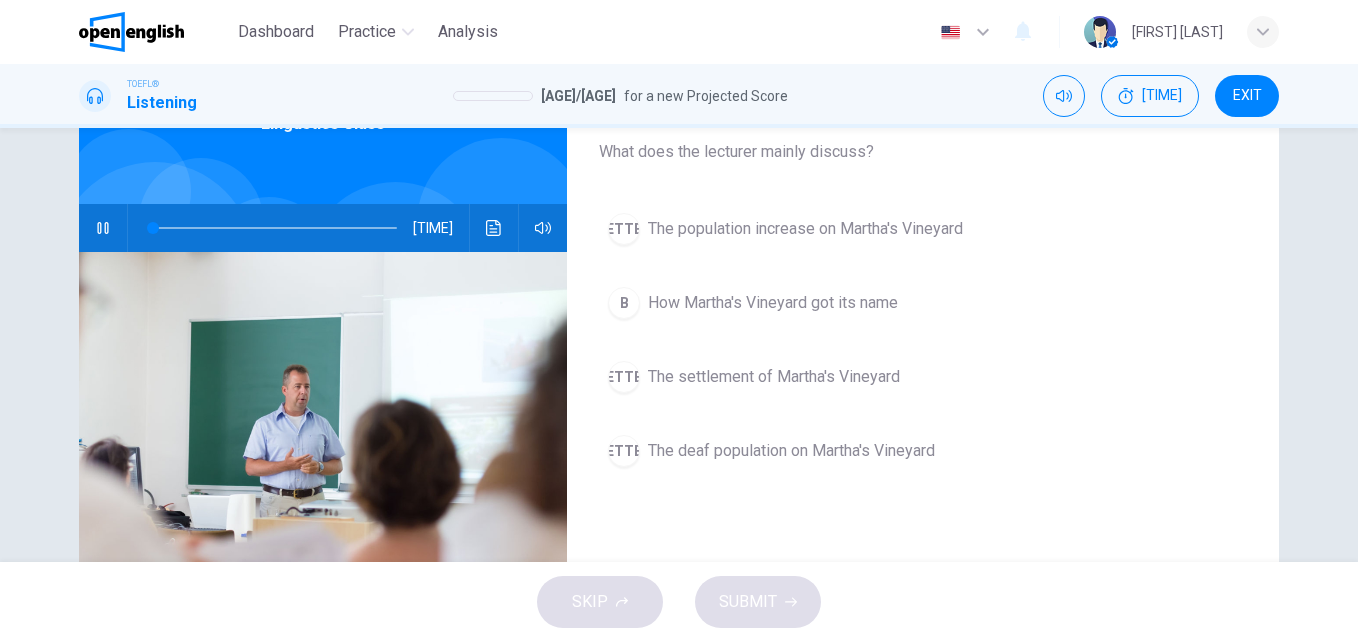 scroll, scrollTop: 125, scrollLeft: 0, axis: vertical 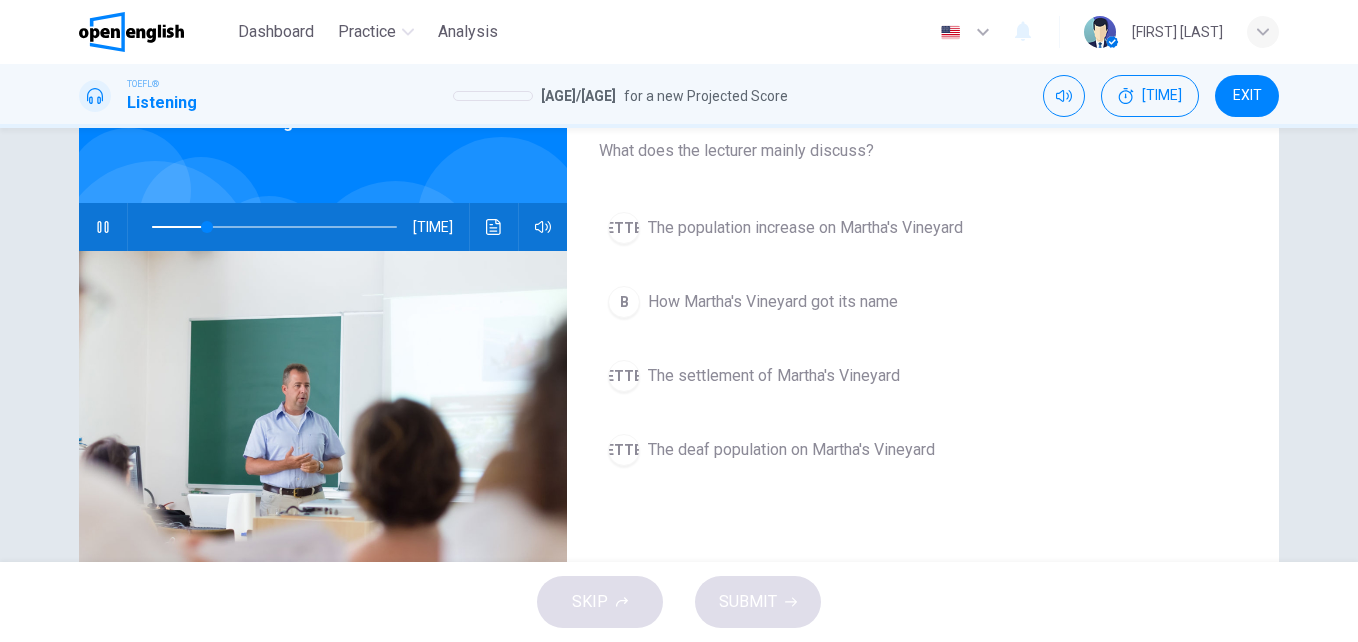 type 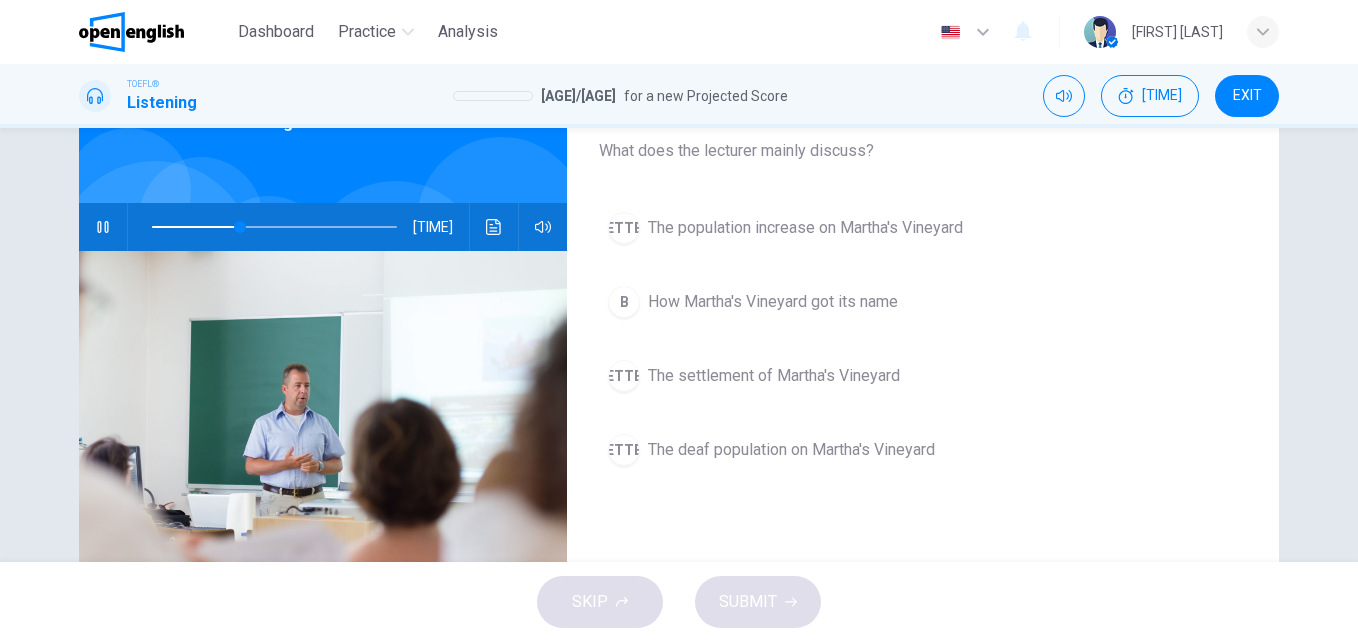 click on "The deaf population on Martha's Vineyard" at bounding box center (805, 228) 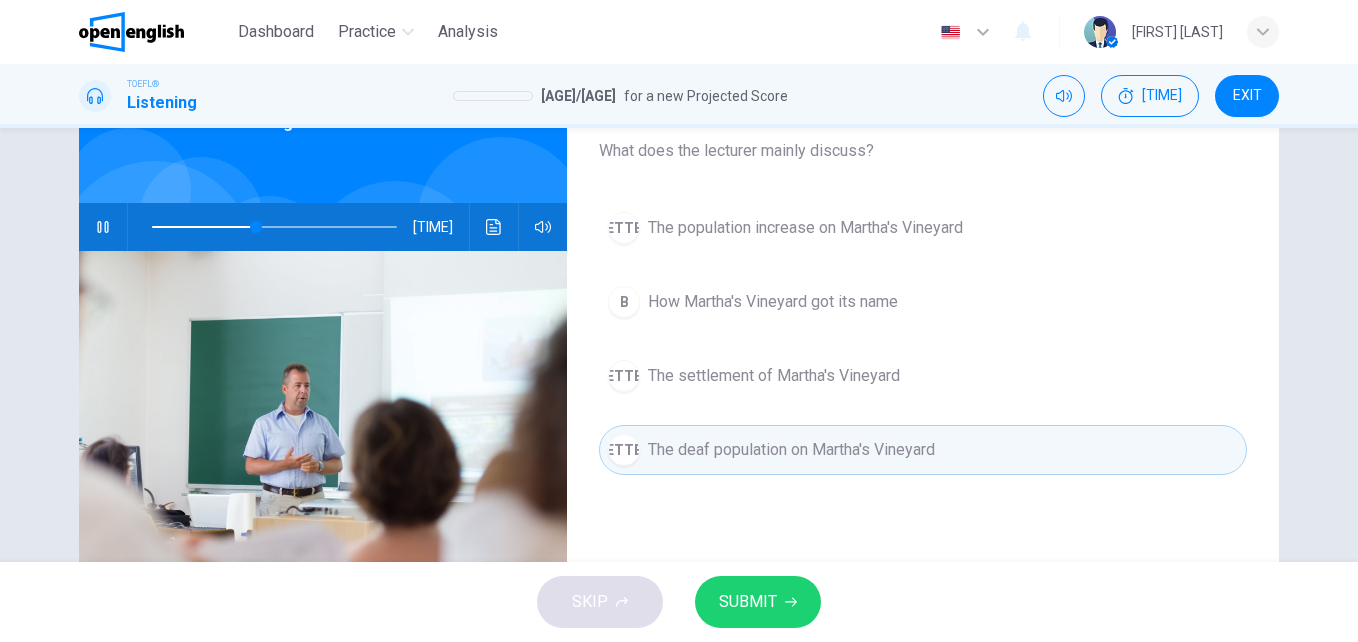 click on "How Martha's Vineyard got its name" at bounding box center (805, 228) 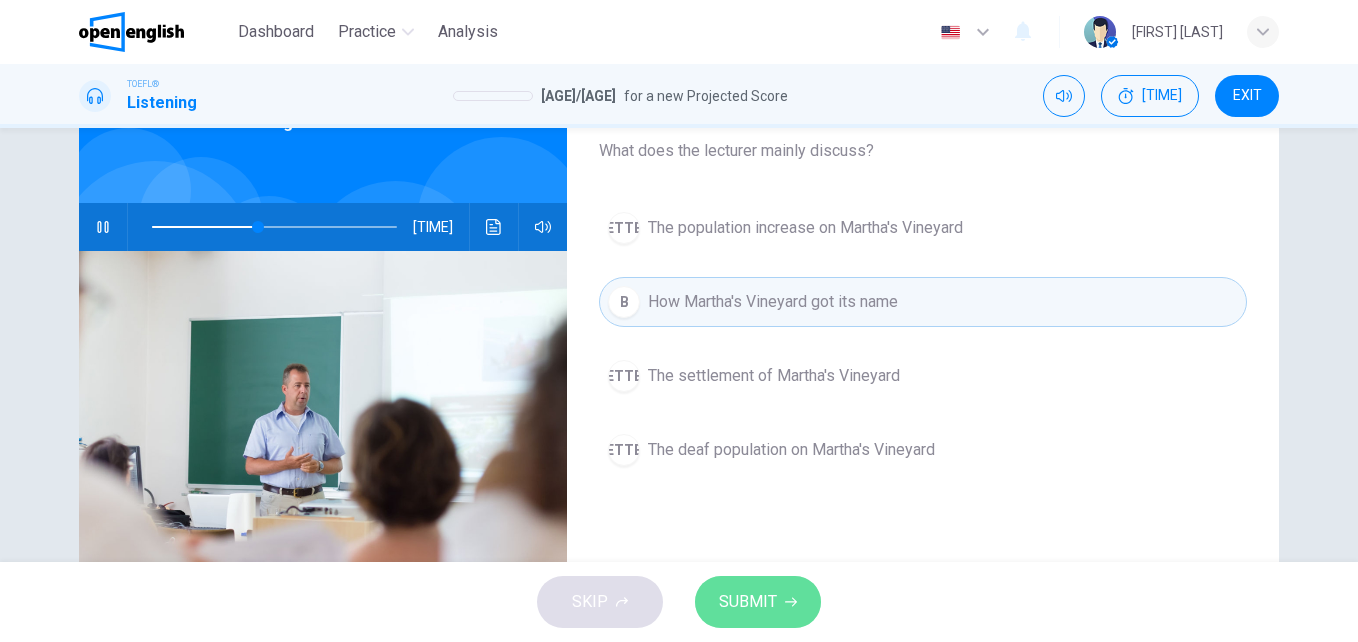 click on "SUBMIT" at bounding box center (758, 602) 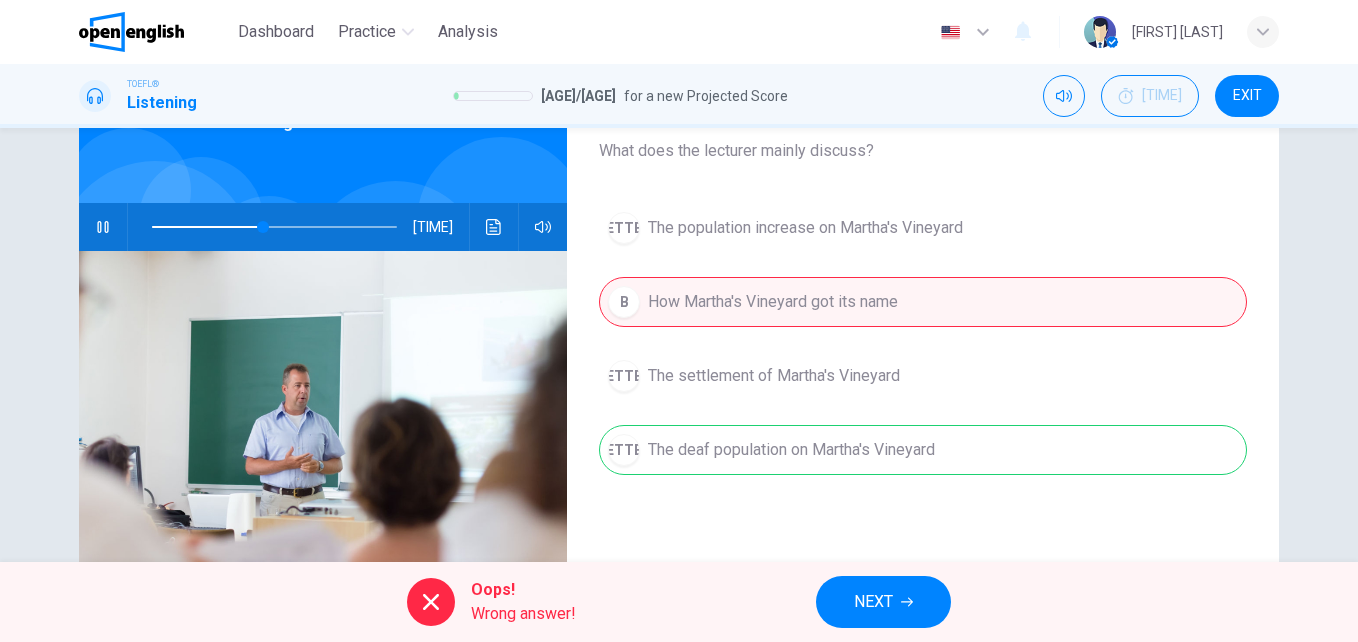 click on "A The population increase on Martha's Vineyard B How Martha's Vineyard got its name C The settlement of Martha's Vineyard D The deaf population on Martha's Vineyard" at bounding box center [923, 359] 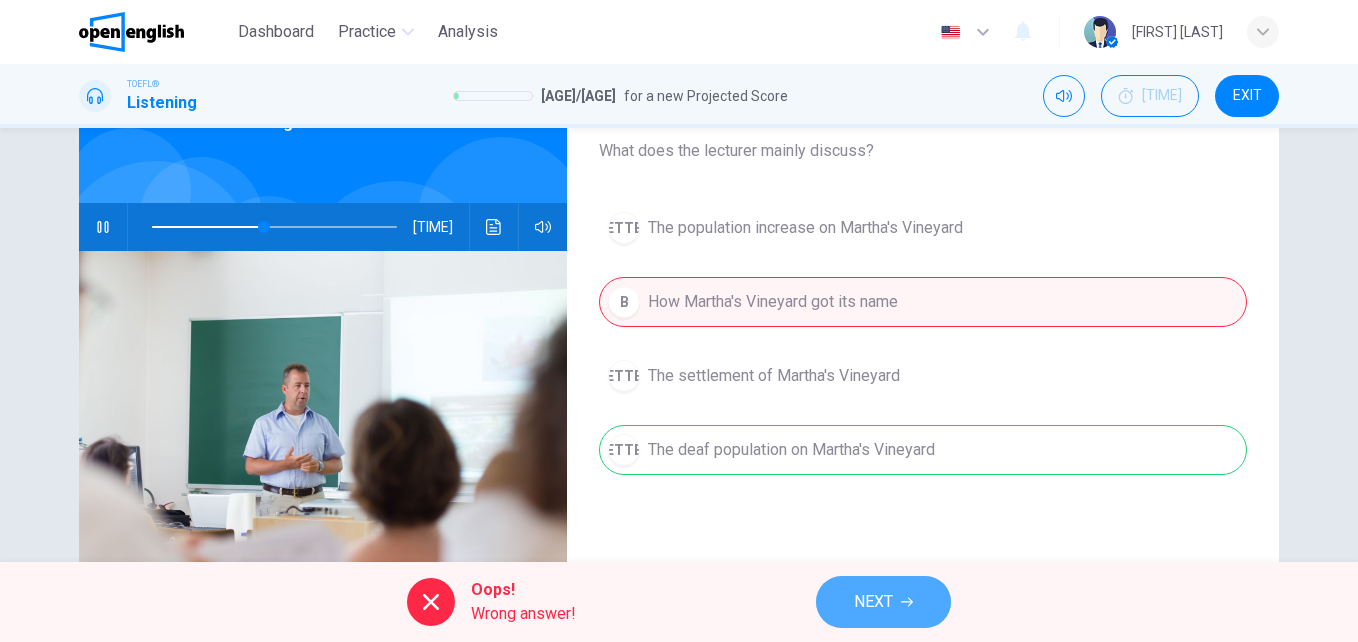 click on "NEXT" at bounding box center [883, 602] 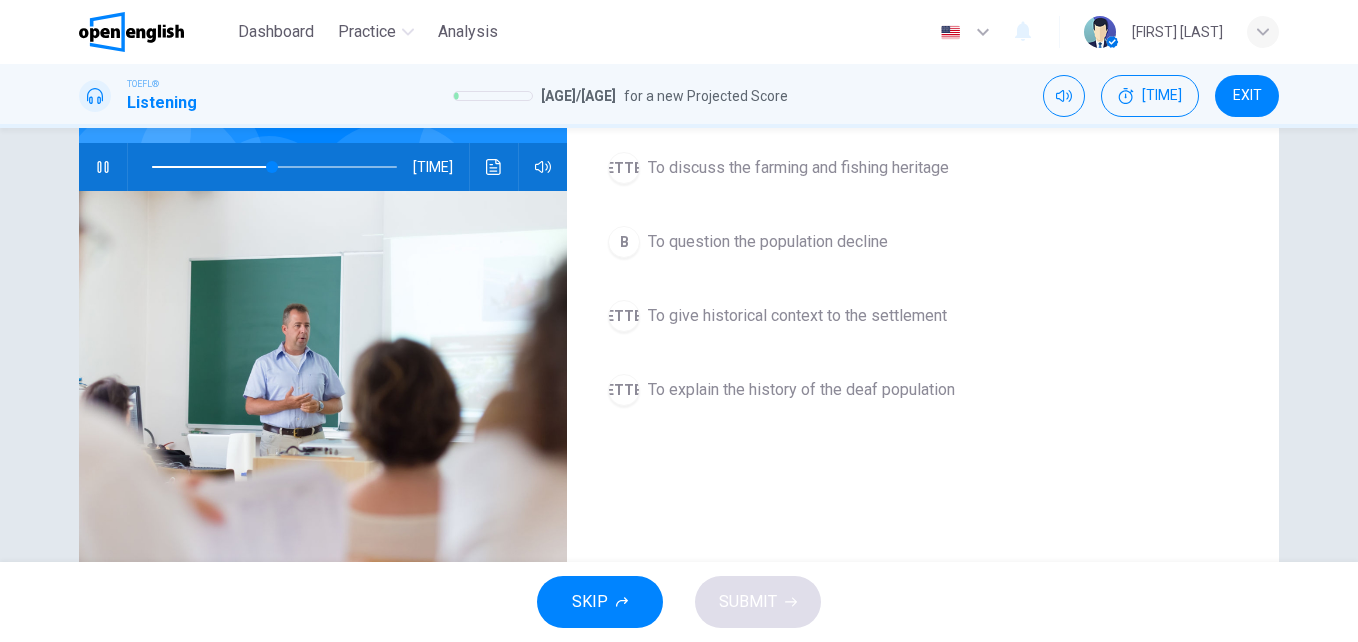 scroll, scrollTop: 186, scrollLeft: 0, axis: vertical 